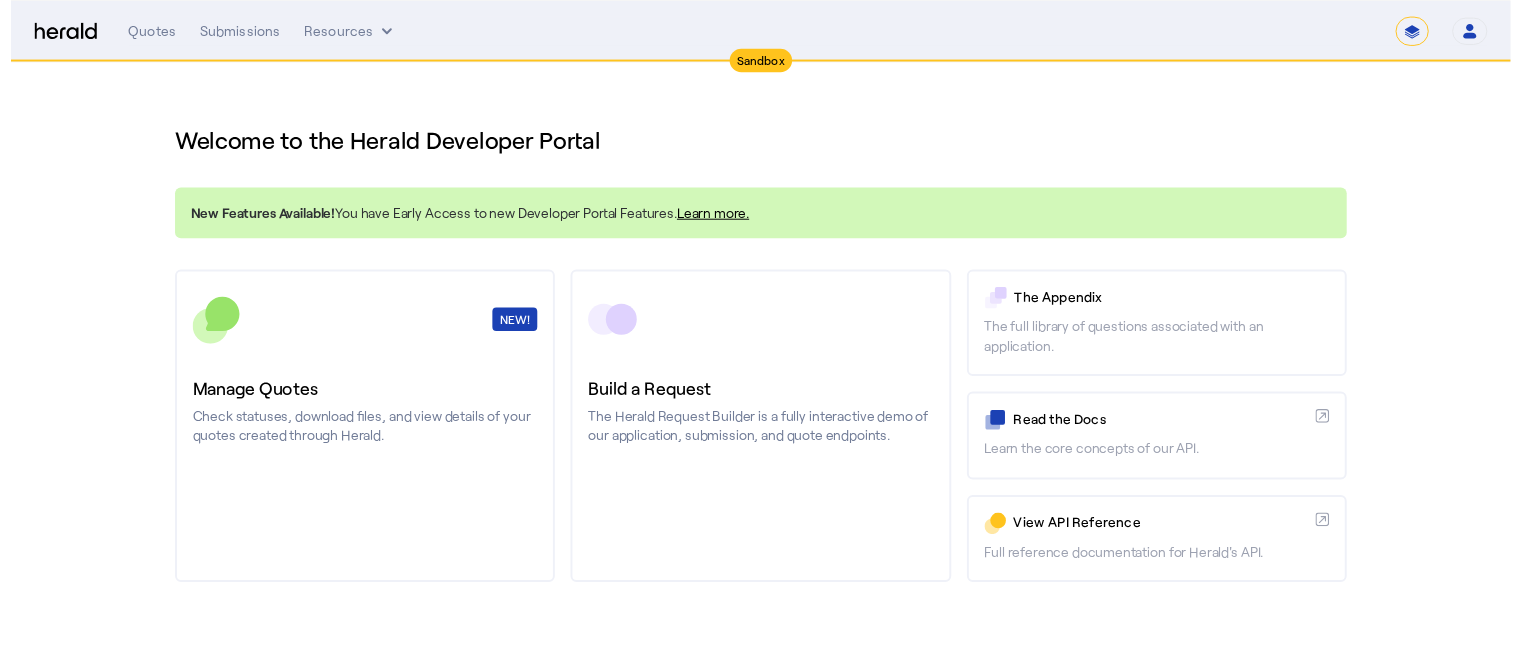 scroll, scrollTop: 0, scrollLeft: 0, axis: both 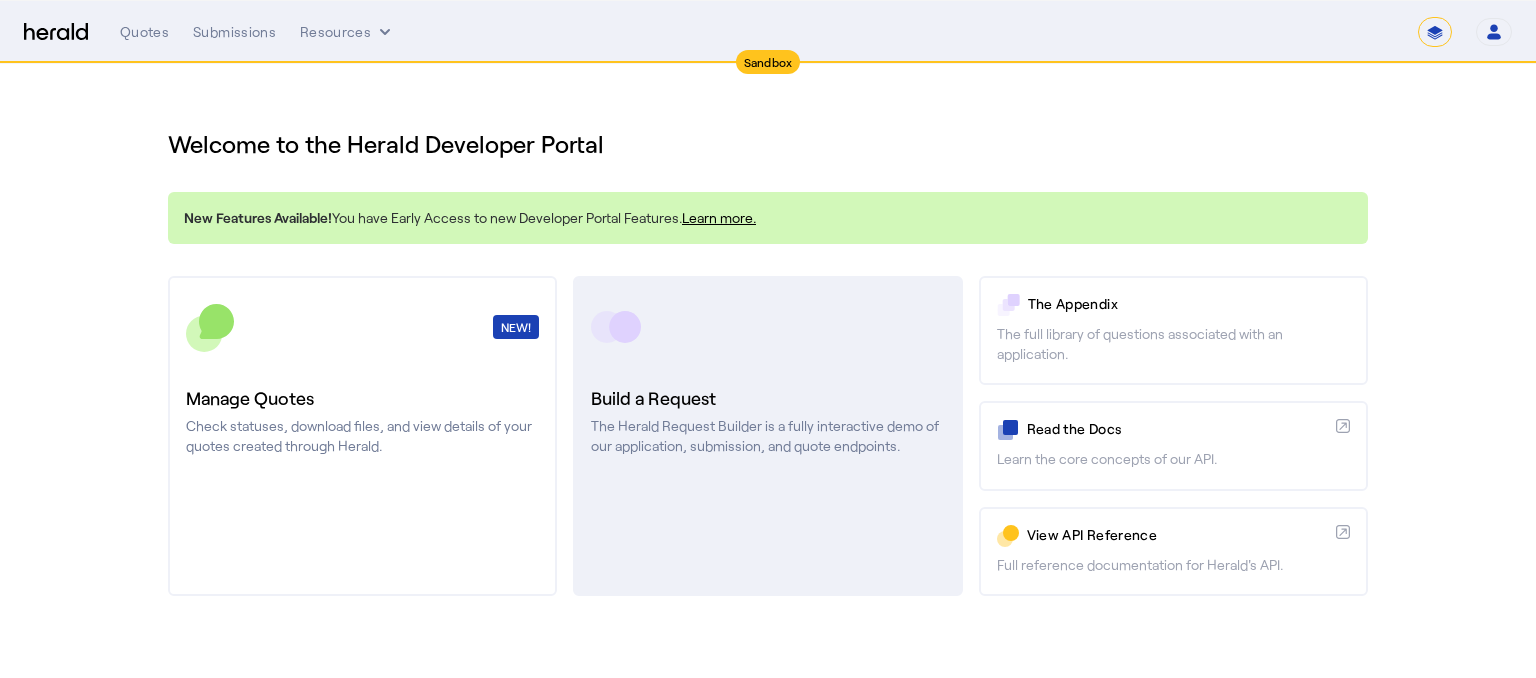 click on "Build a Request  The Herald Request Builder is a fully interactive demo of our application, submission, and quote endpoints." at bounding box center (767, 436) 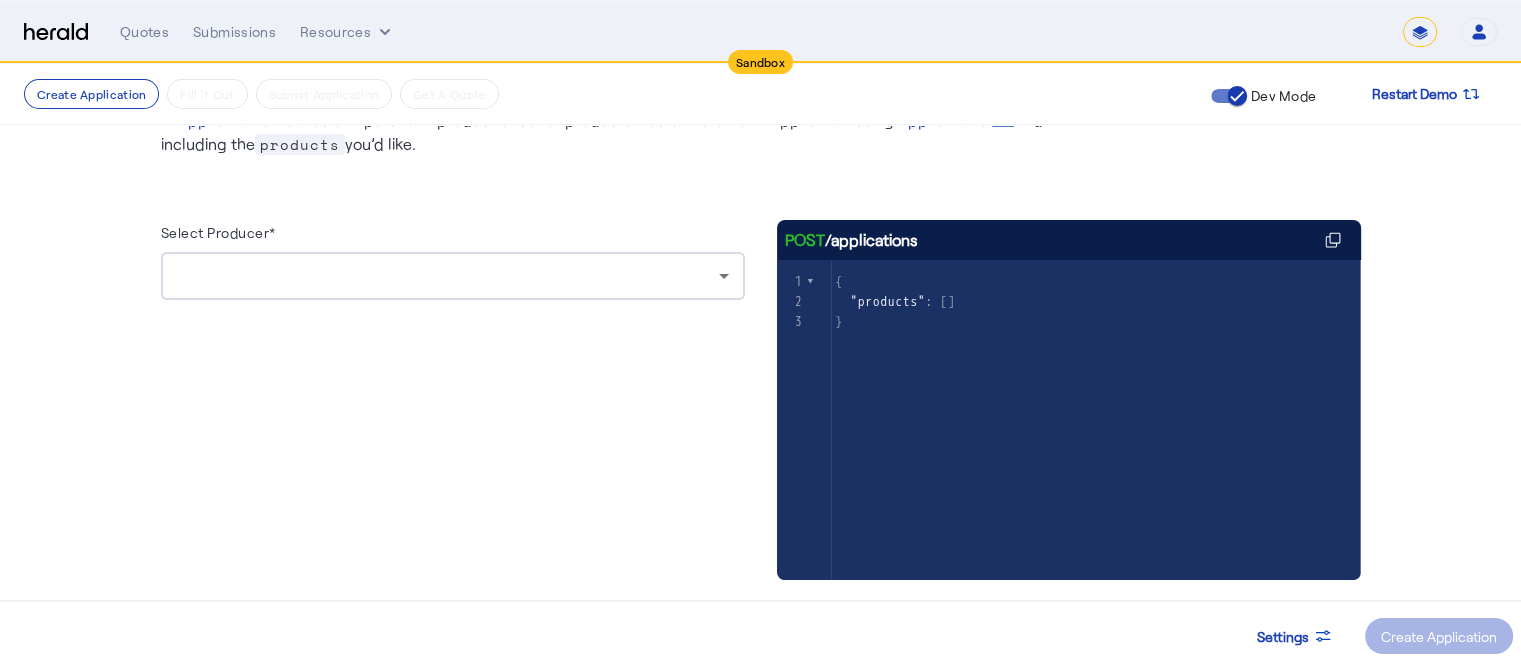 scroll, scrollTop: 120, scrollLeft: 0, axis: vertical 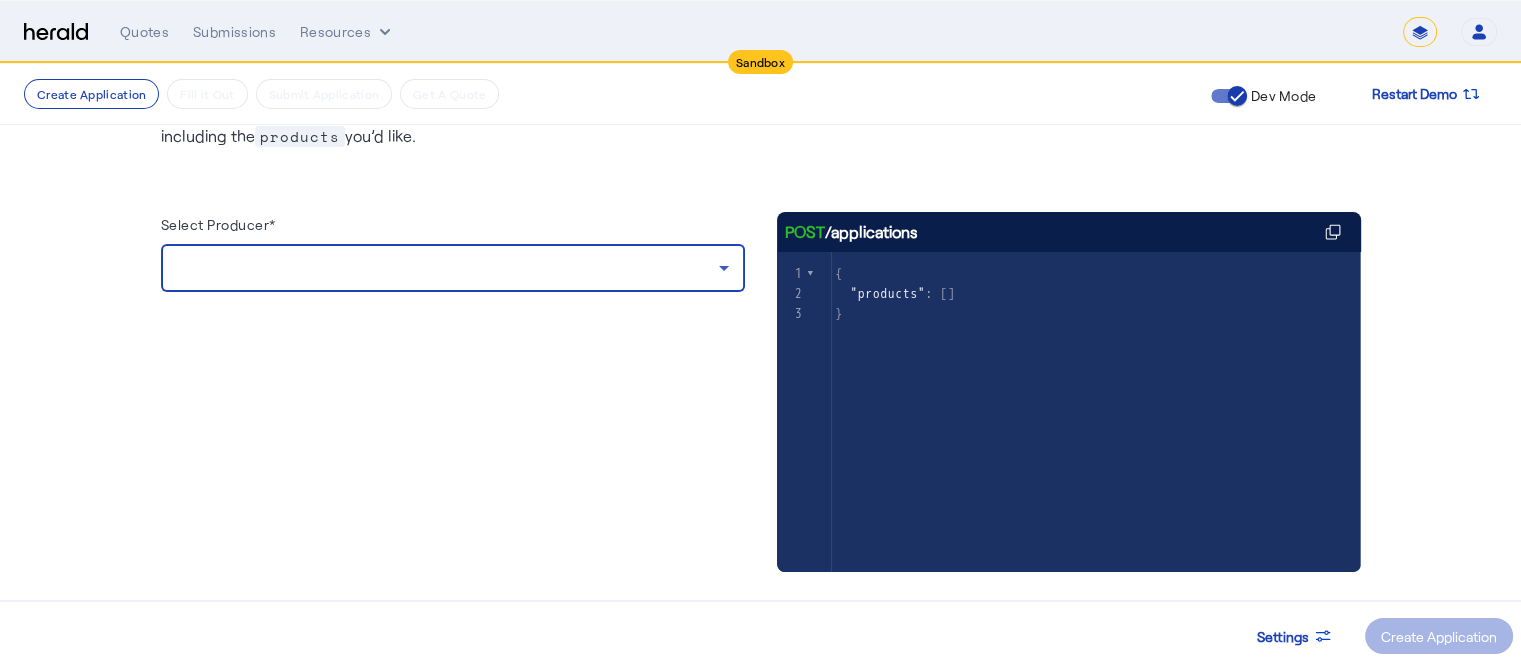 click 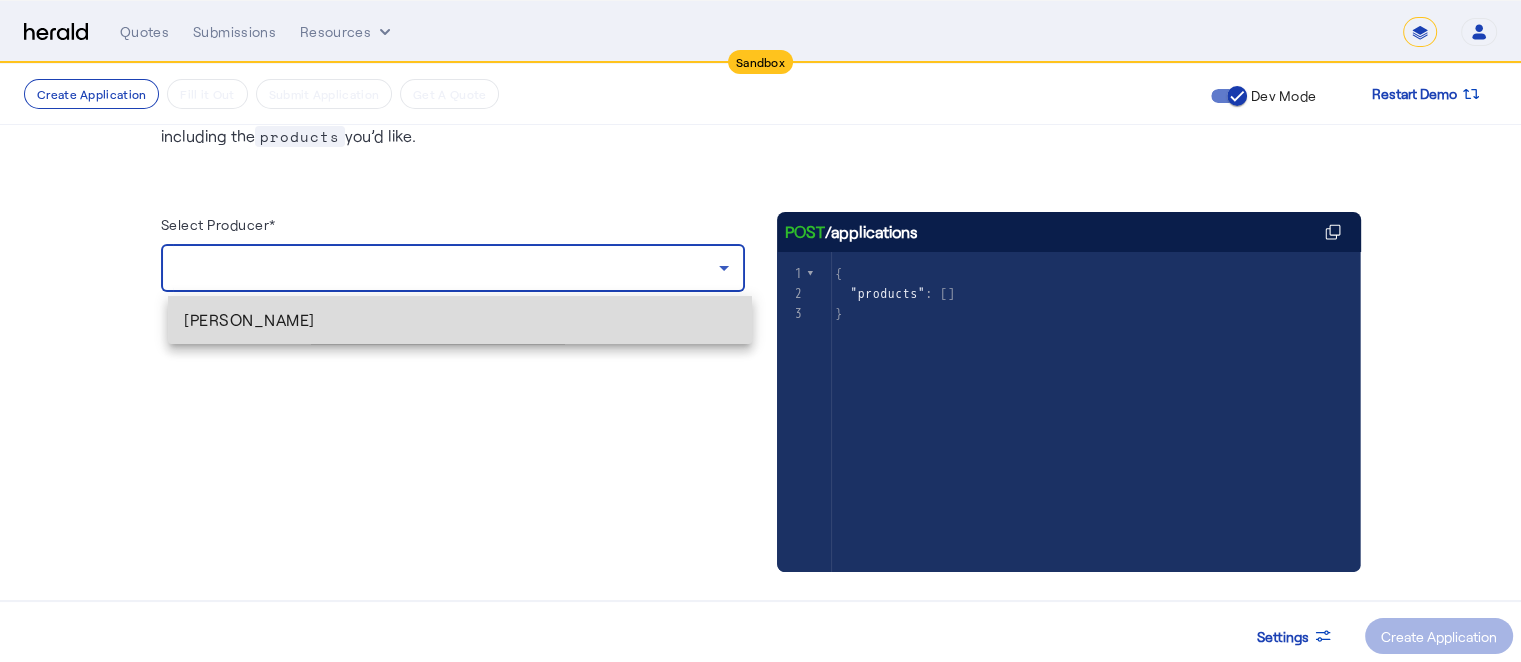 click on "[PERSON_NAME]" at bounding box center [460, 320] 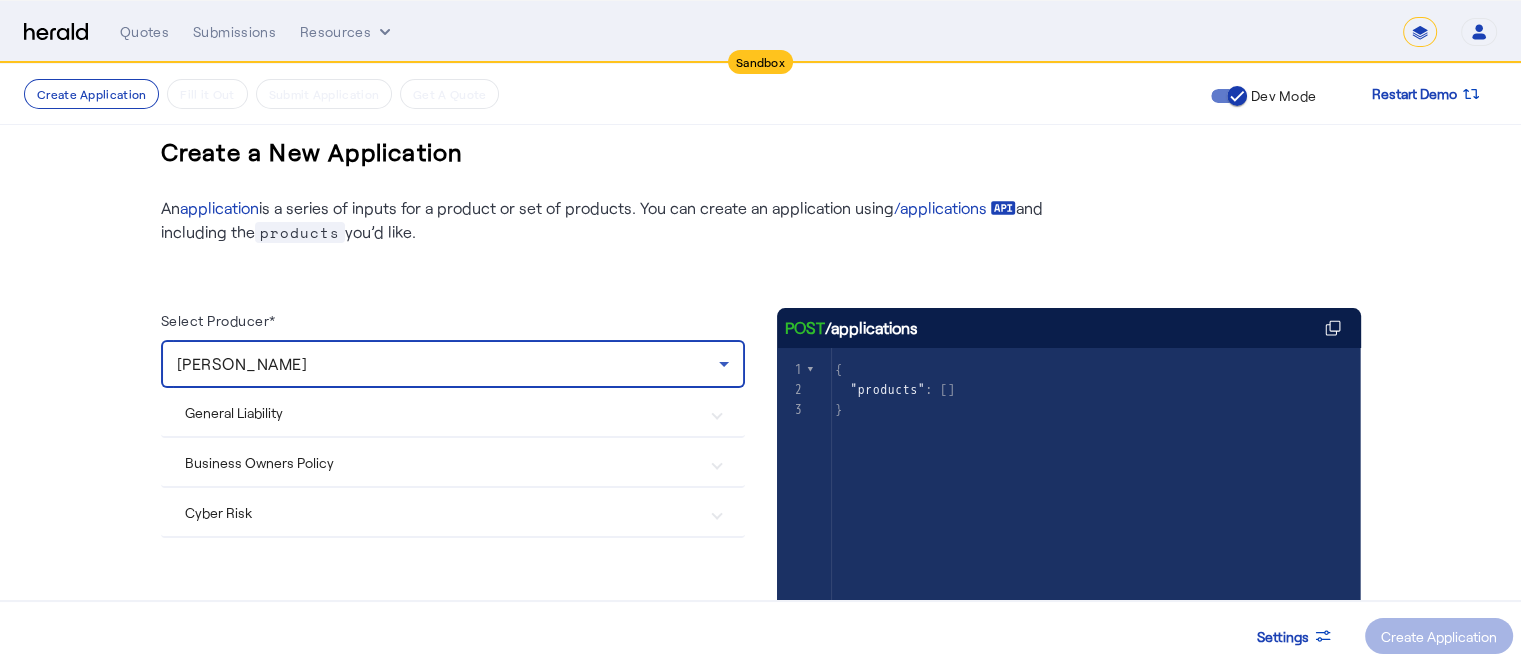 scroll, scrollTop: 26, scrollLeft: 0, axis: vertical 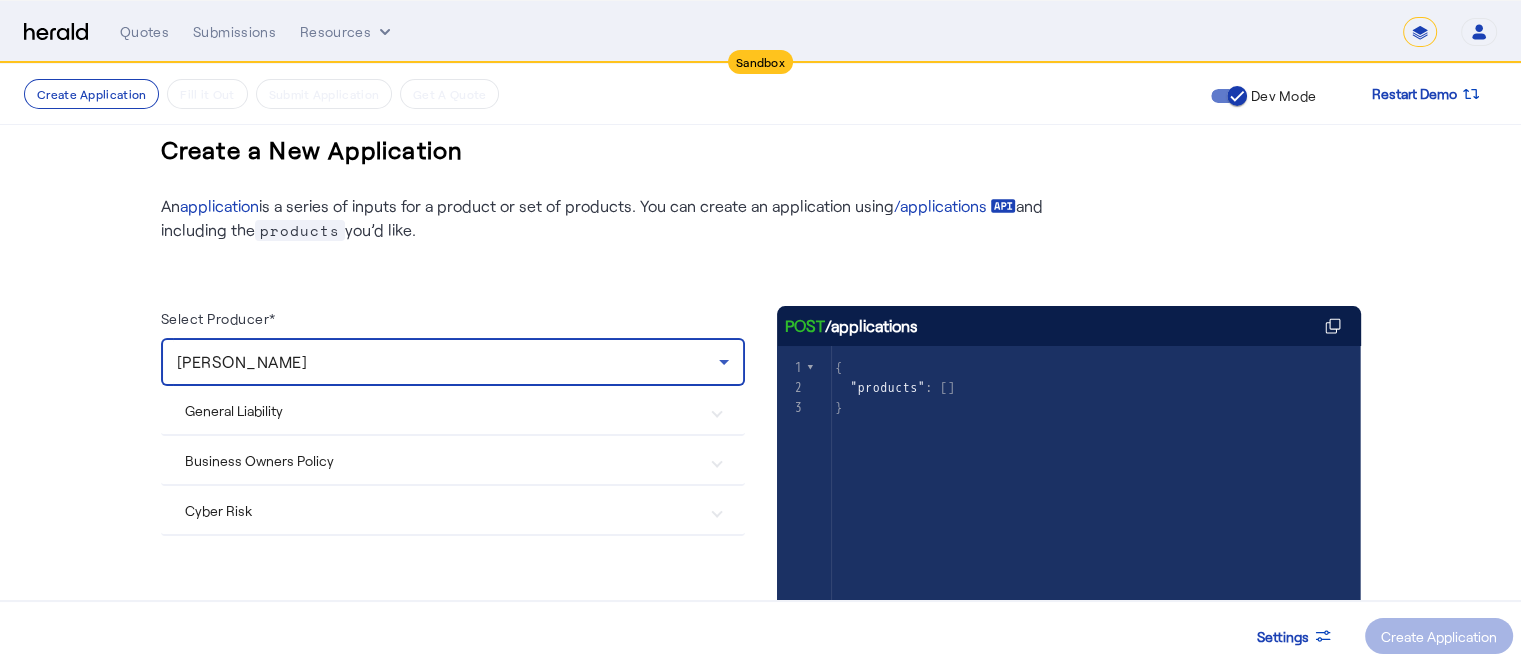 click at bounding box center [717, 410] 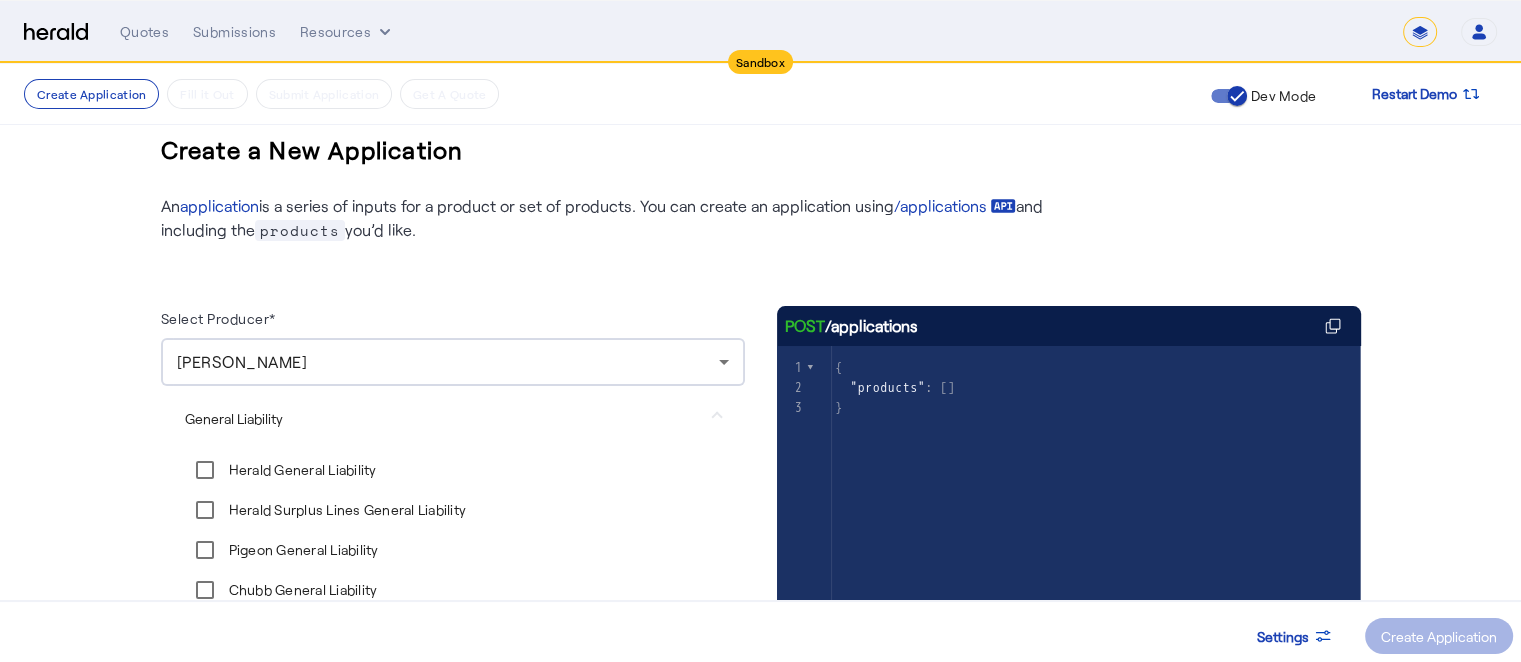 click at bounding box center [717, 418] 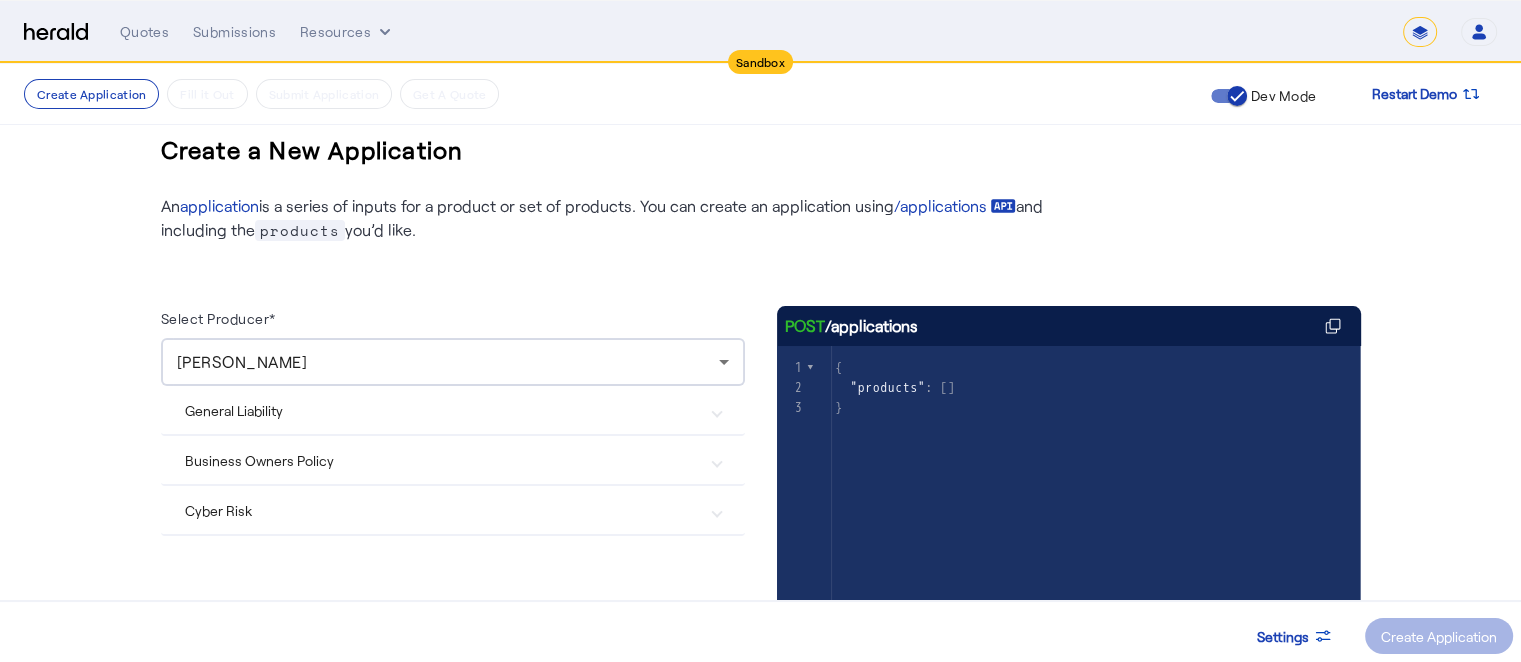 click at bounding box center [717, 460] 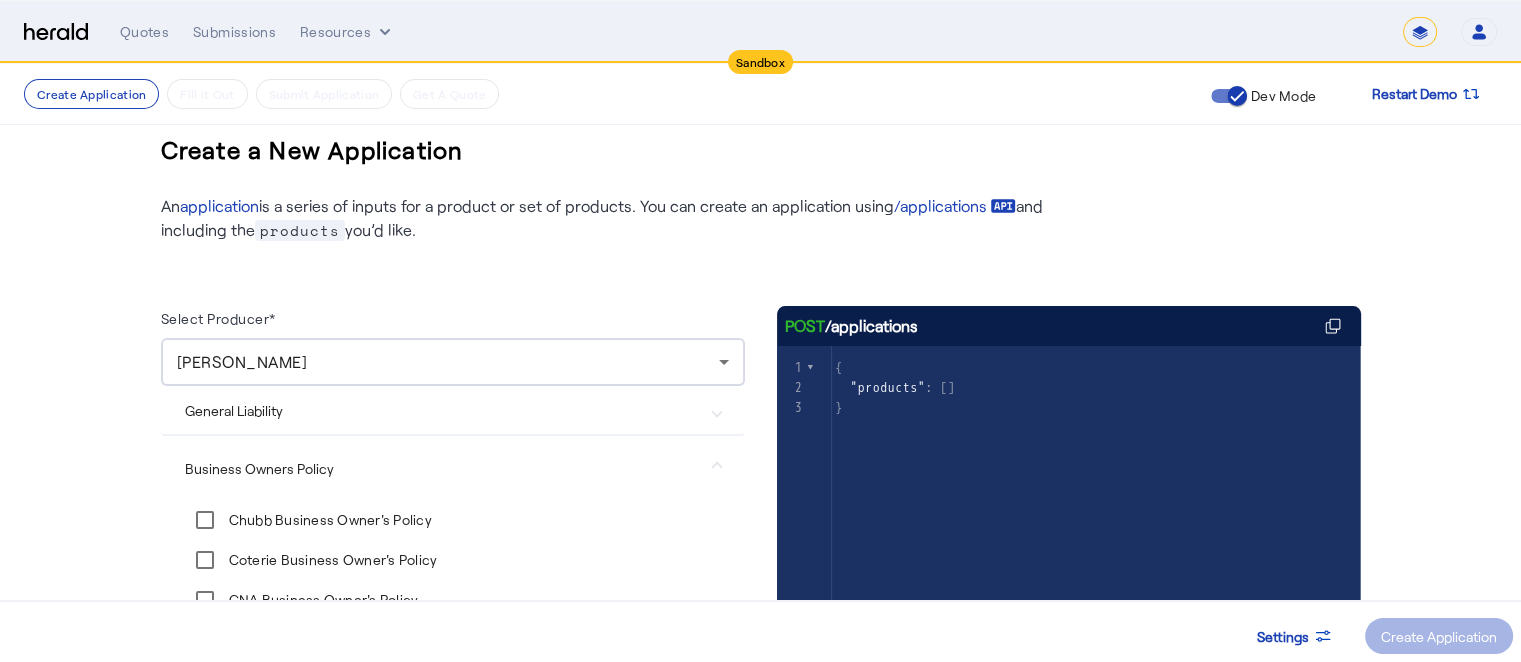 click at bounding box center (717, 468) 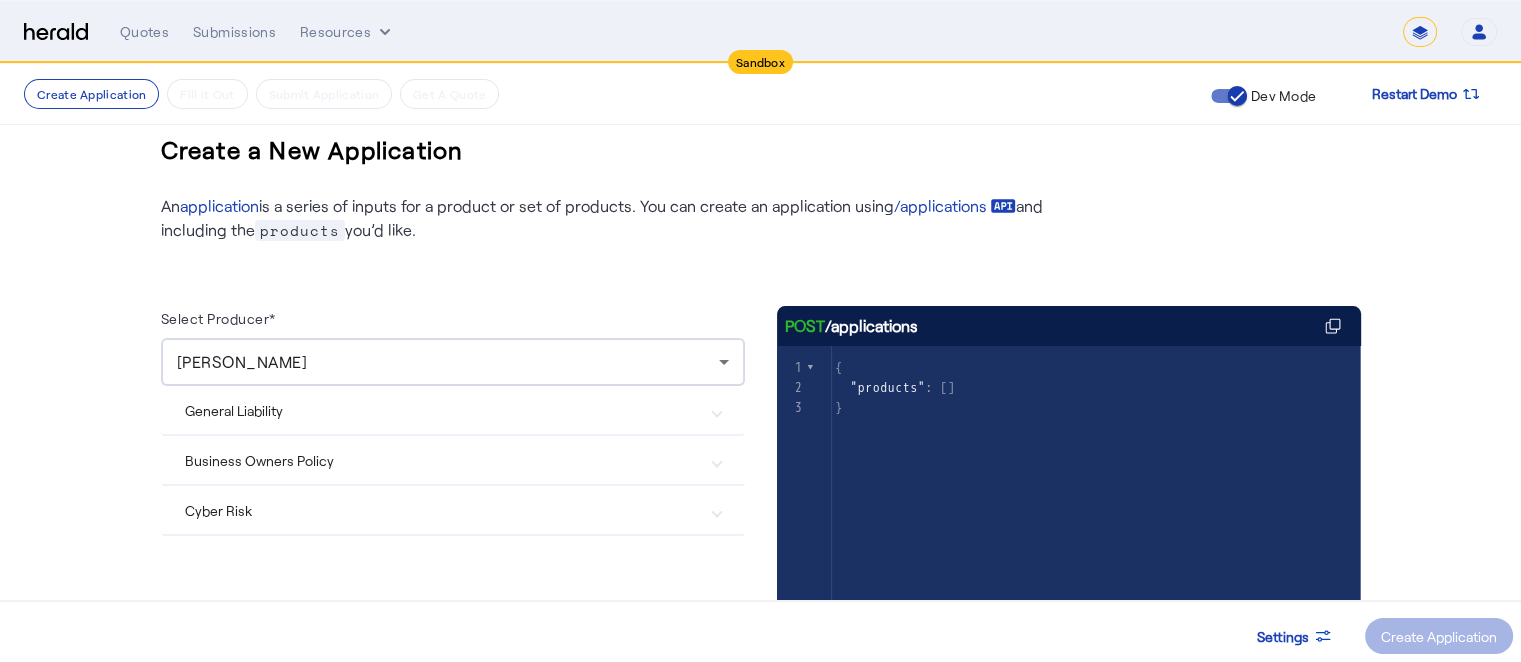 click at bounding box center (717, 510) 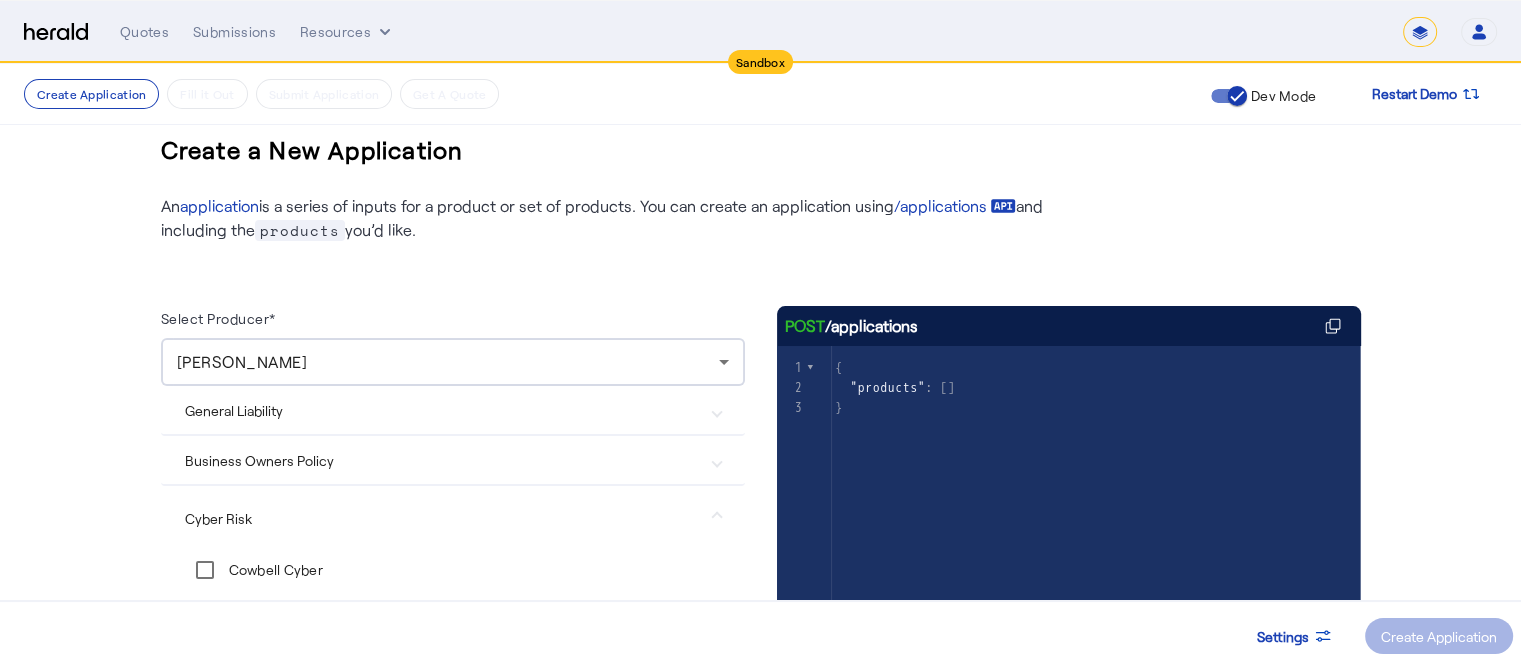 click at bounding box center (717, 518) 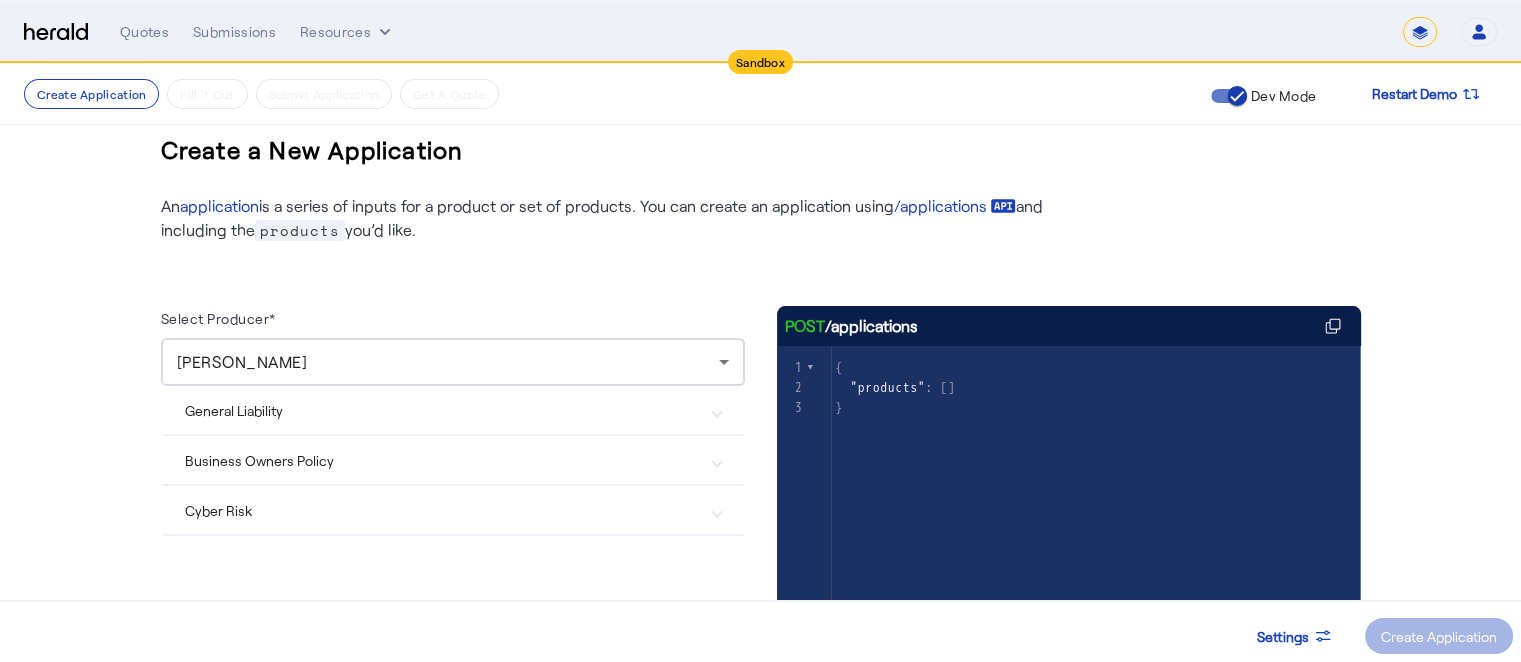 click at bounding box center [717, 410] 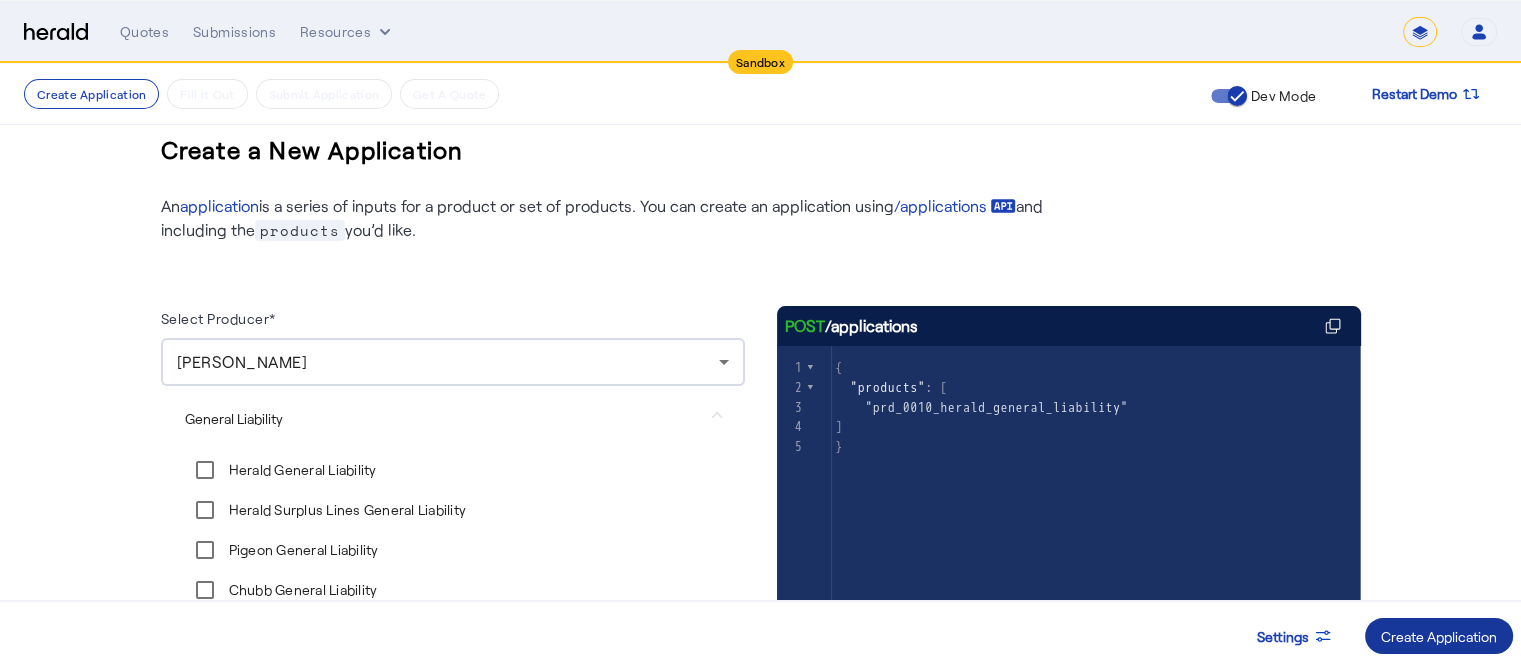 click on "Create Application" at bounding box center (1439, 636) 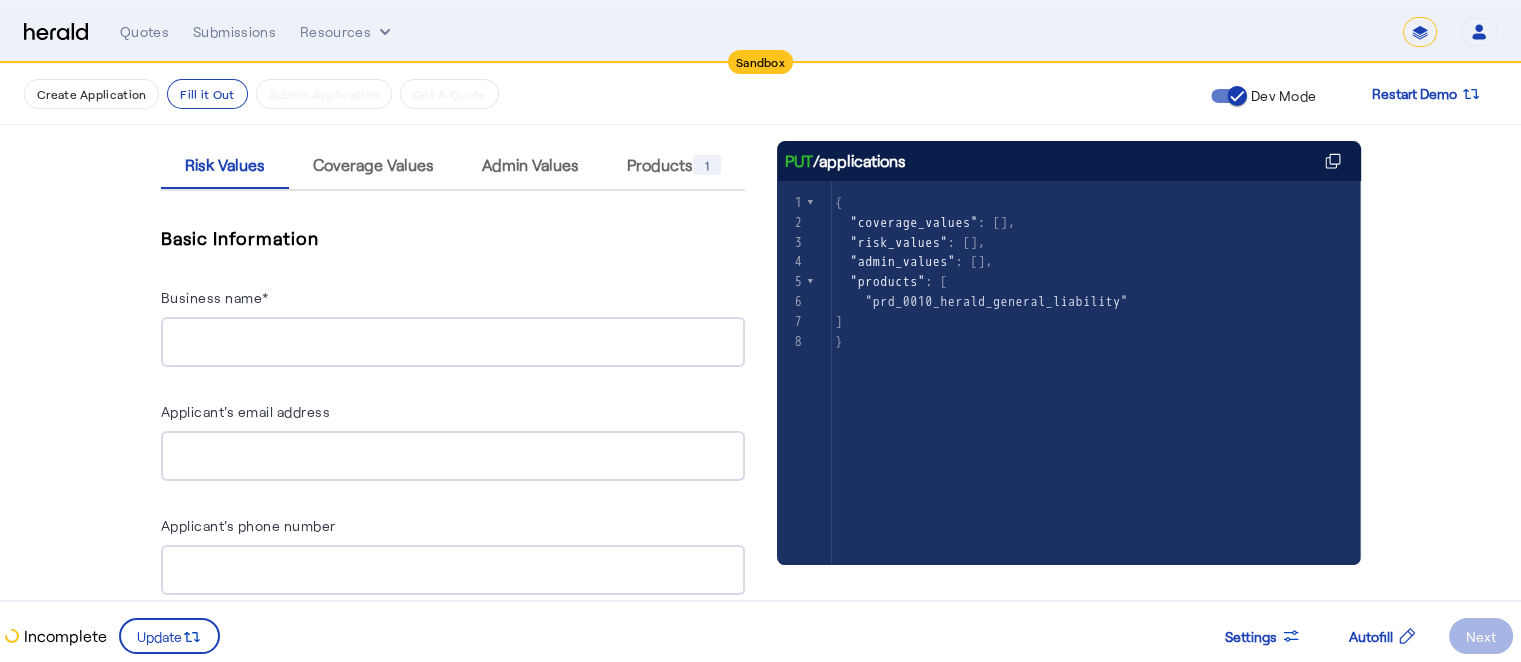 scroll, scrollTop: 288, scrollLeft: 0, axis: vertical 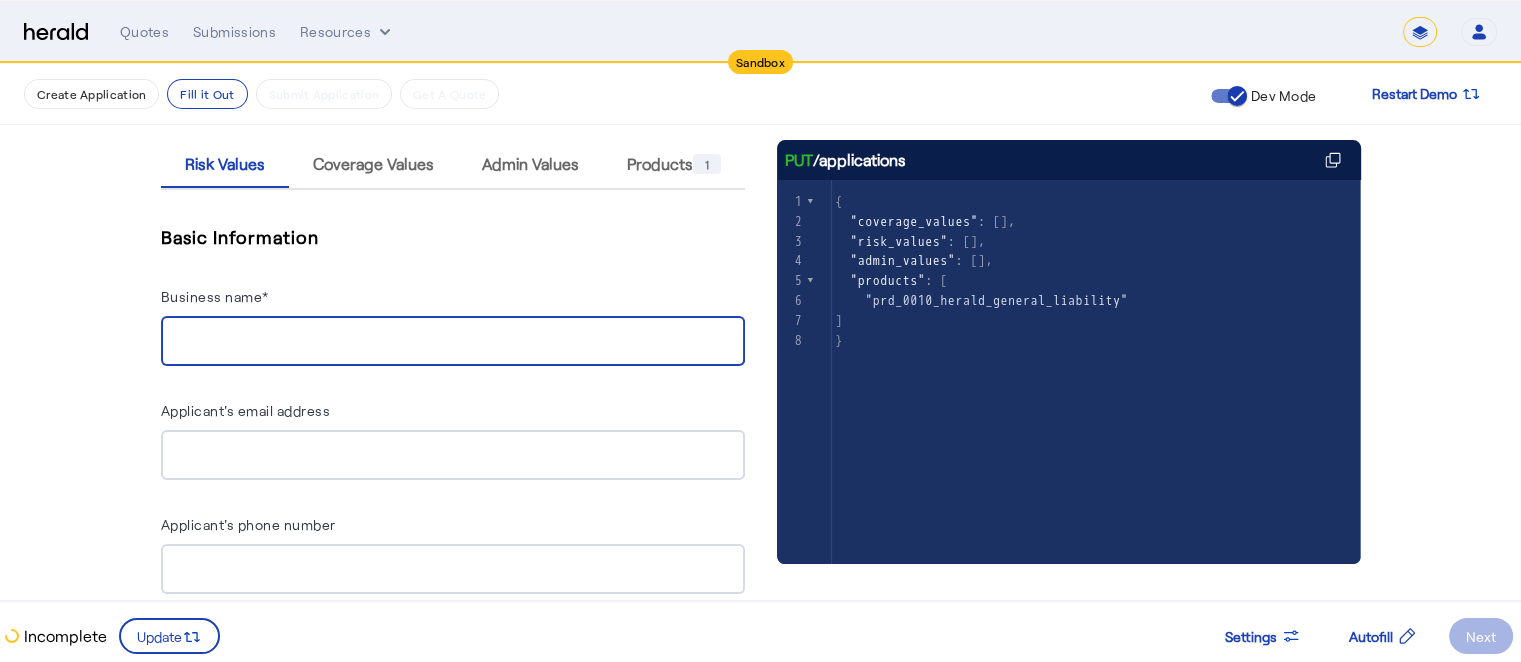 click on "Business name*" at bounding box center (453, 342) 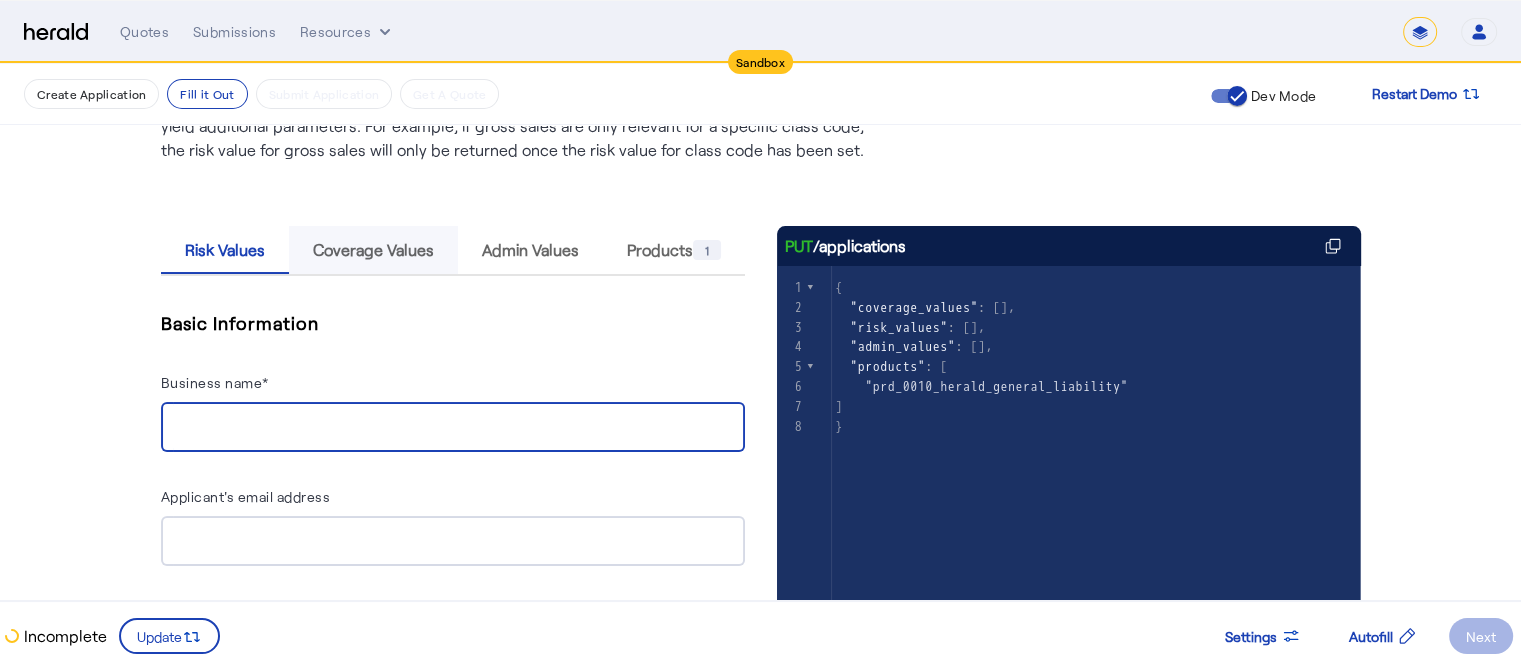 scroll, scrollTop: 204, scrollLeft: 0, axis: vertical 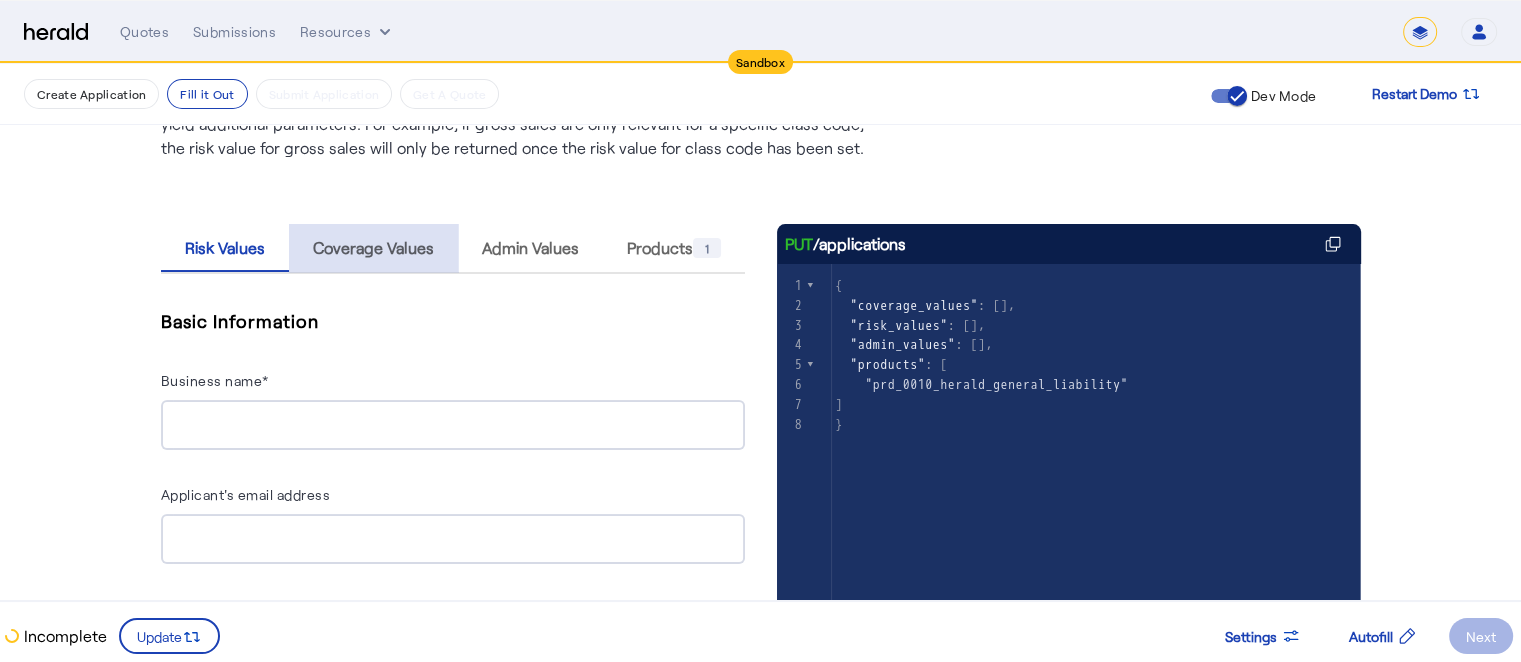 click on "Coverage Values" at bounding box center (373, 248) 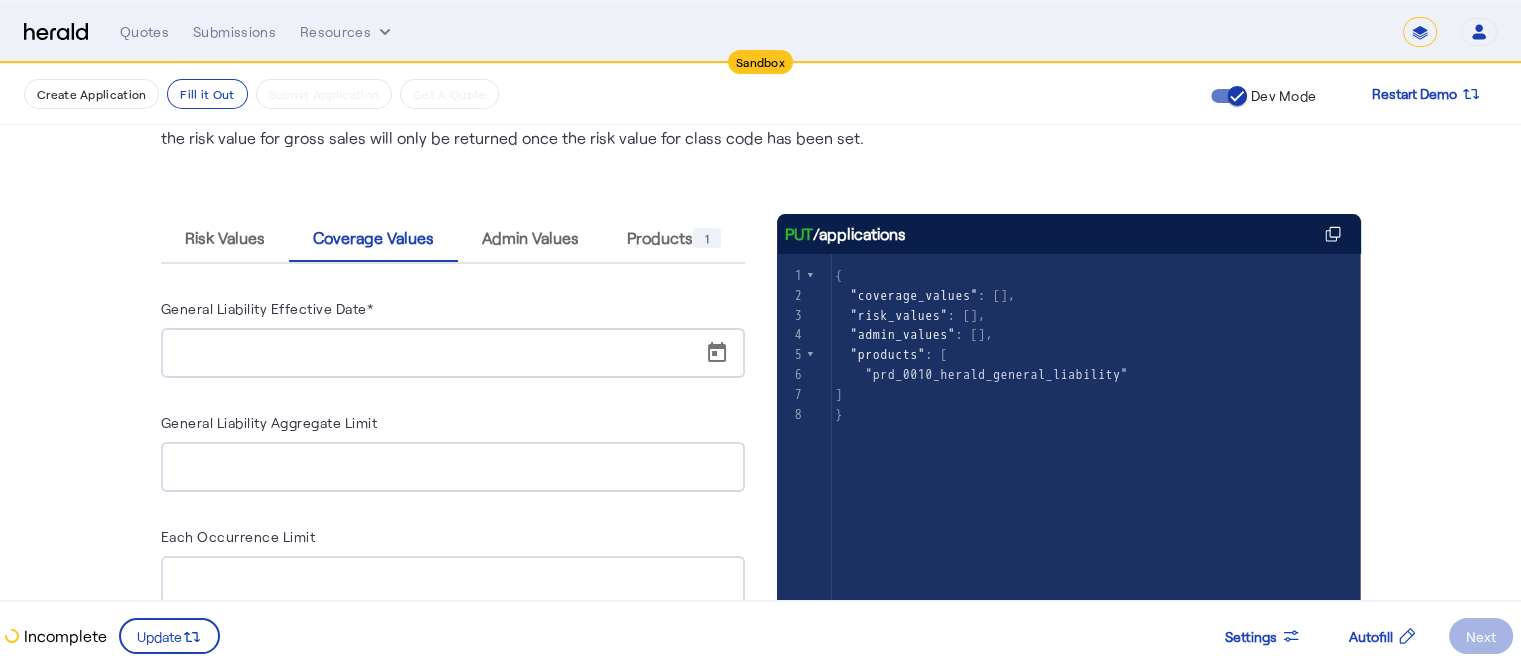 scroll, scrollTop: 212, scrollLeft: 0, axis: vertical 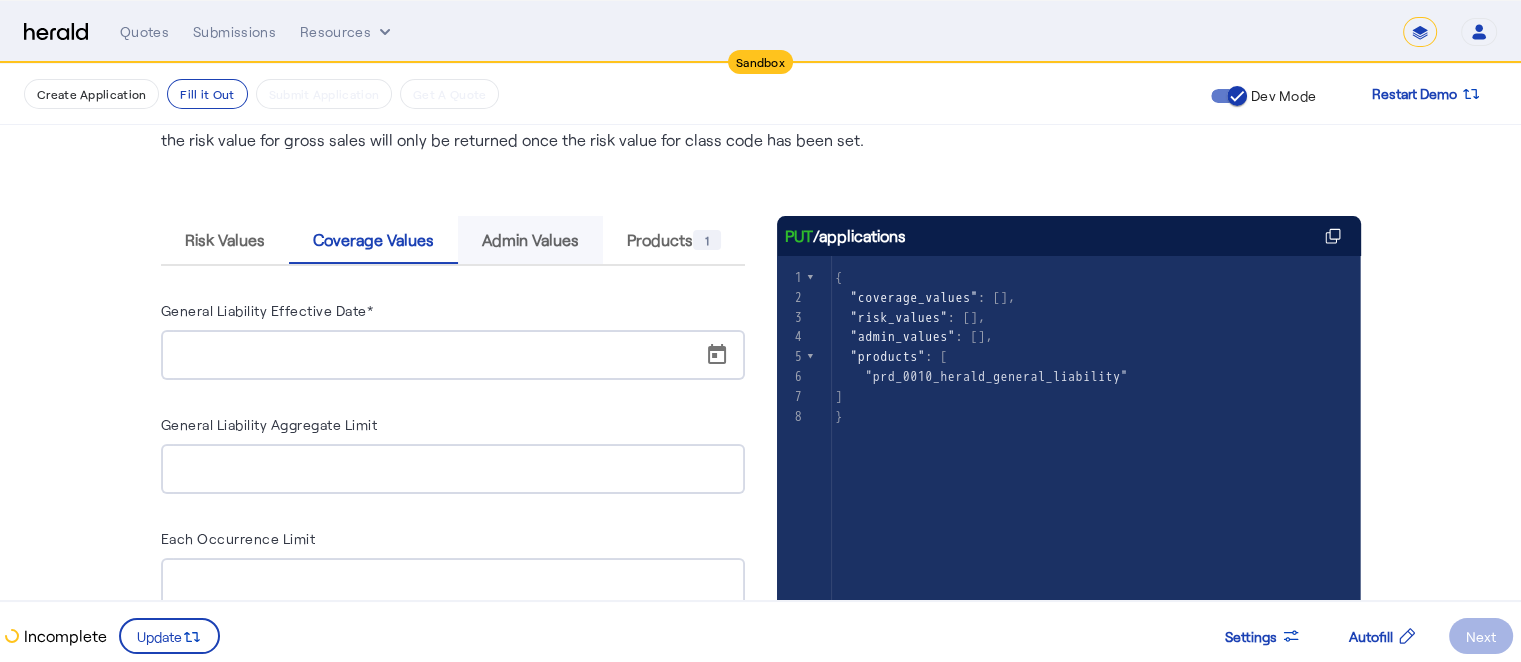 click on "Admin Values" at bounding box center (530, 240) 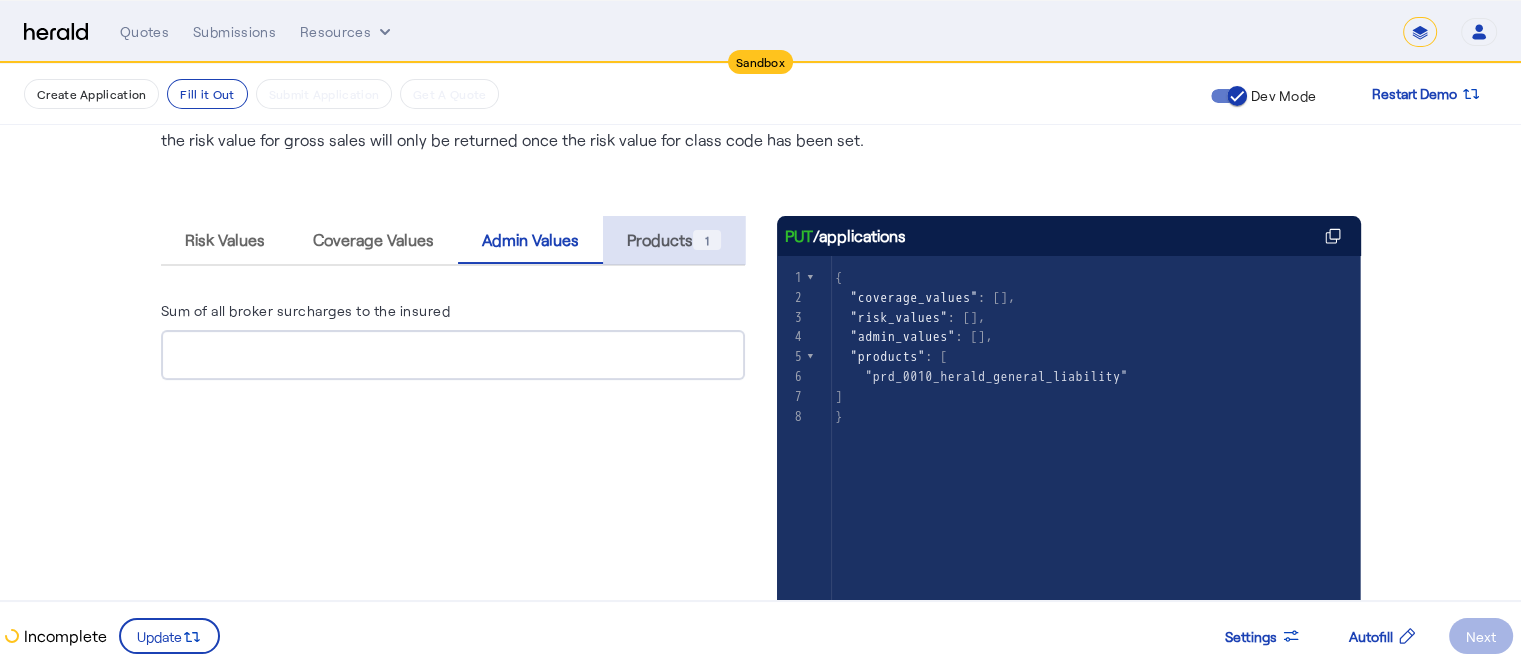 click on "Products       1" at bounding box center [674, 240] 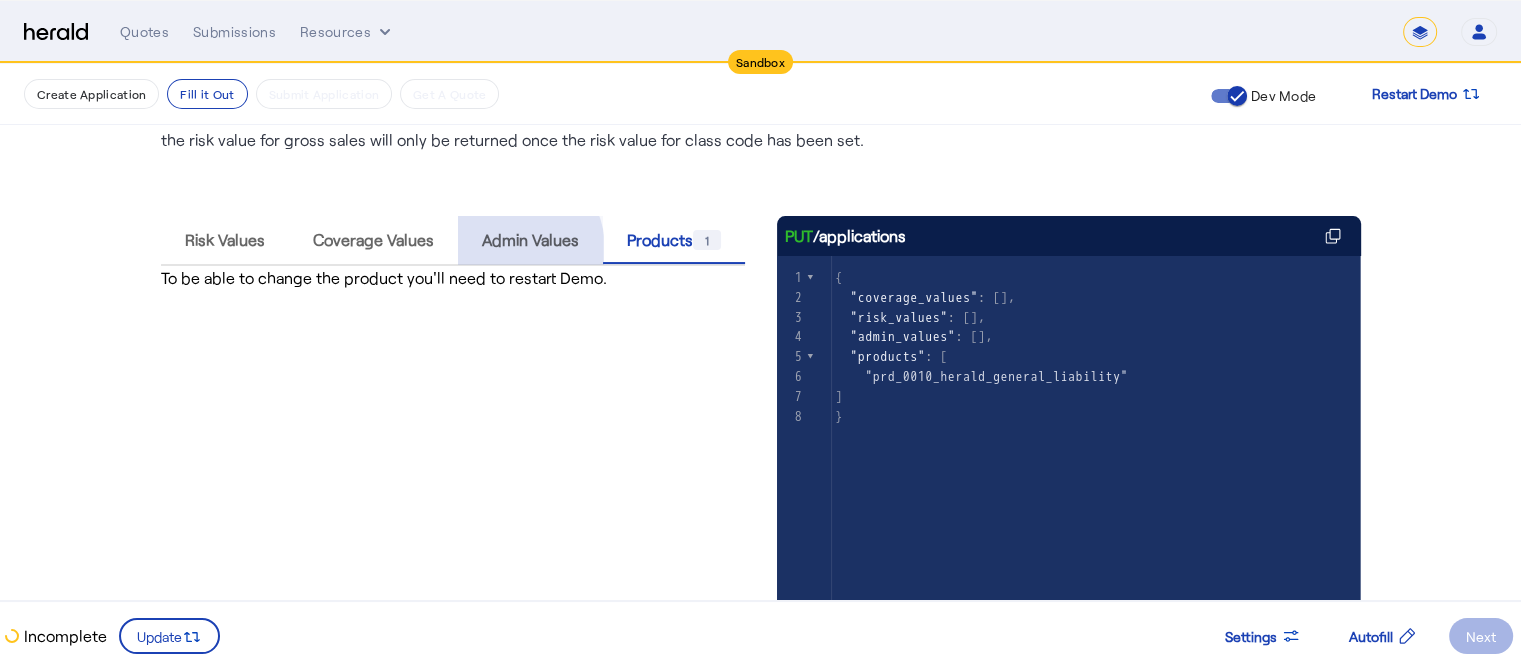 click on "Admin Values" at bounding box center [530, 240] 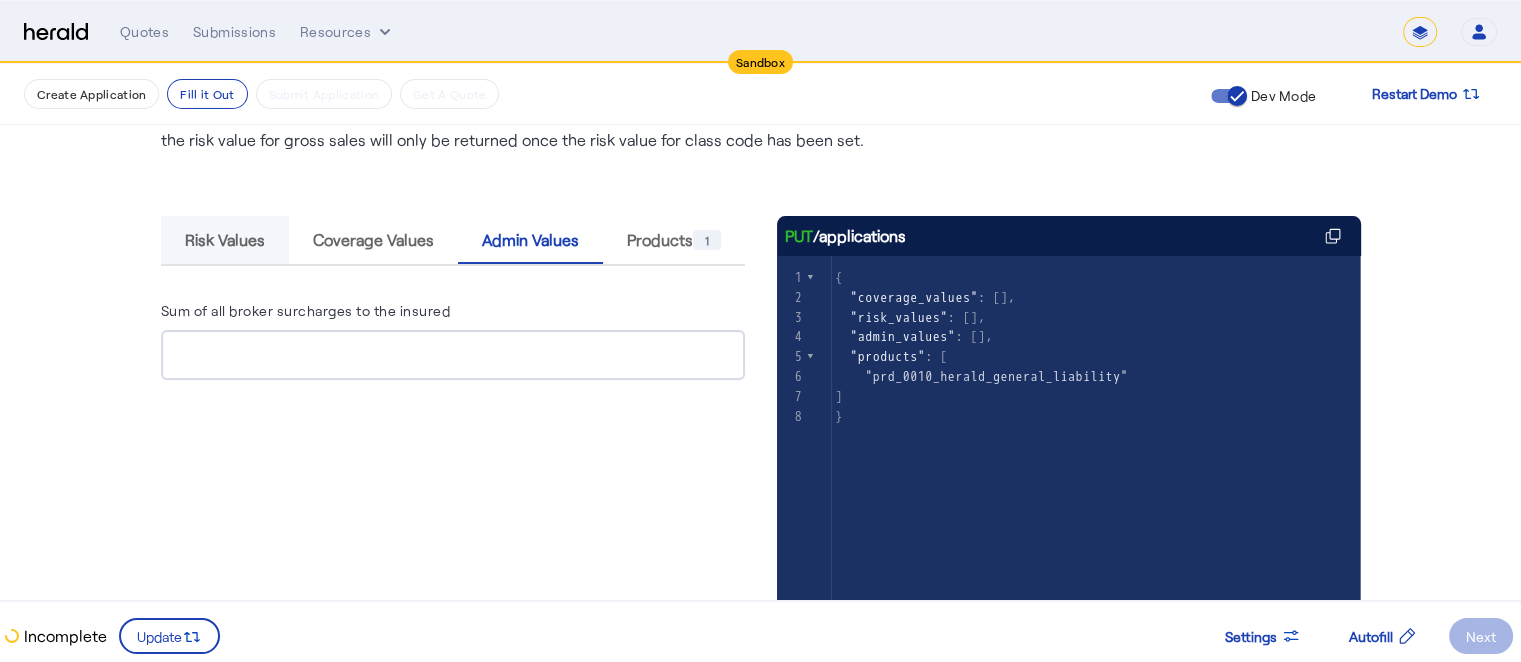 click on "Risk Values" at bounding box center (225, 240) 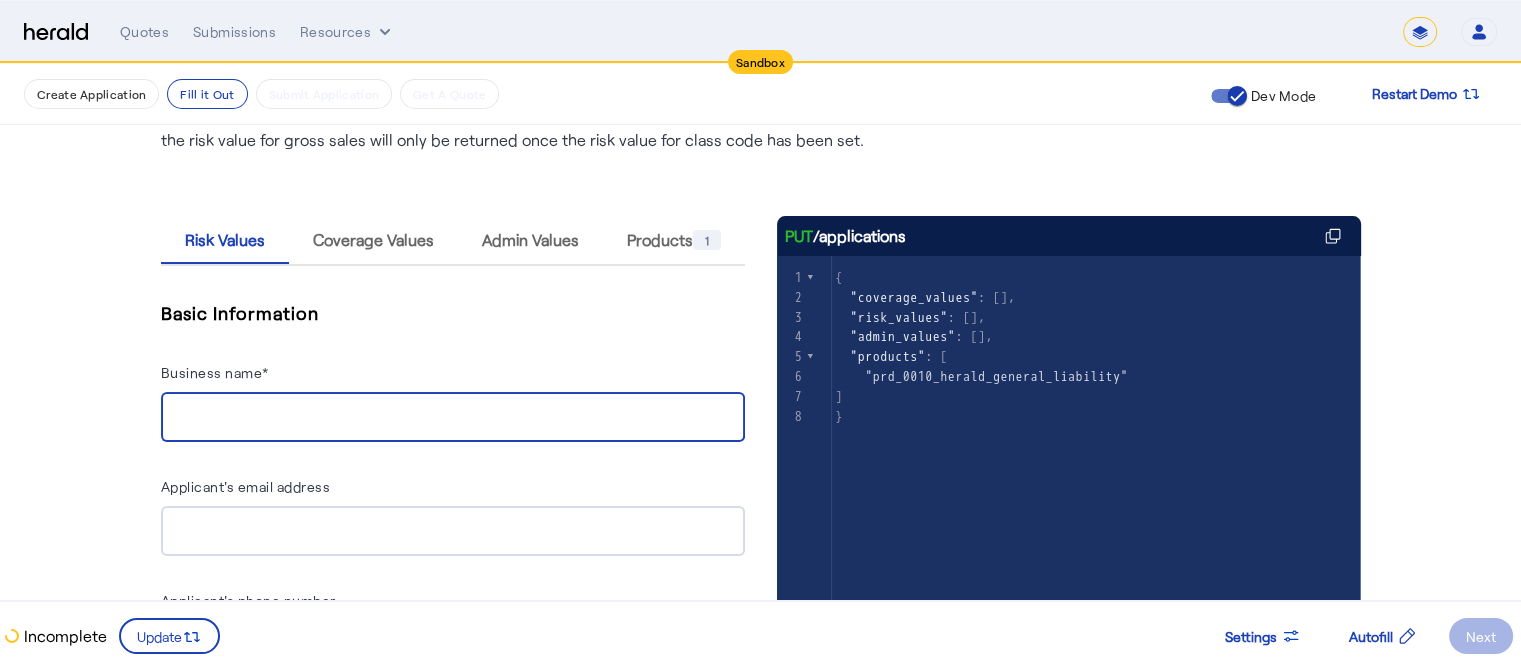 click on "Business name*" at bounding box center (453, 418) 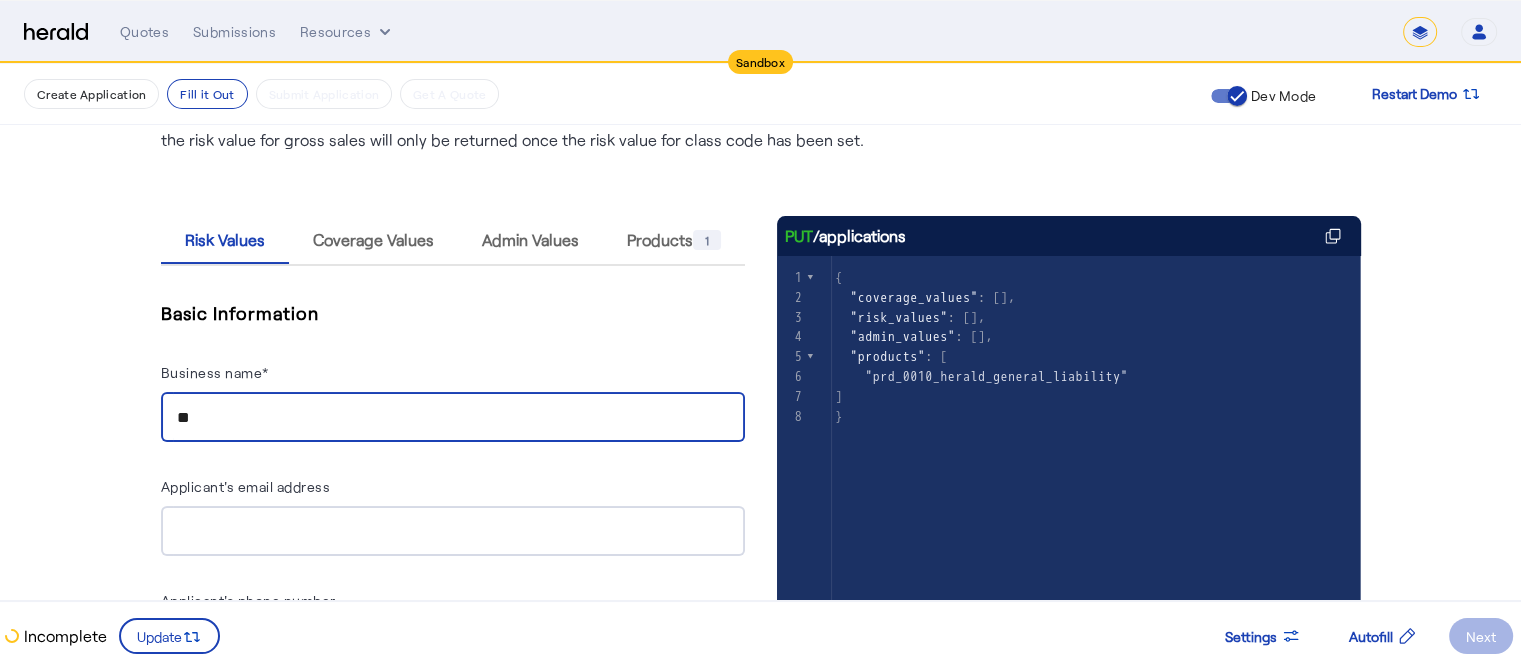 type on "*" 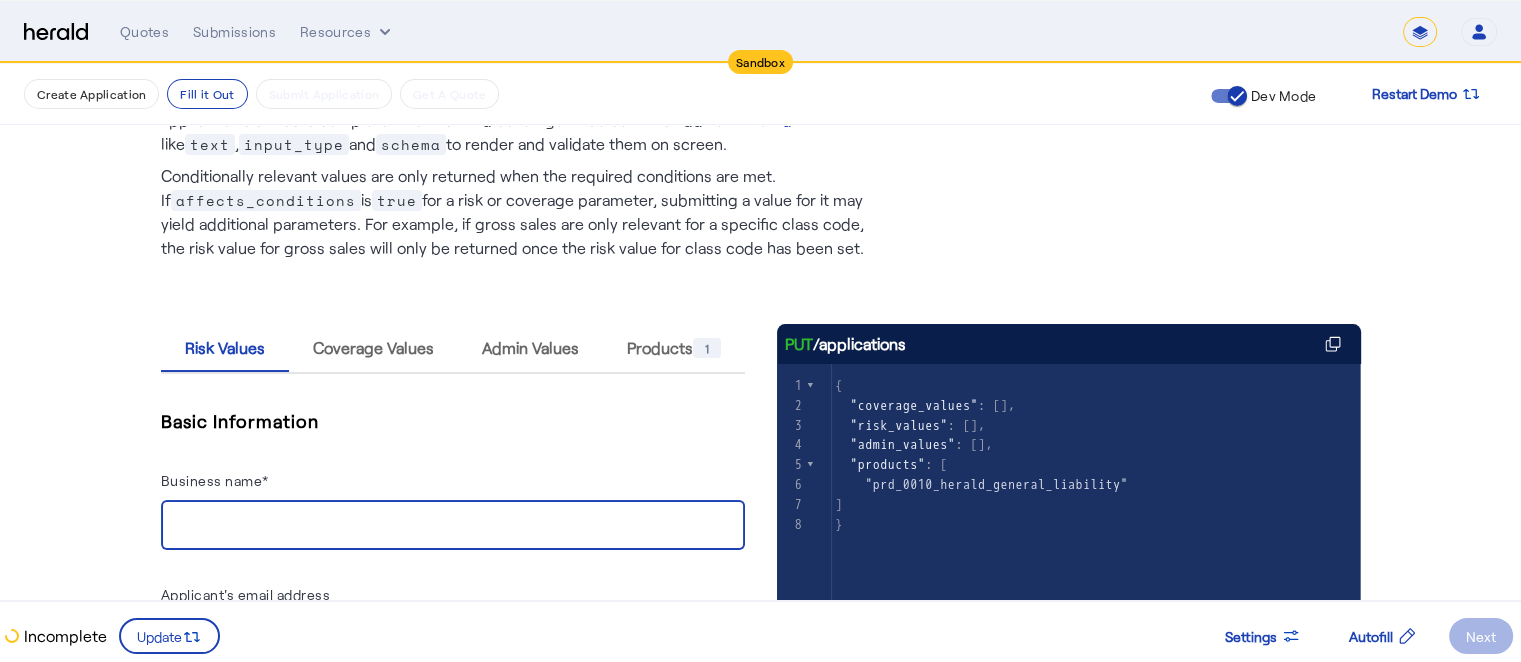 scroll, scrollTop: 236, scrollLeft: 0, axis: vertical 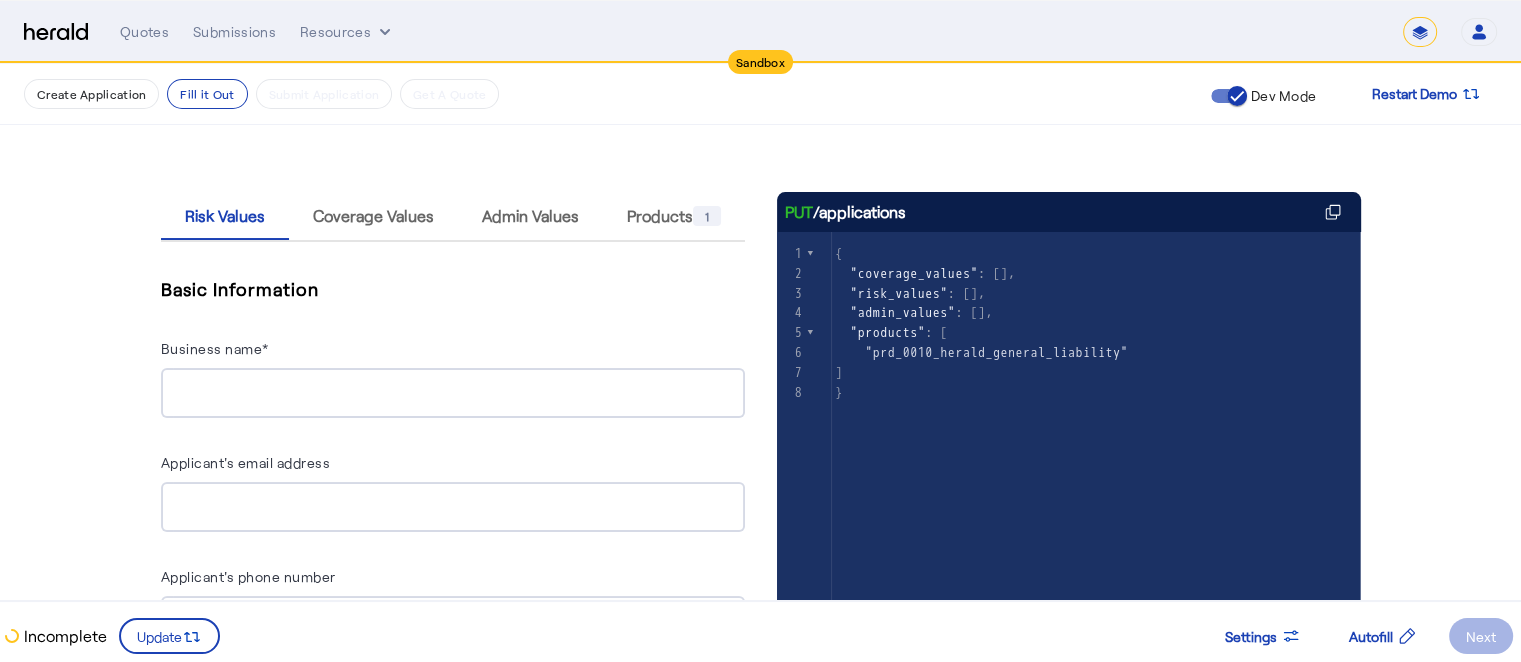 click at bounding box center [453, 393] 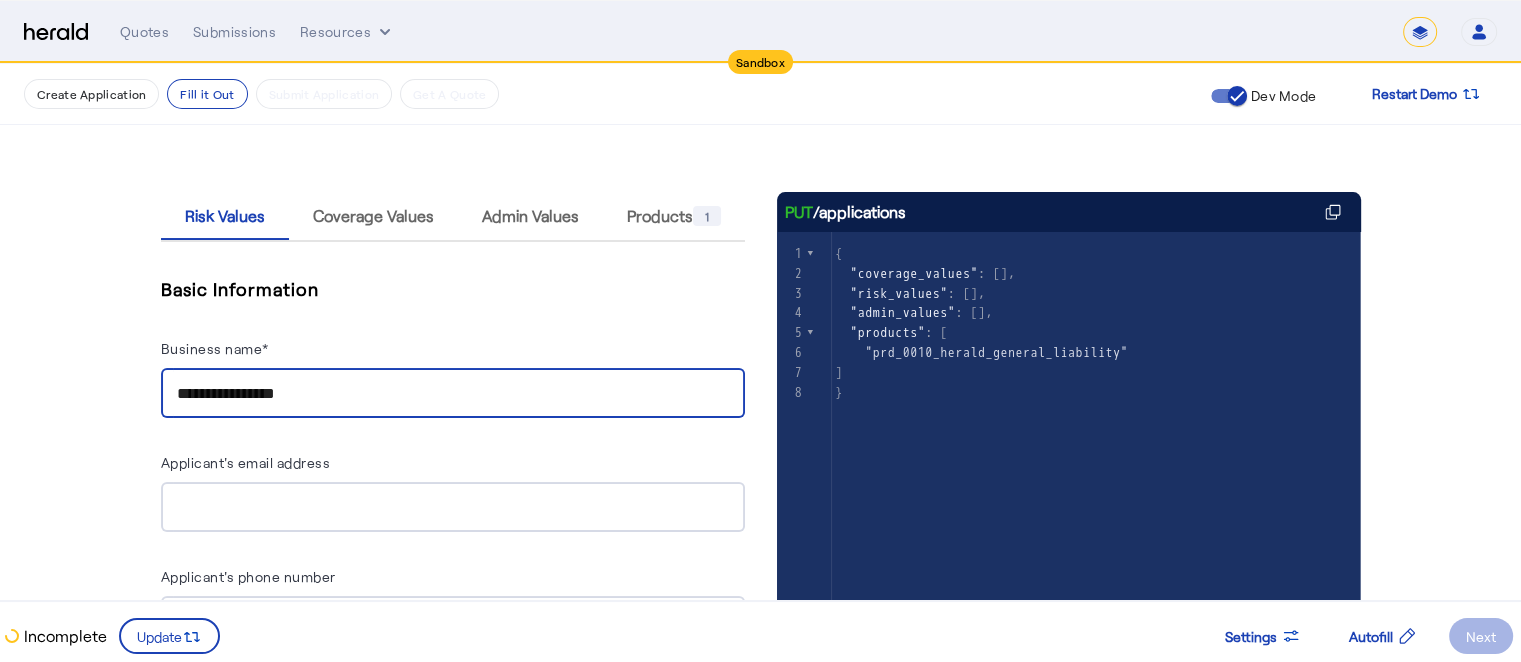type on "**********" 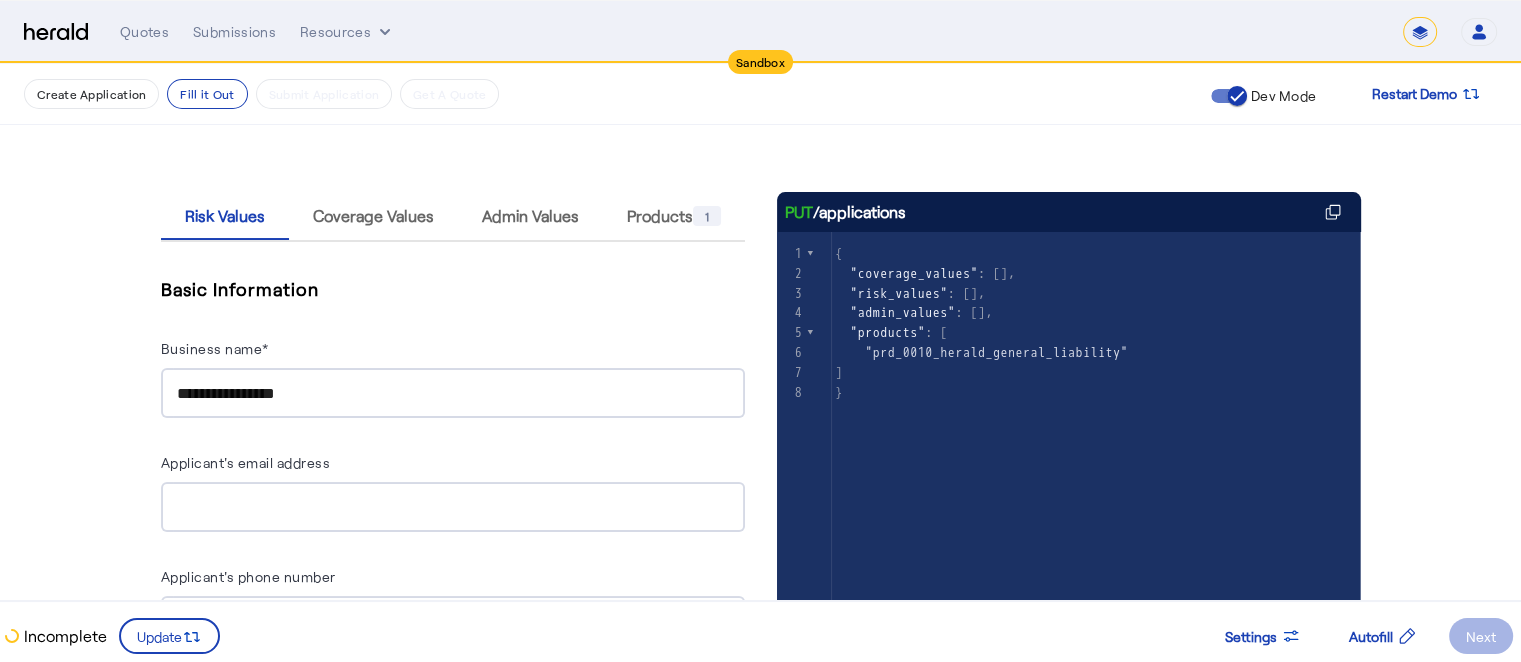 click at bounding box center (453, 507) 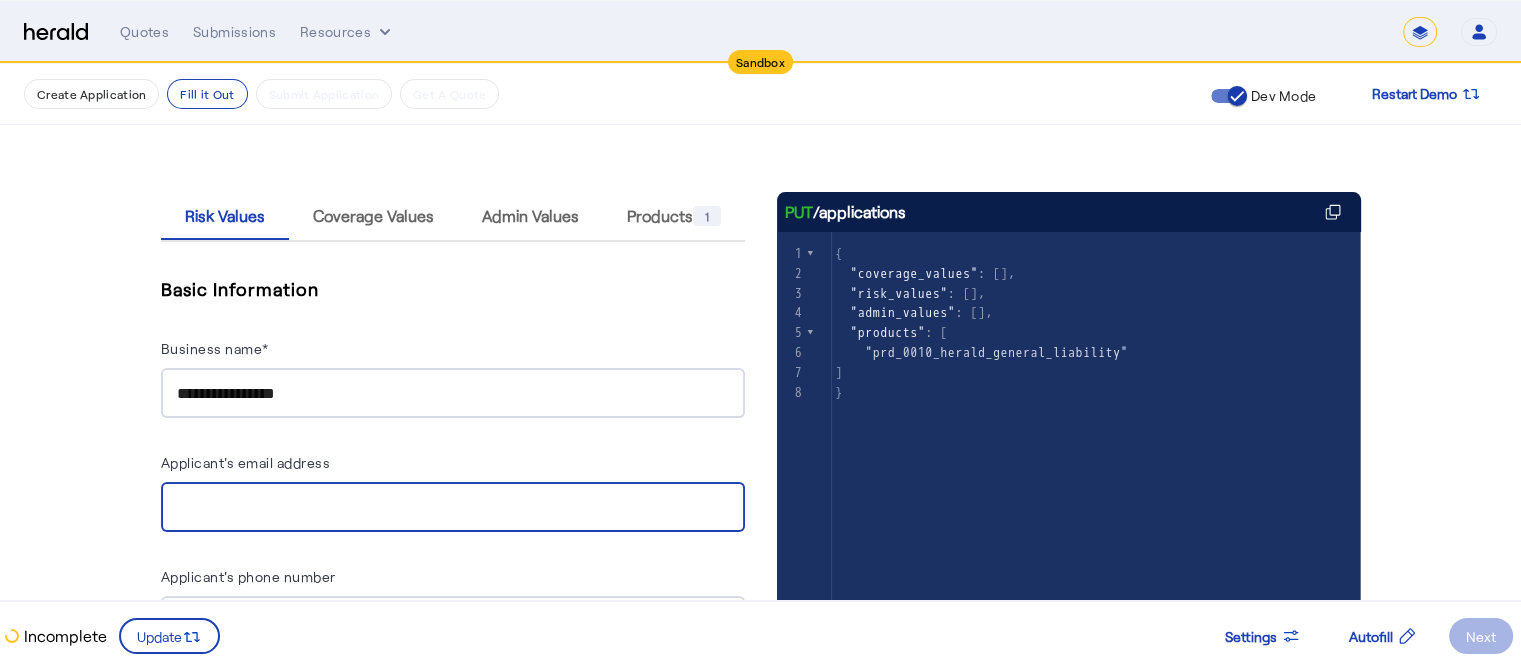 type on "*" 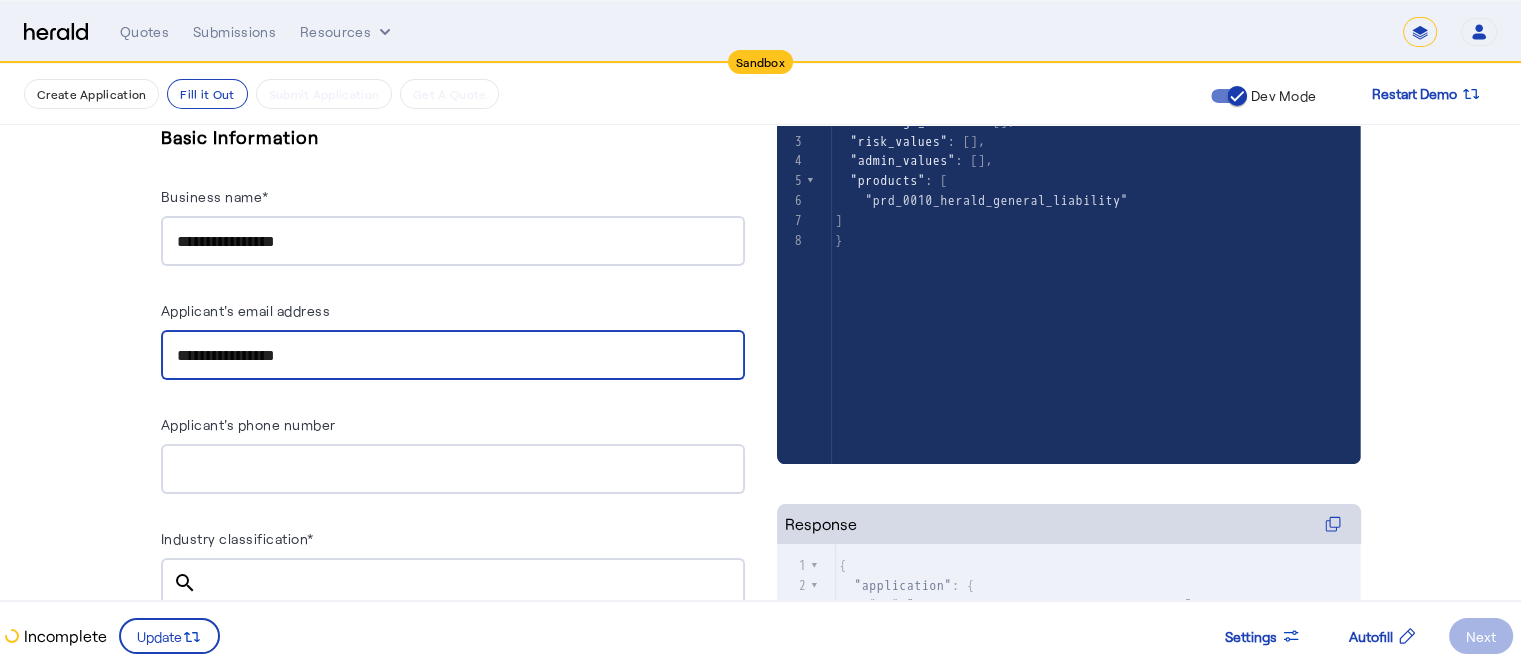 scroll, scrollTop: 392, scrollLeft: 0, axis: vertical 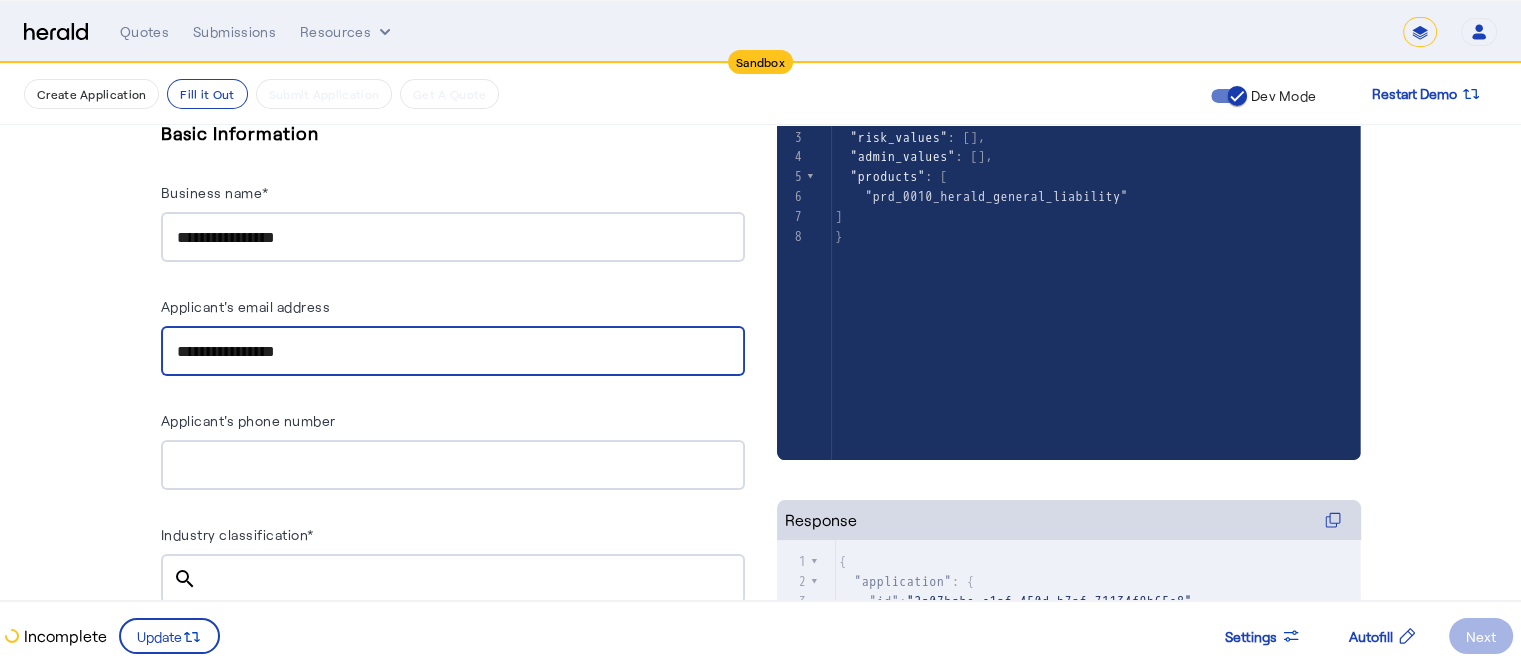 type on "**********" 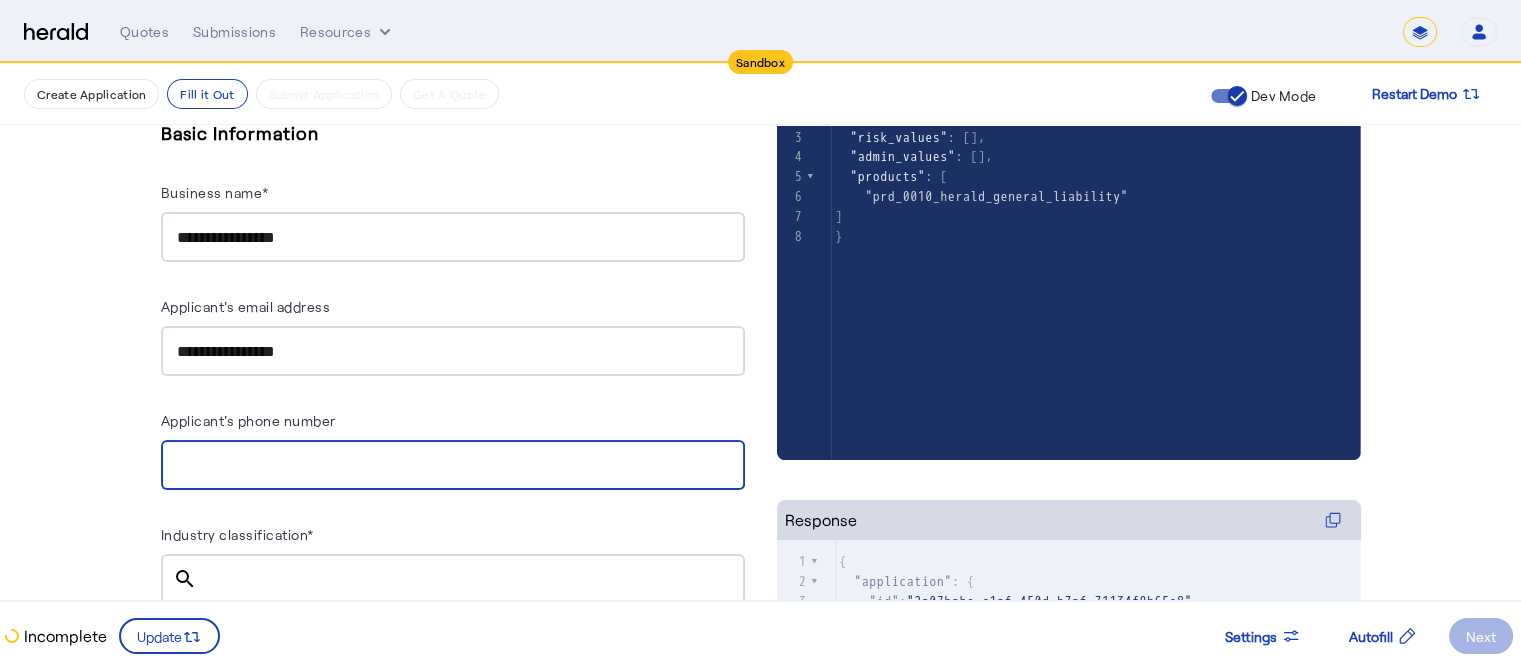 click on "Applicant's phone number" at bounding box center [453, 466] 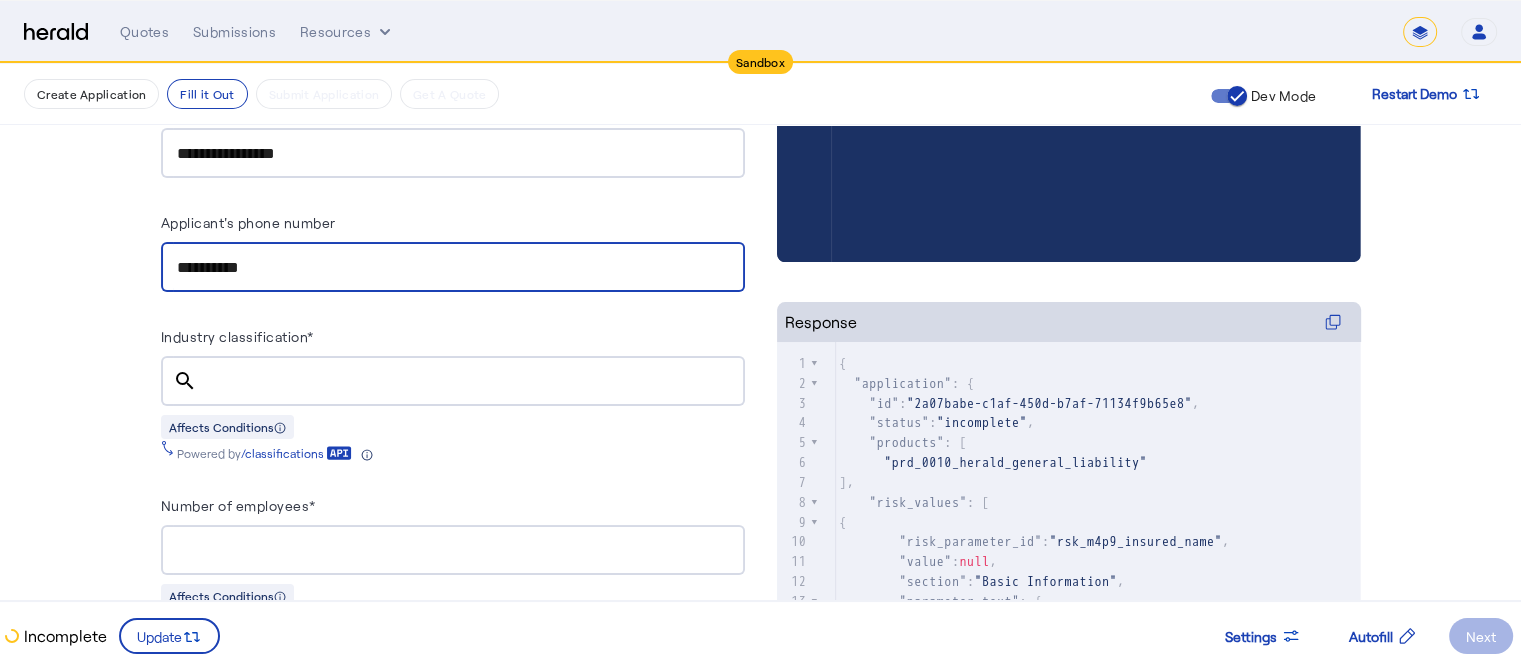 scroll, scrollTop: 592, scrollLeft: 0, axis: vertical 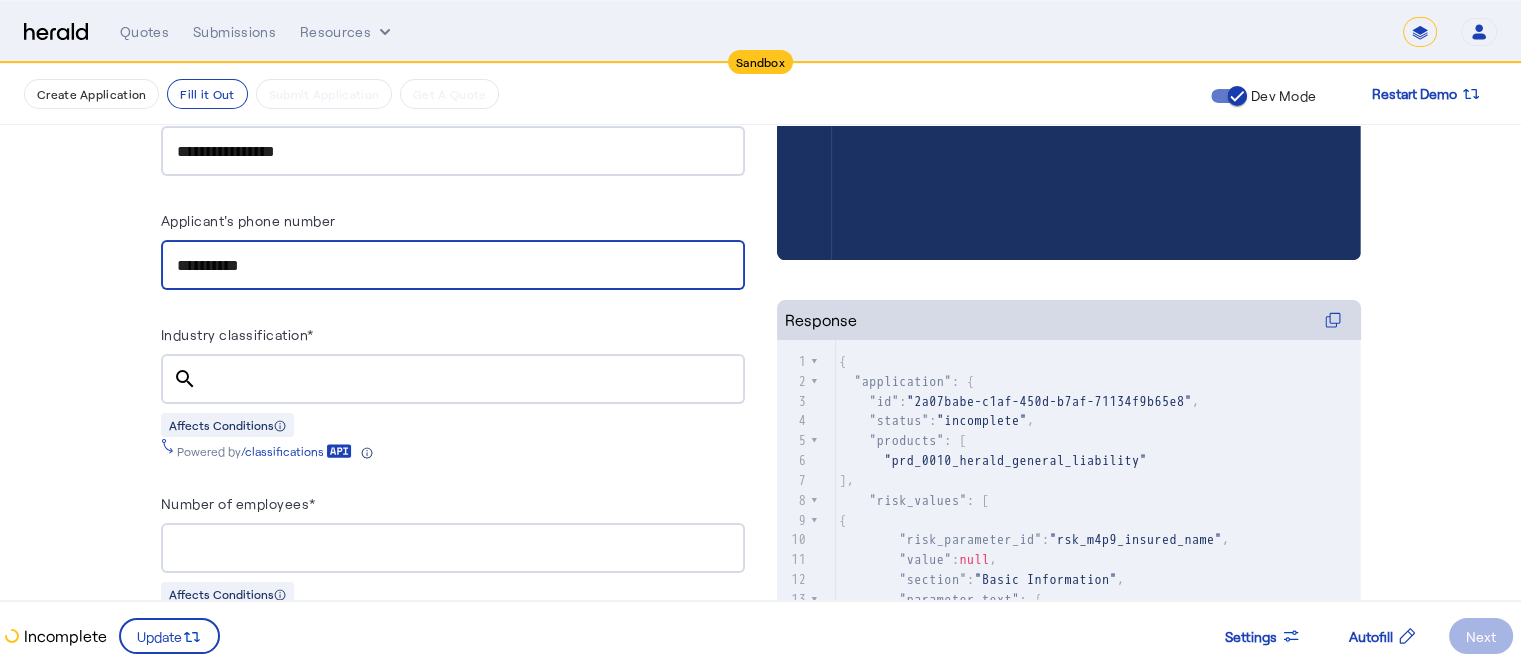 type on "**********" 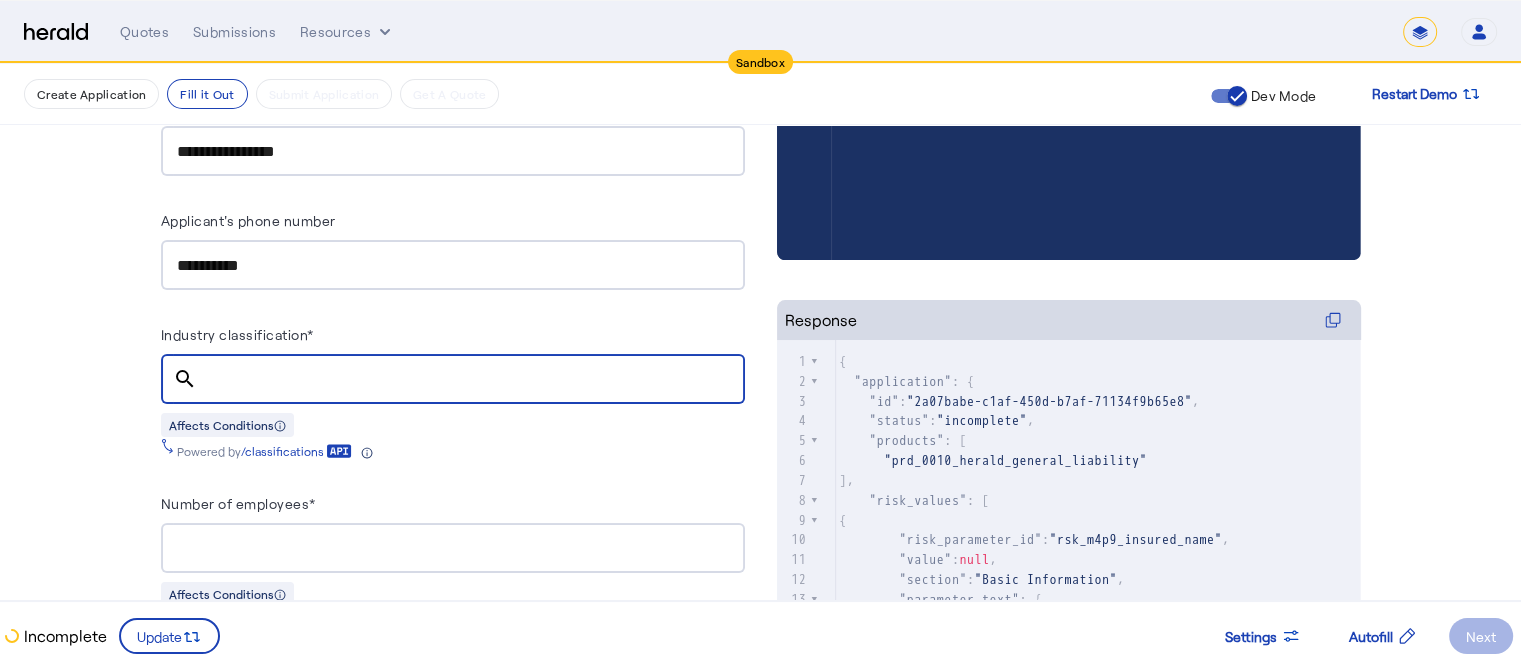 click on "Industry classification*" at bounding box center (471, 380) 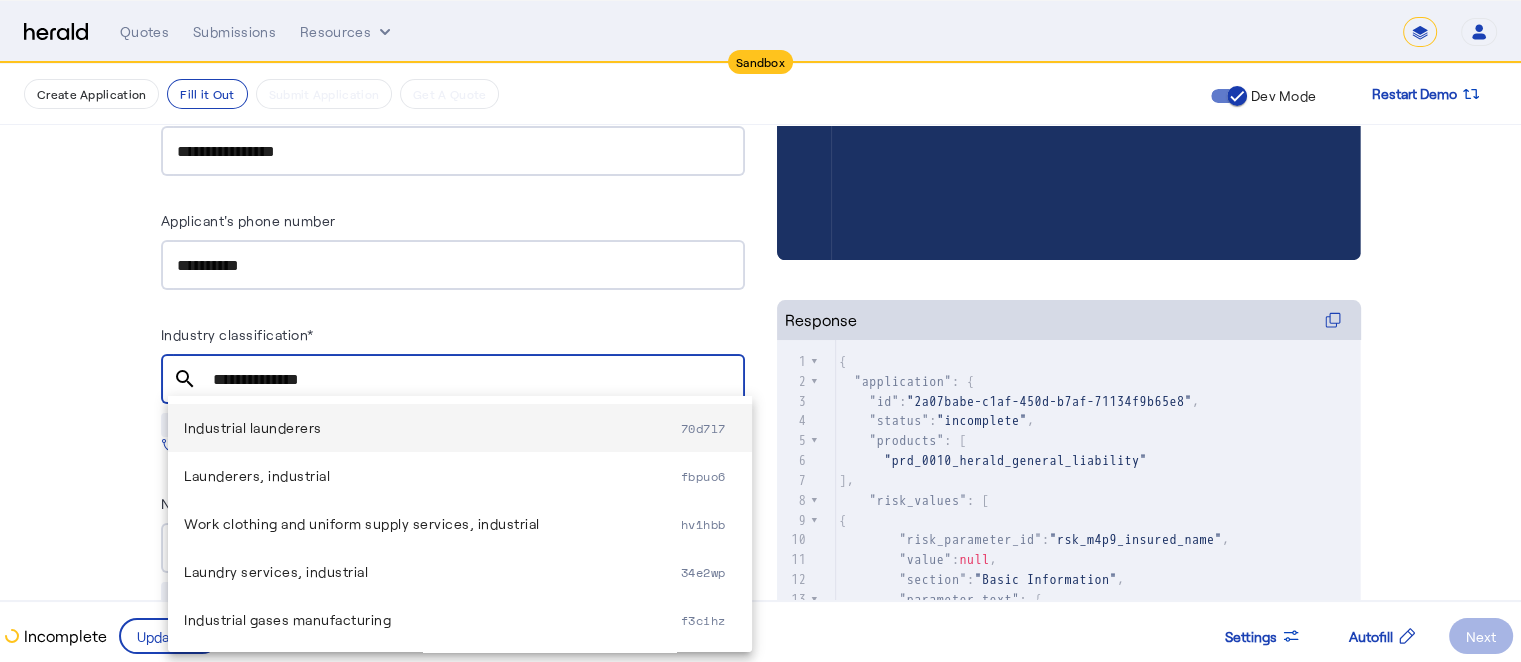 type on "**********" 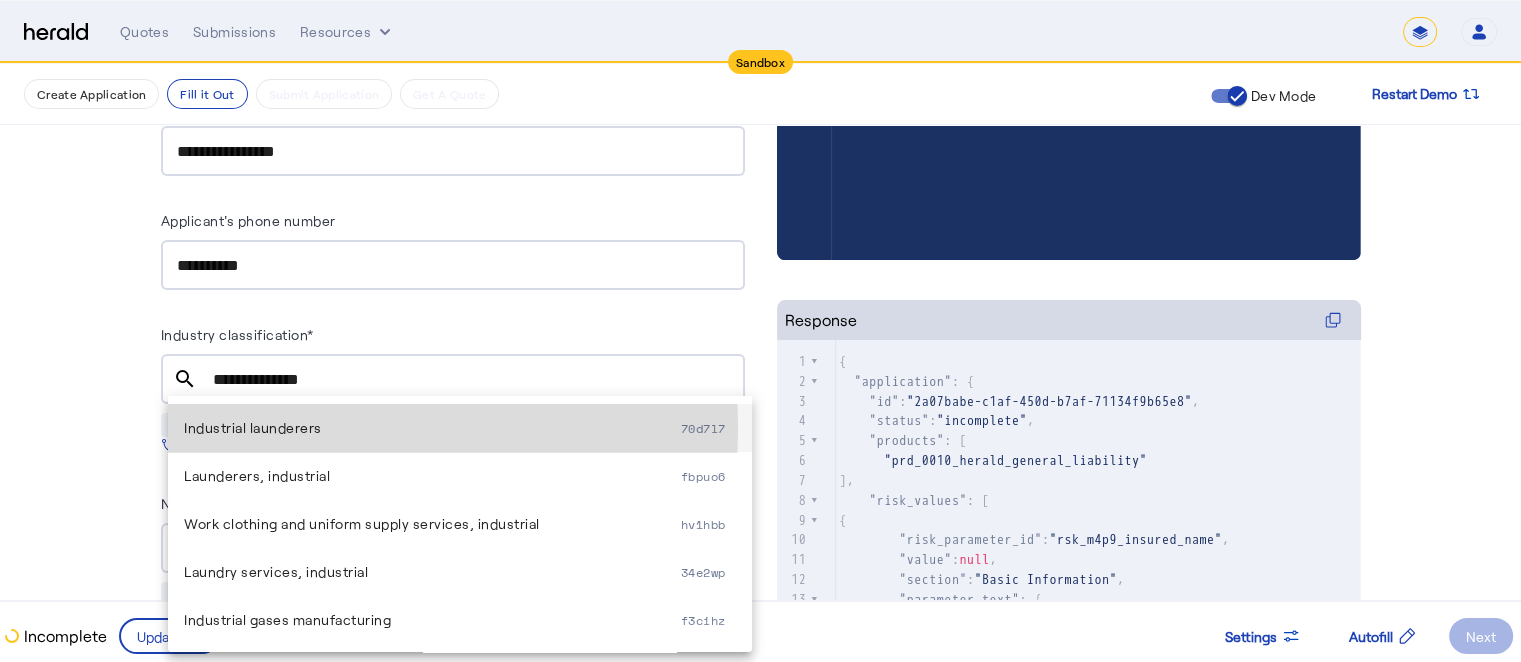 click on "Industrial launderers" at bounding box center (432, 428) 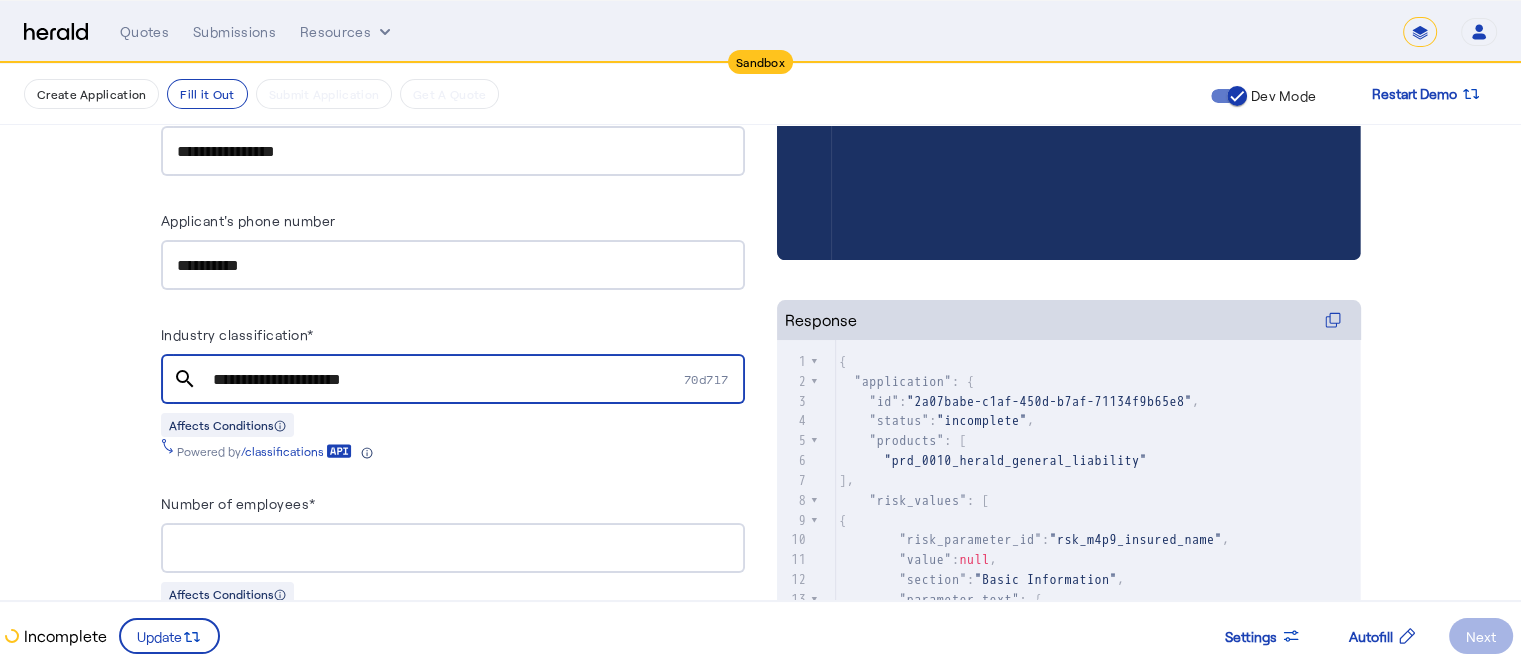 click at bounding box center [453, 548] 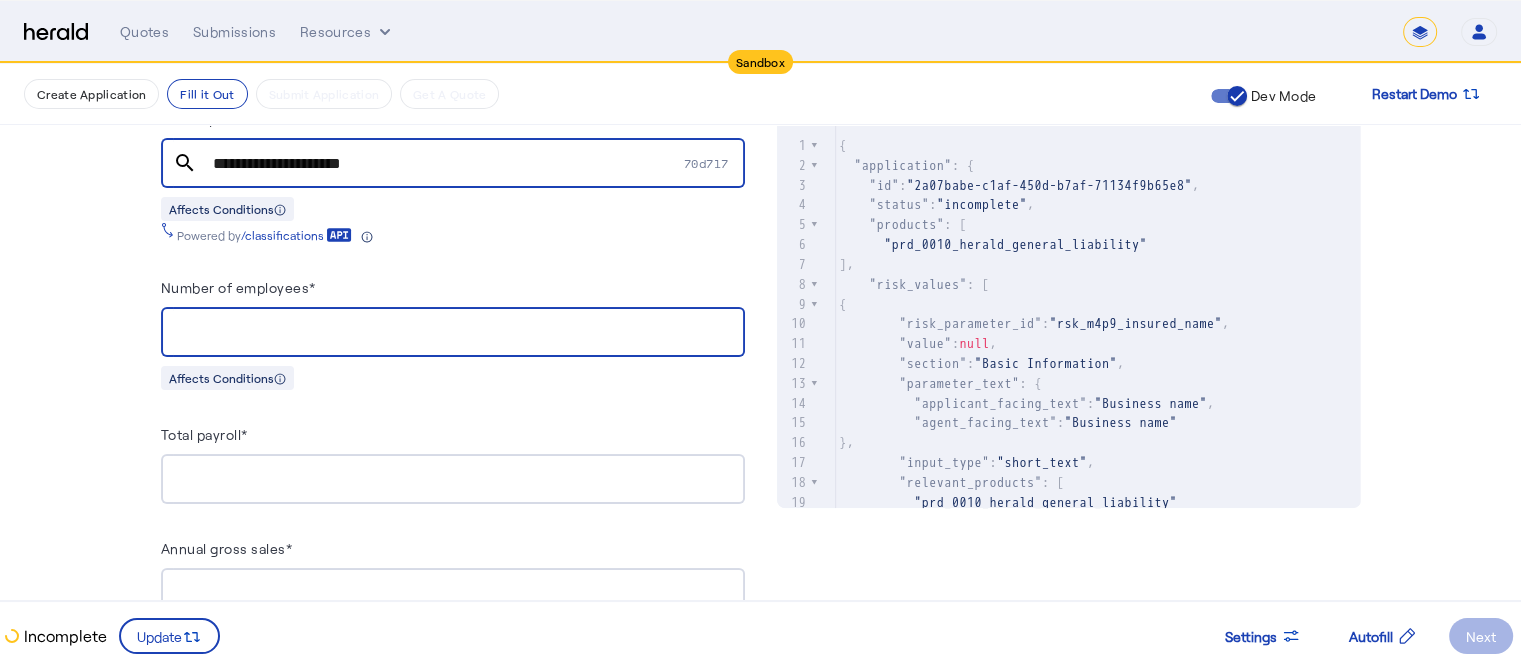 scroll, scrollTop: 812, scrollLeft: 0, axis: vertical 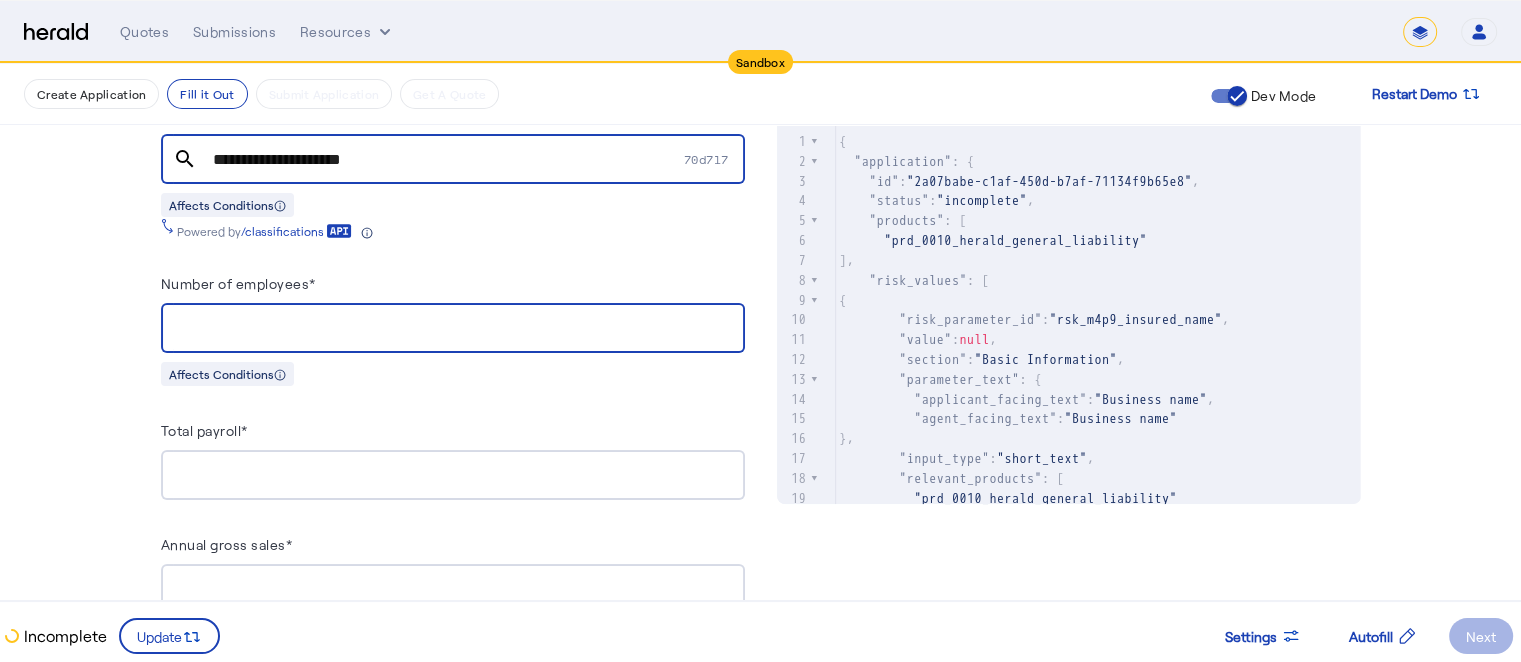 type on "*" 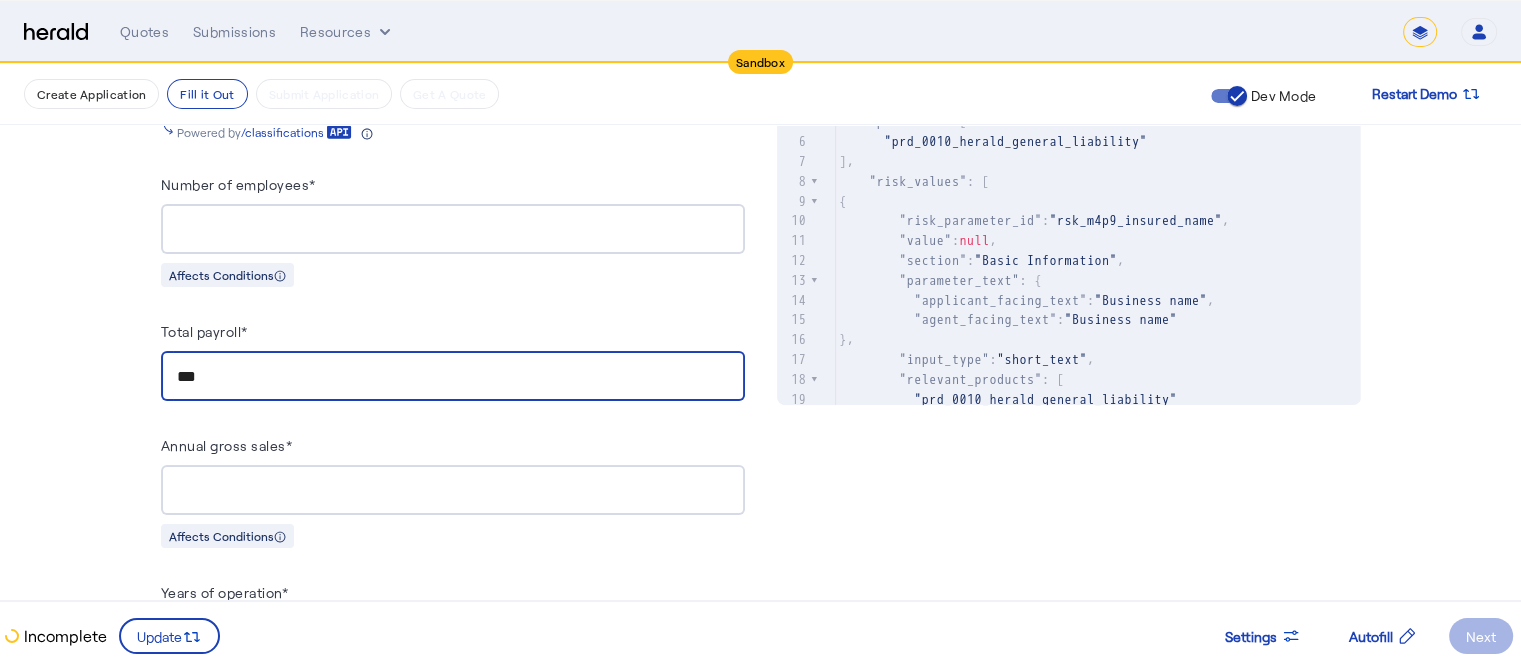 scroll, scrollTop: 912, scrollLeft: 0, axis: vertical 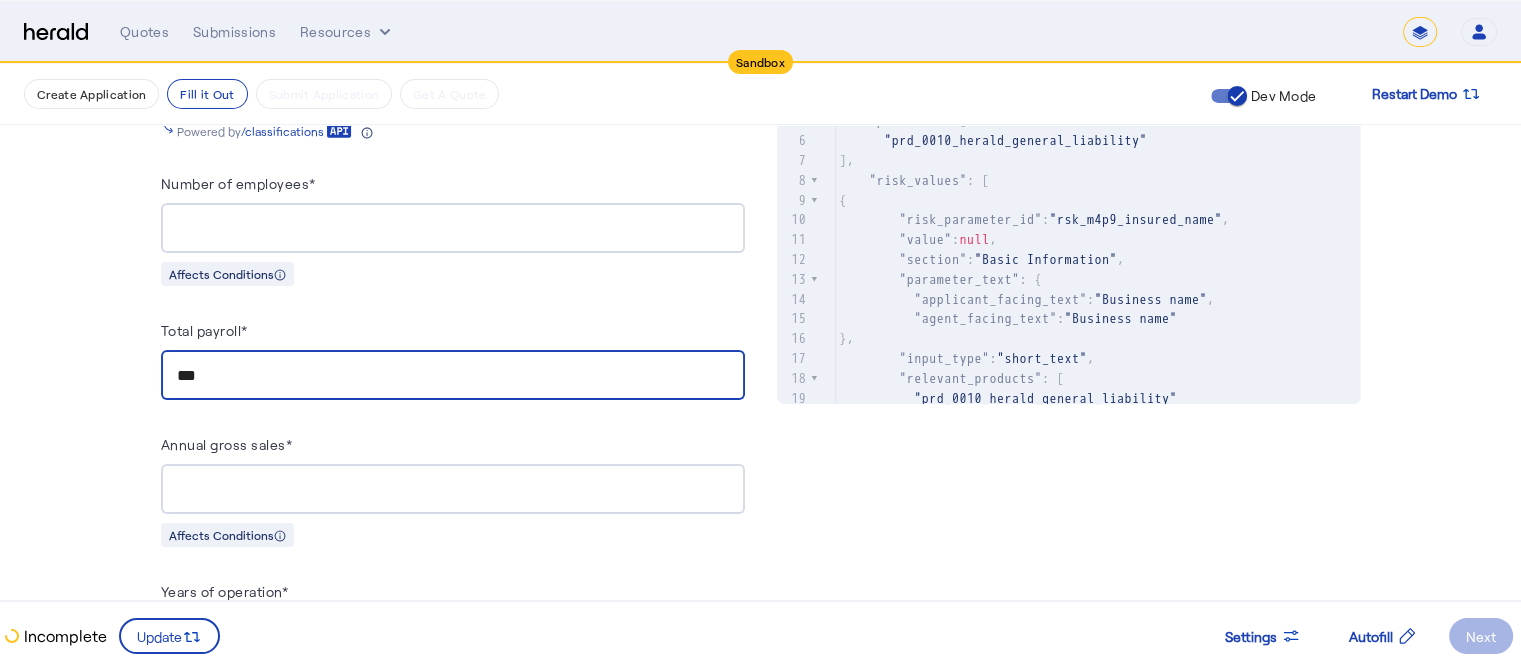 type on "***" 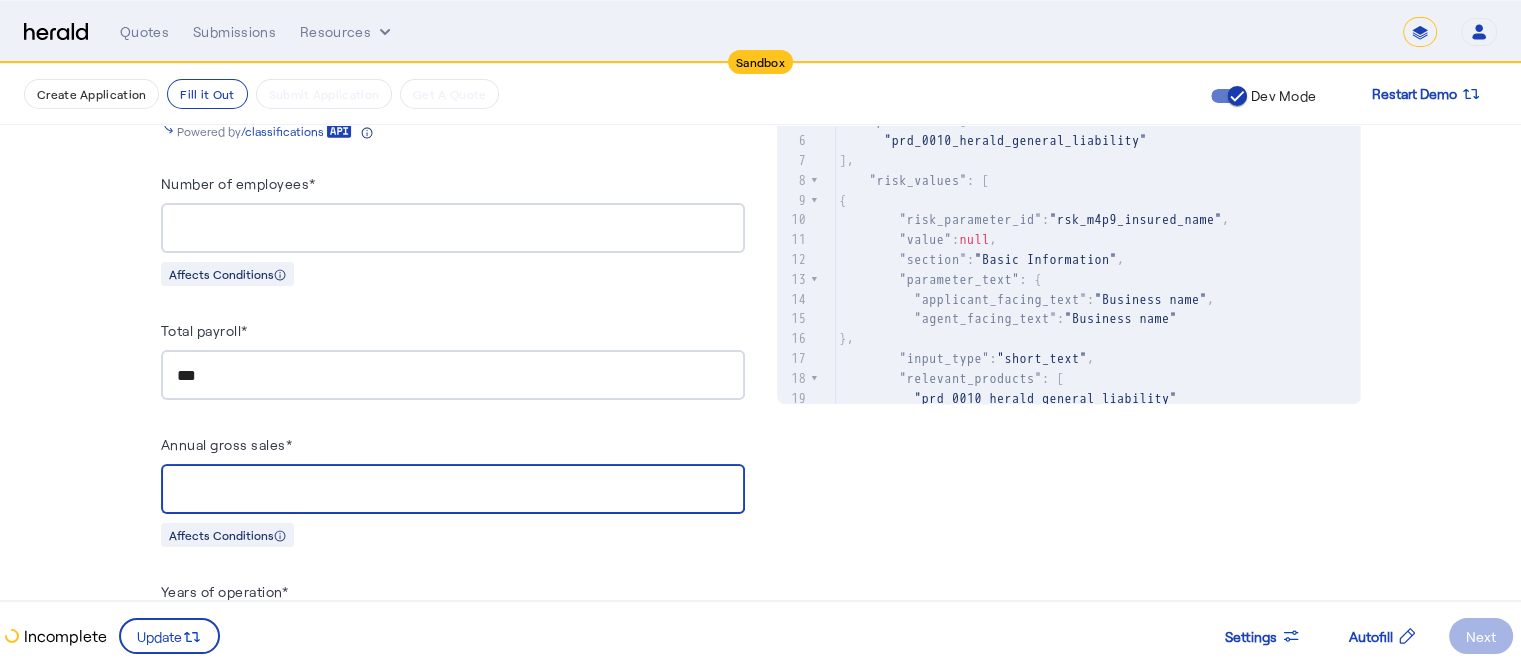 click on "Annual gross sales*" at bounding box center [453, 490] 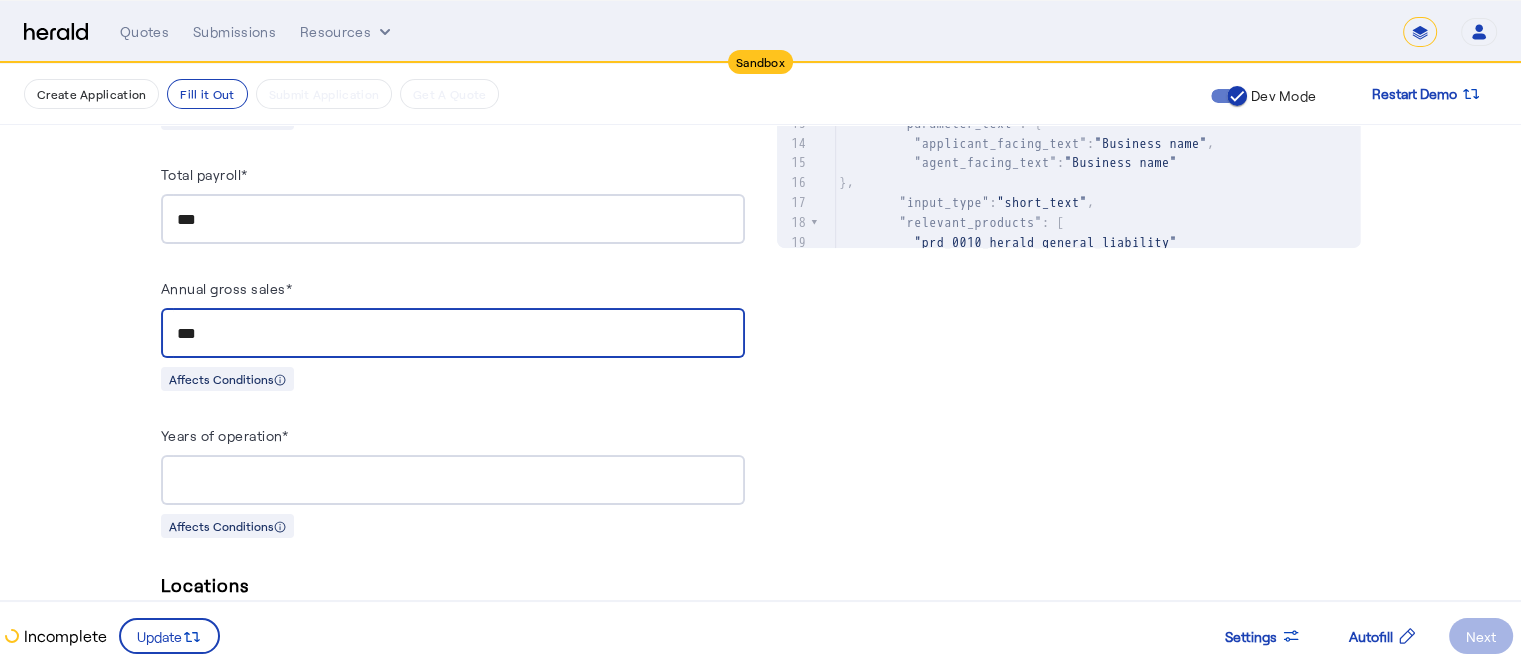 scroll, scrollTop: 1084, scrollLeft: 0, axis: vertical 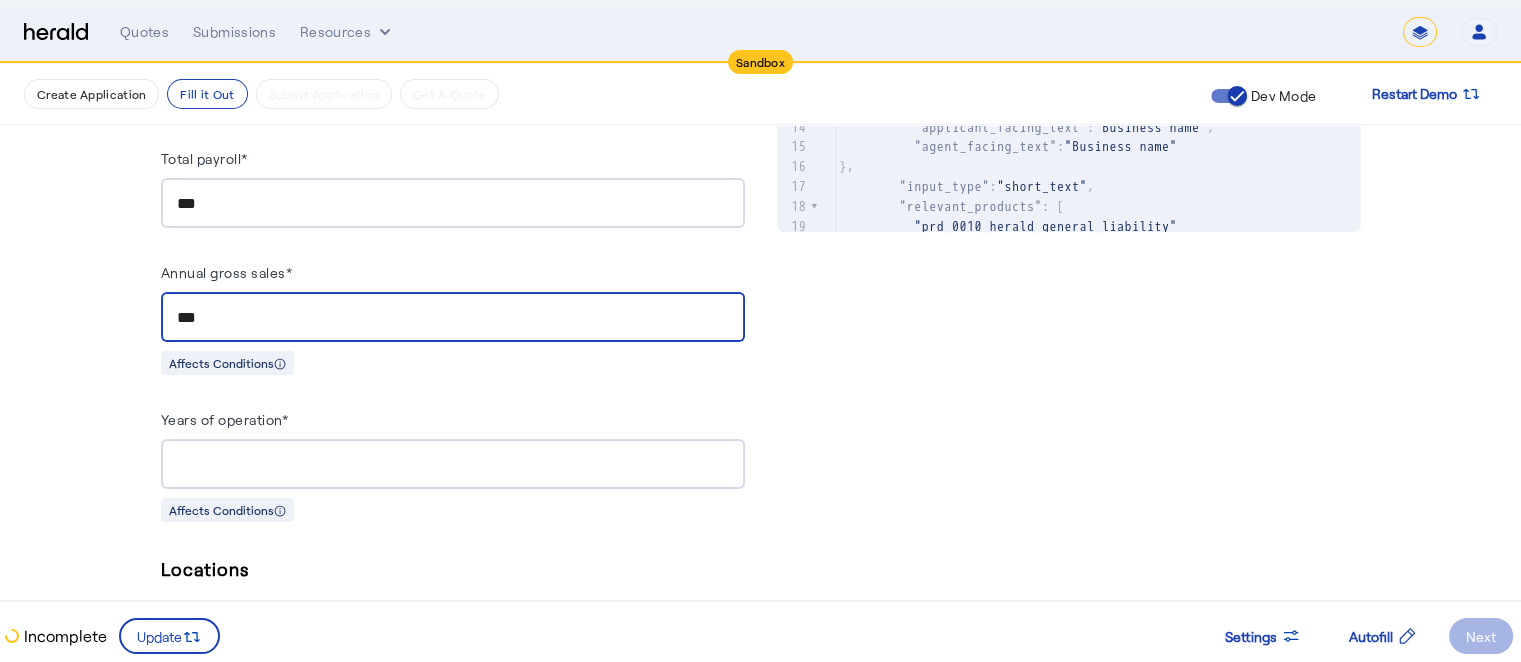 type on "***" 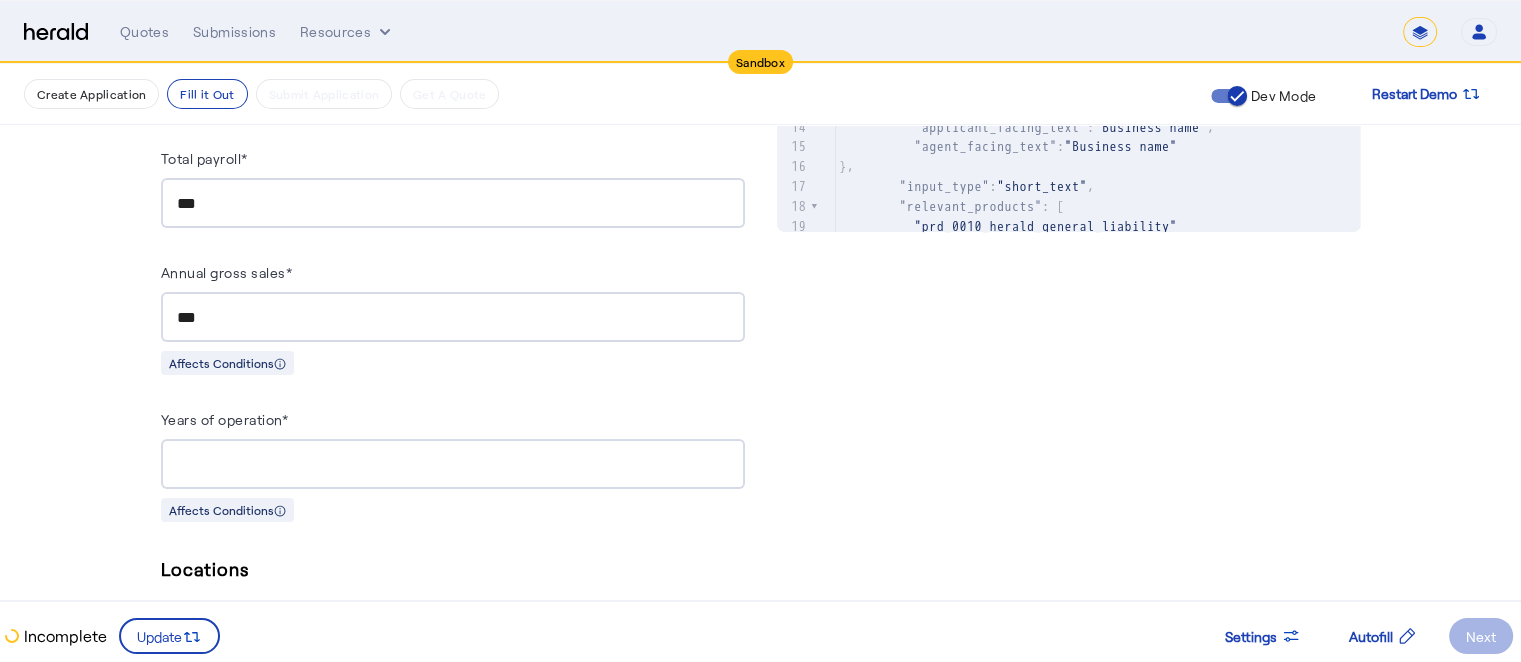 click at bounding box center [453, 464] 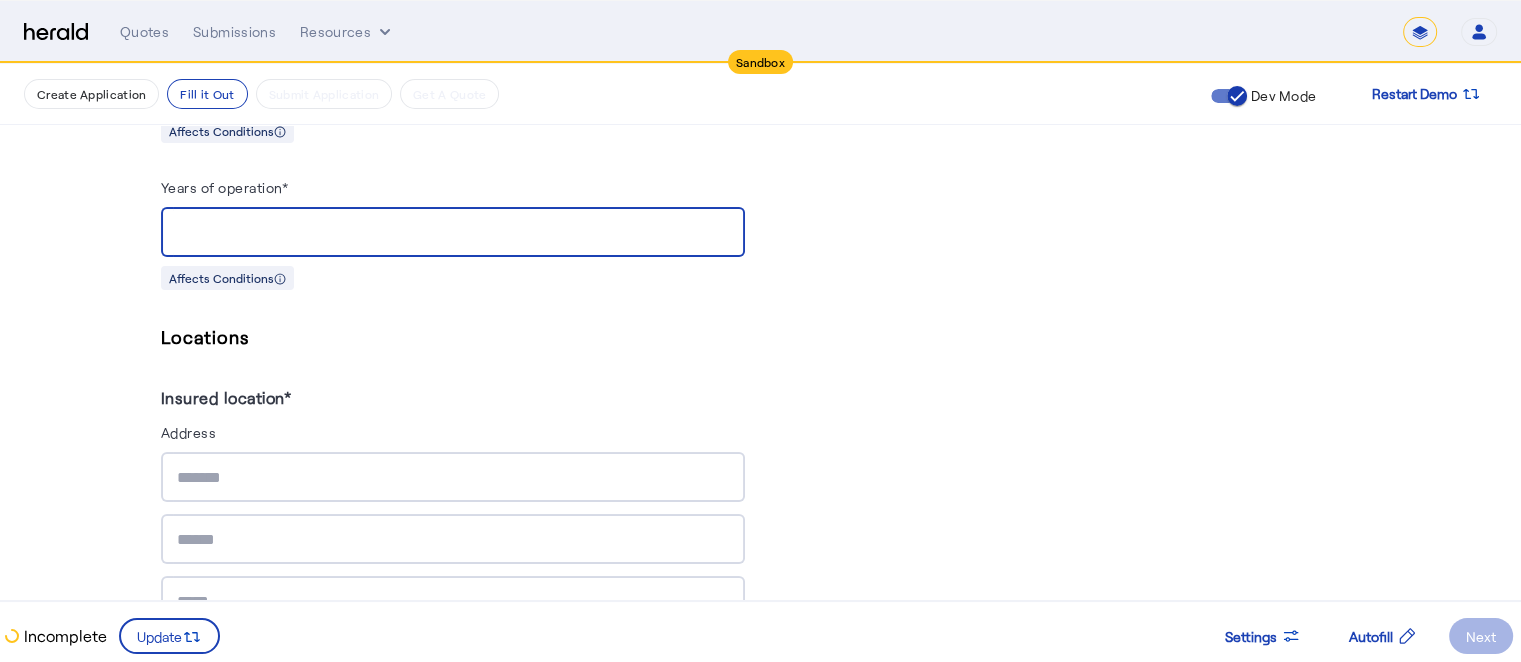 scroll, scrollTop: 1315, scrollLeft: 0, axis: vertical 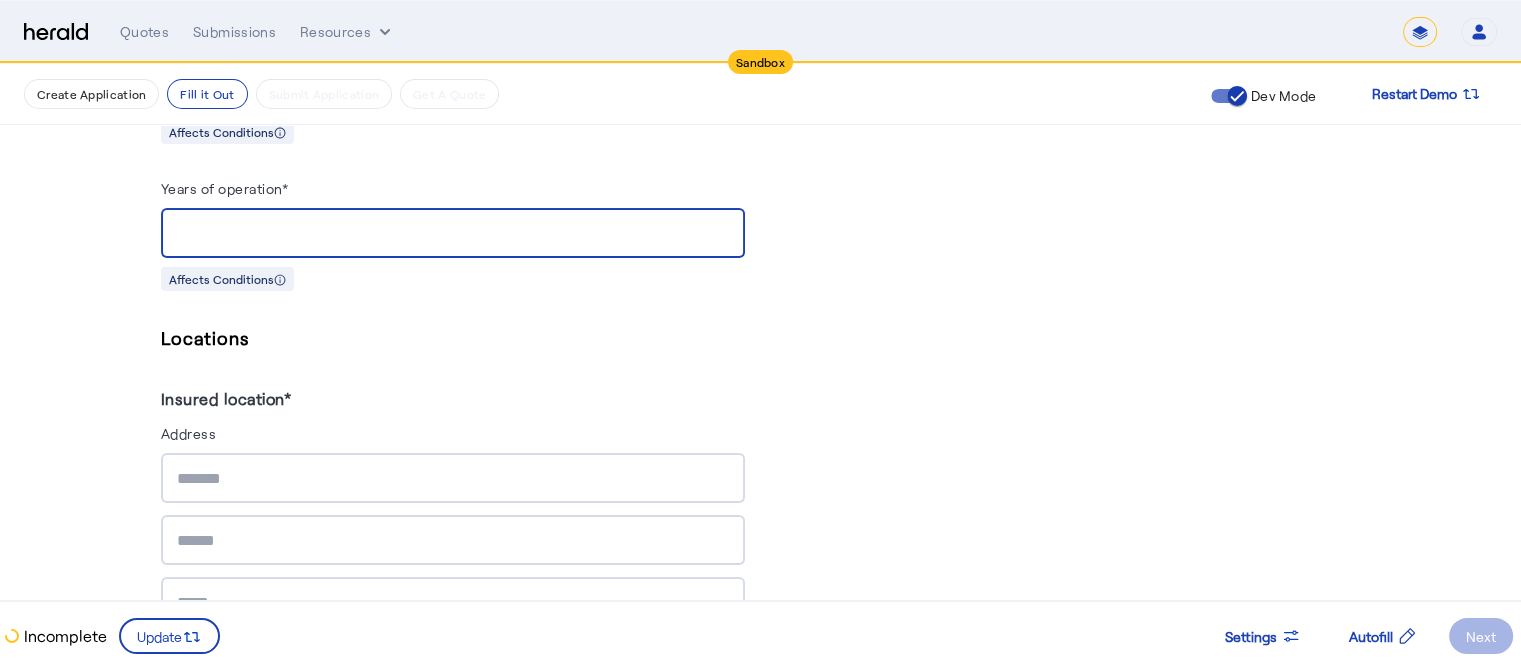 type on "*" 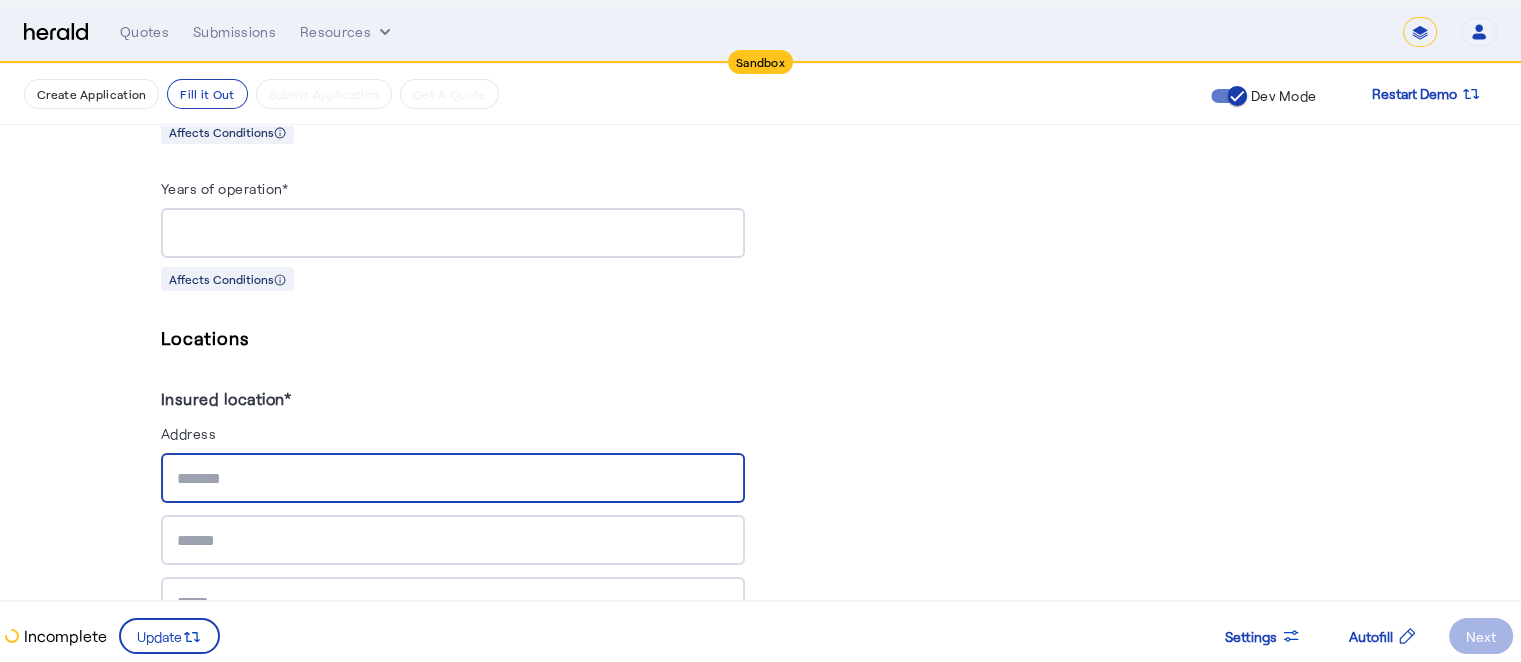 click at bounding box center (453, 479) 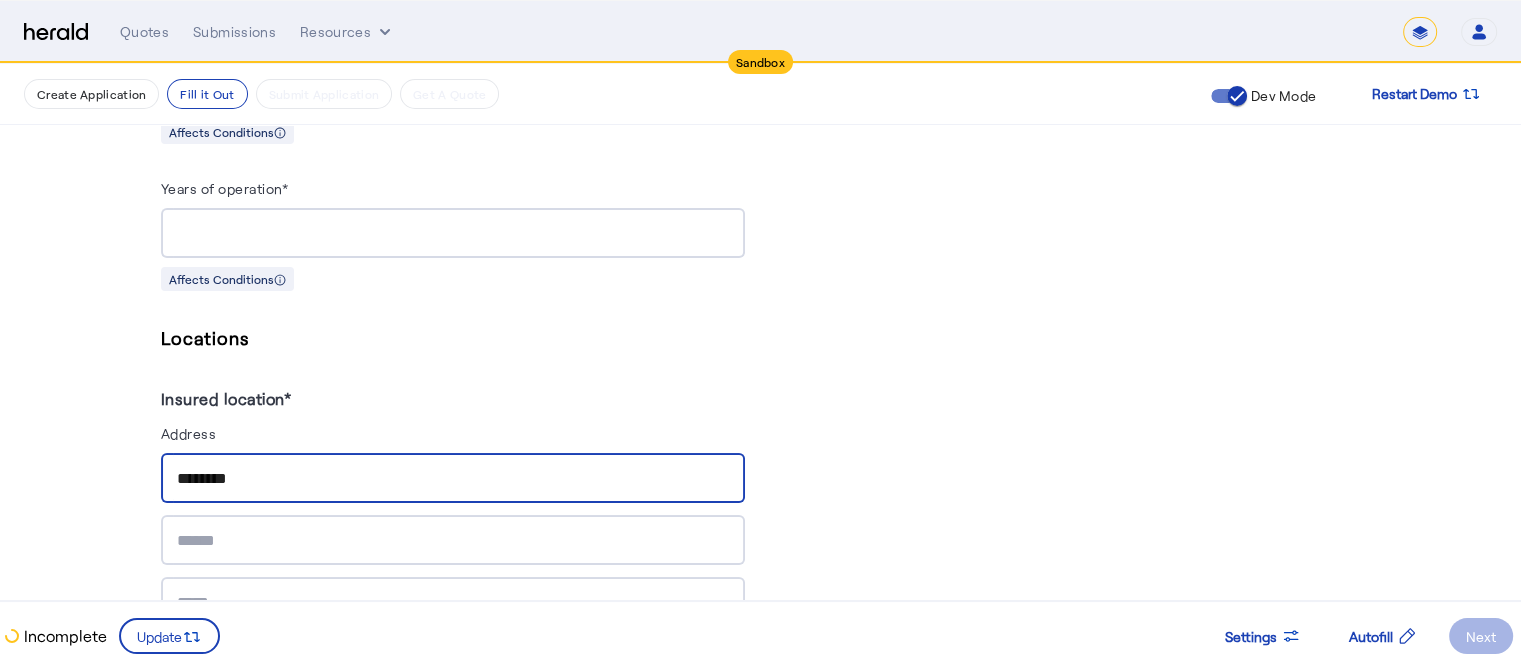type on "********" 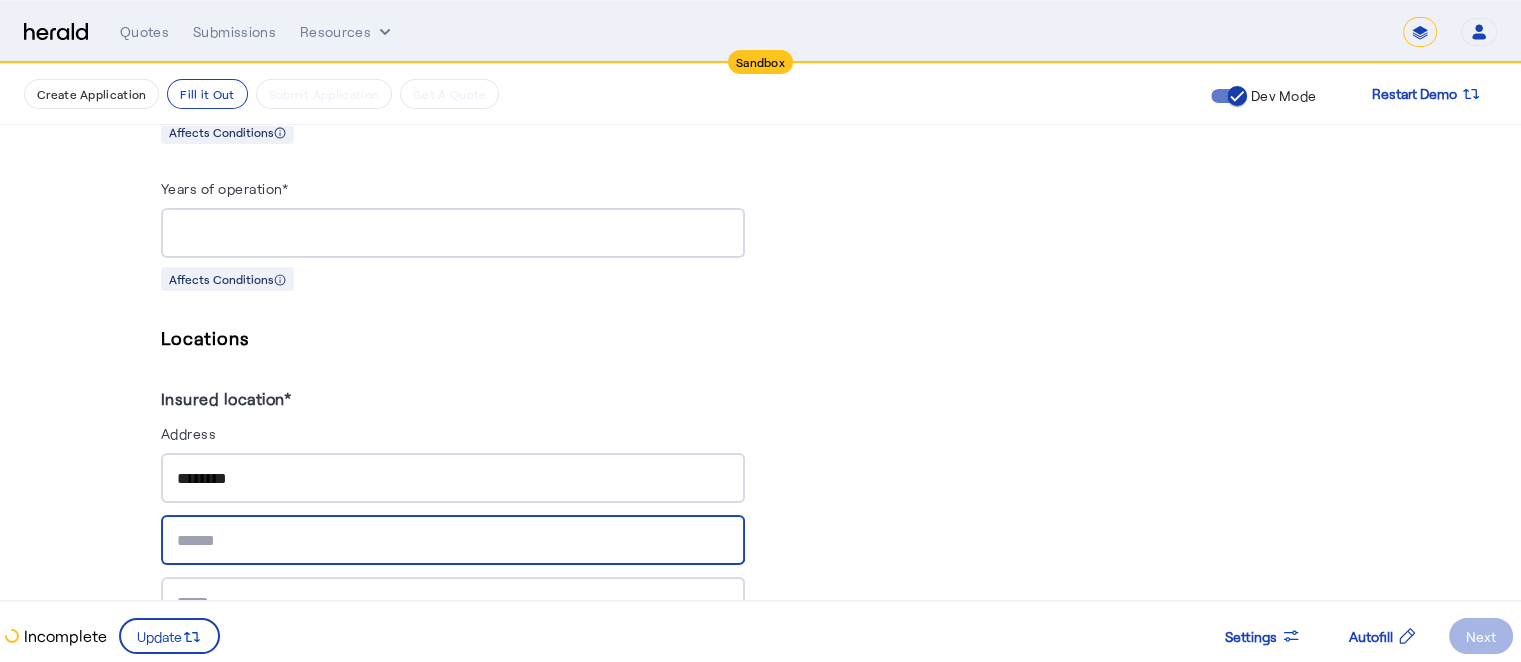 click at bounding box center (453, 541) 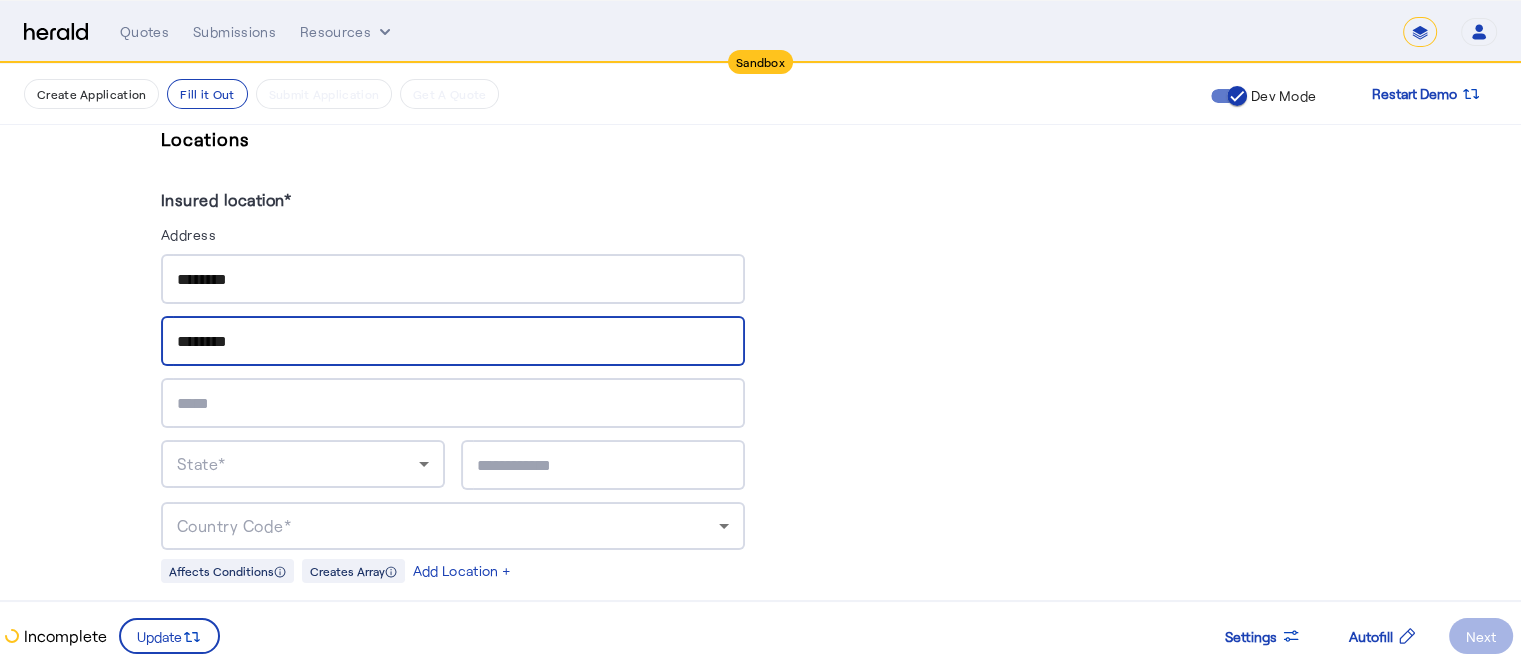 scroll, scrollTop: 1515, scrollLeft: 0, axis: vertical 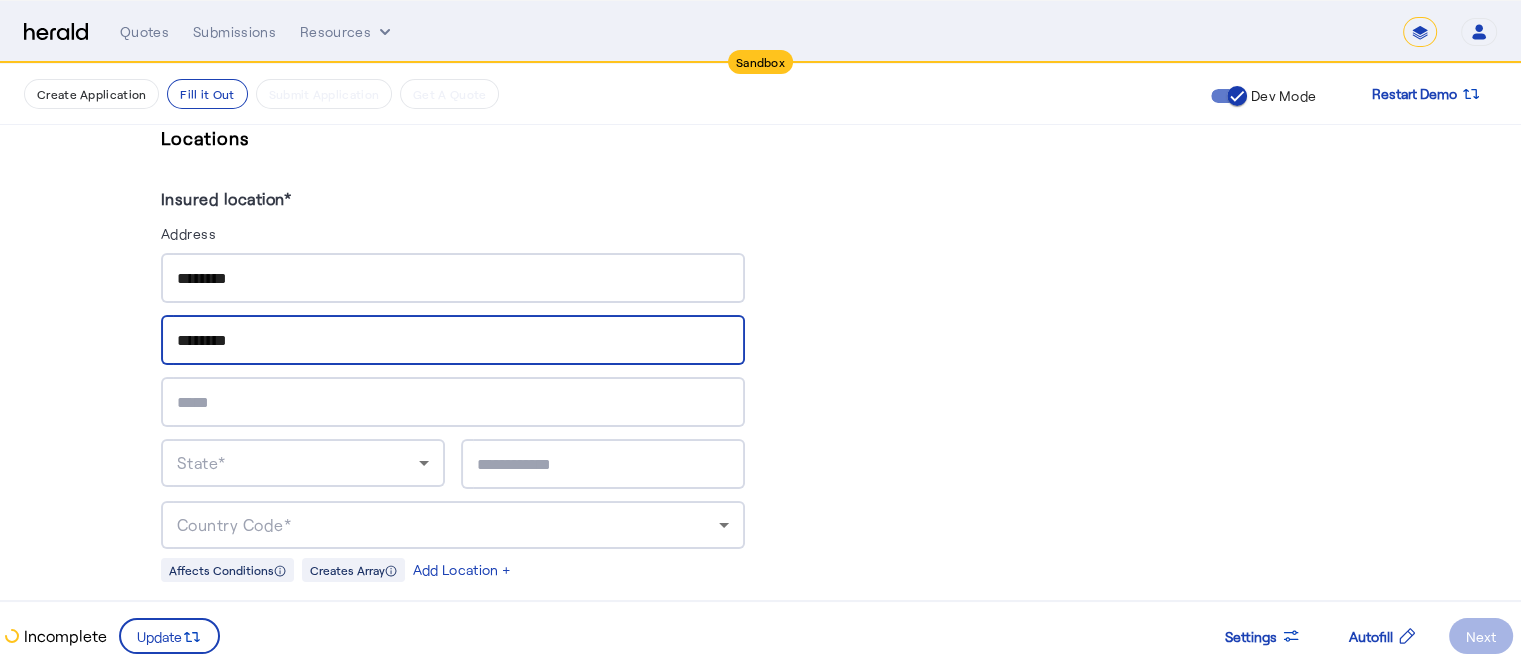 type on "********" 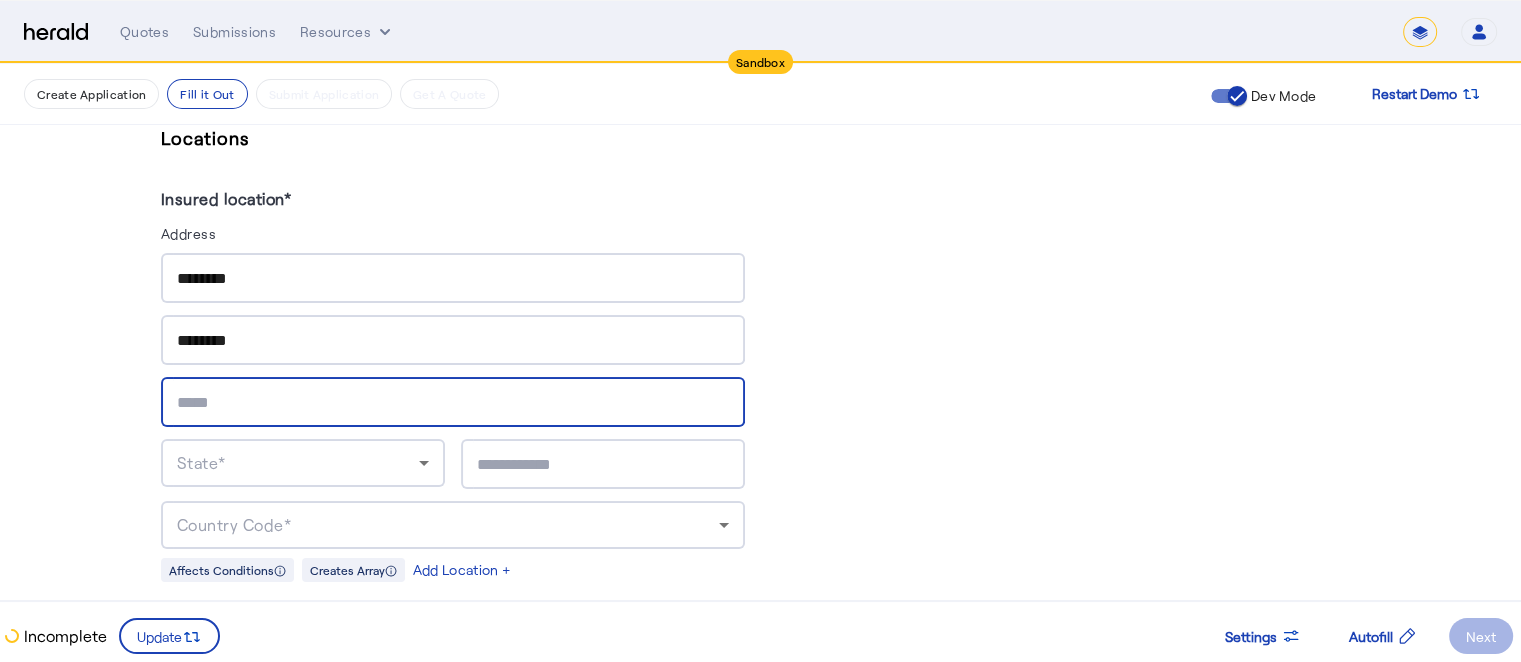click at bounding box center [453, 403] 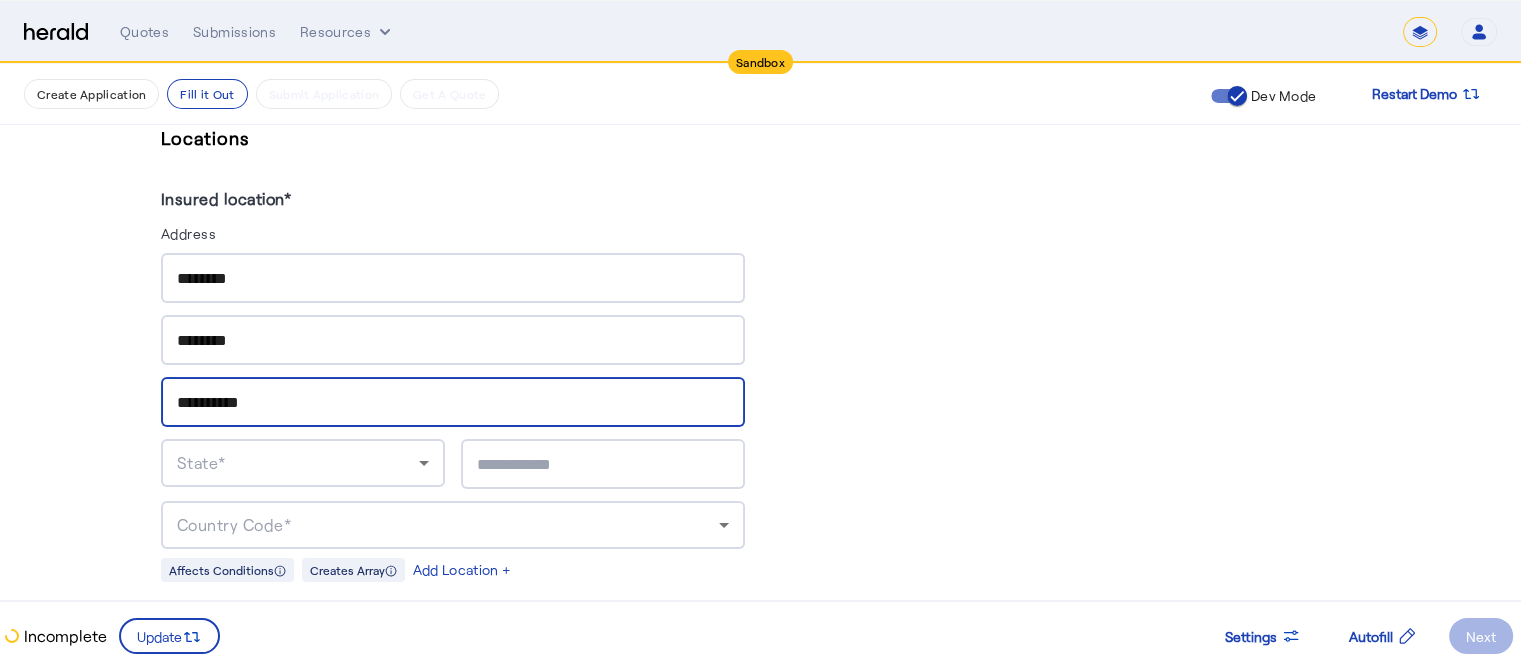 type on "**********" 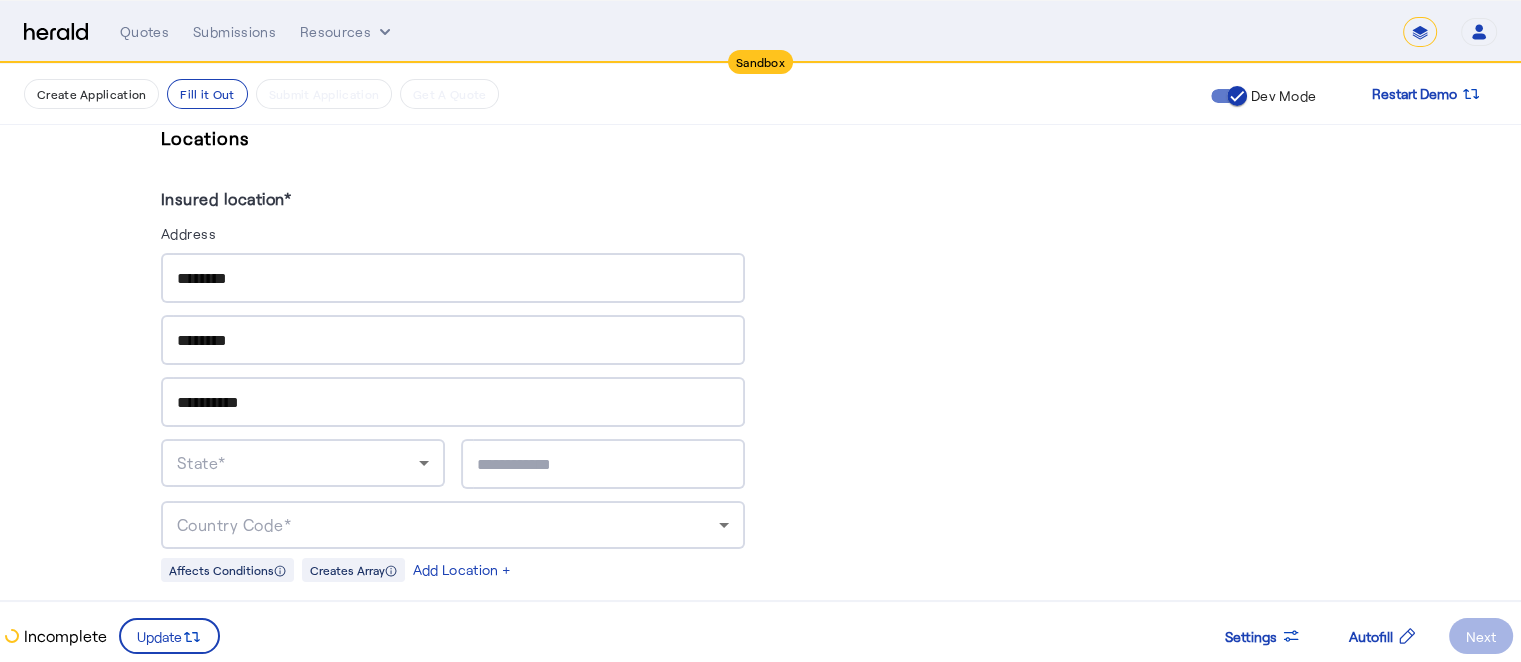 click on "State*" at bounding box center [303, 463] 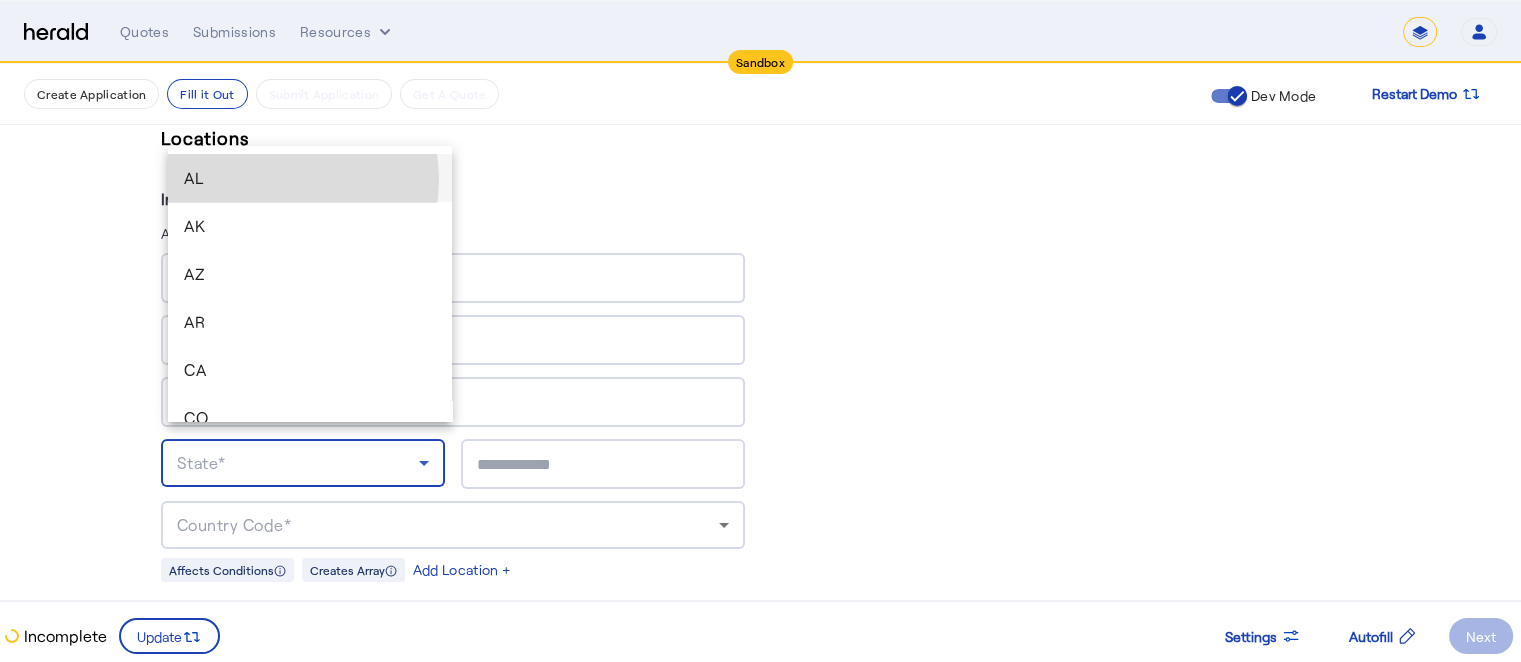click on "AL" at bounding box center (310, 178) 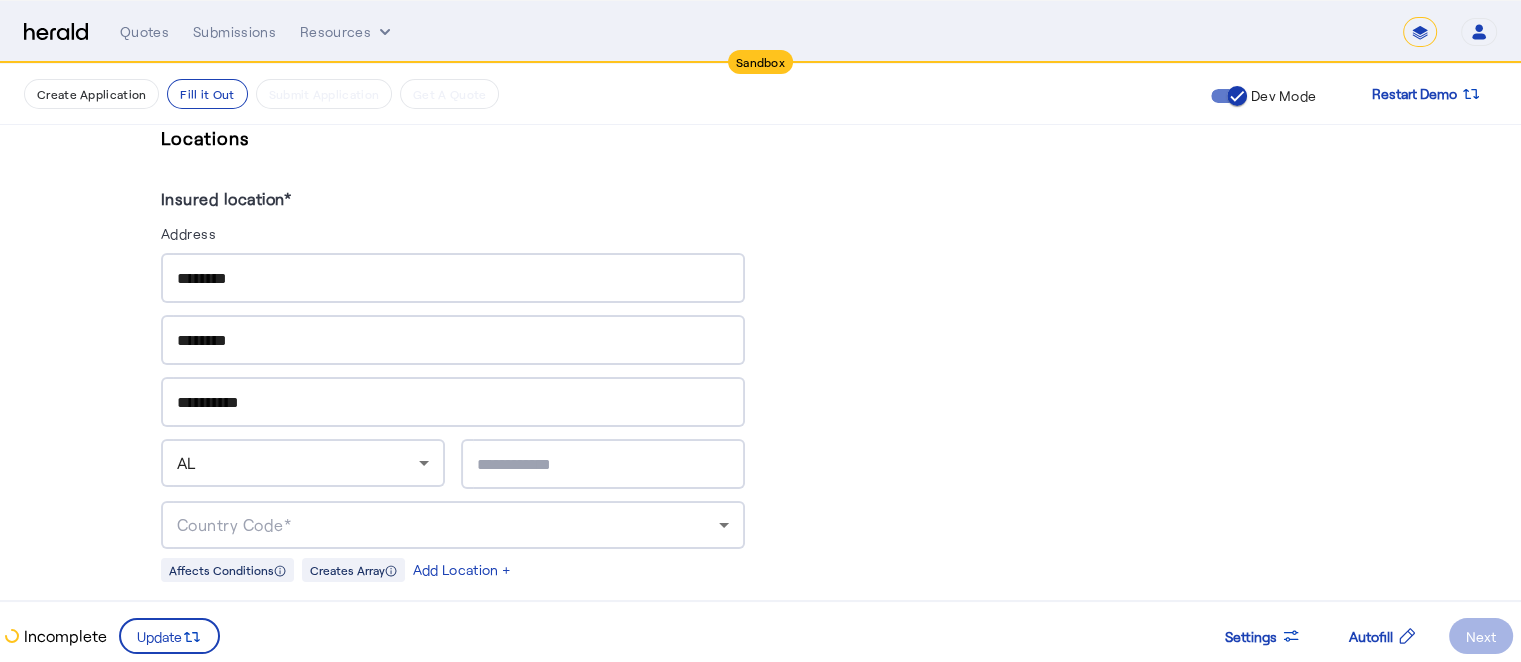click at bounding box center (603, 464) 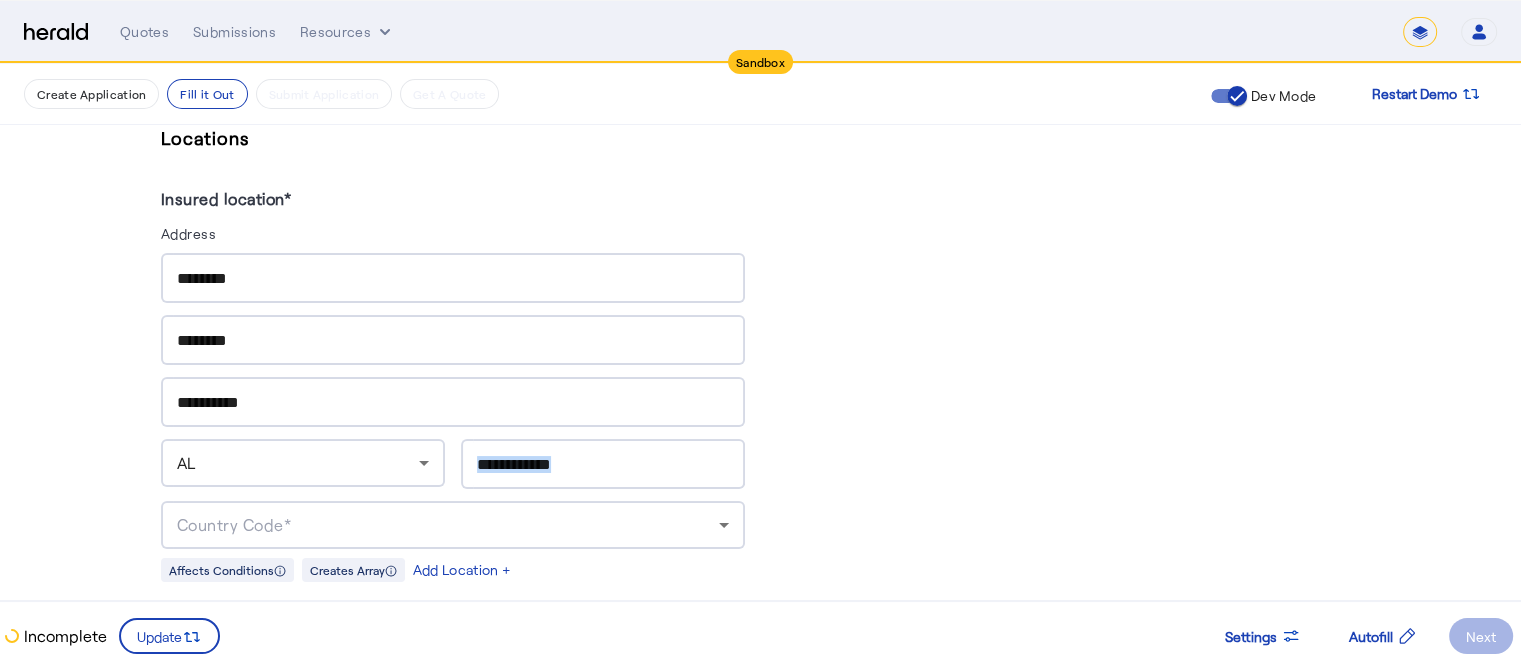 click at bounding box center (603, 464) 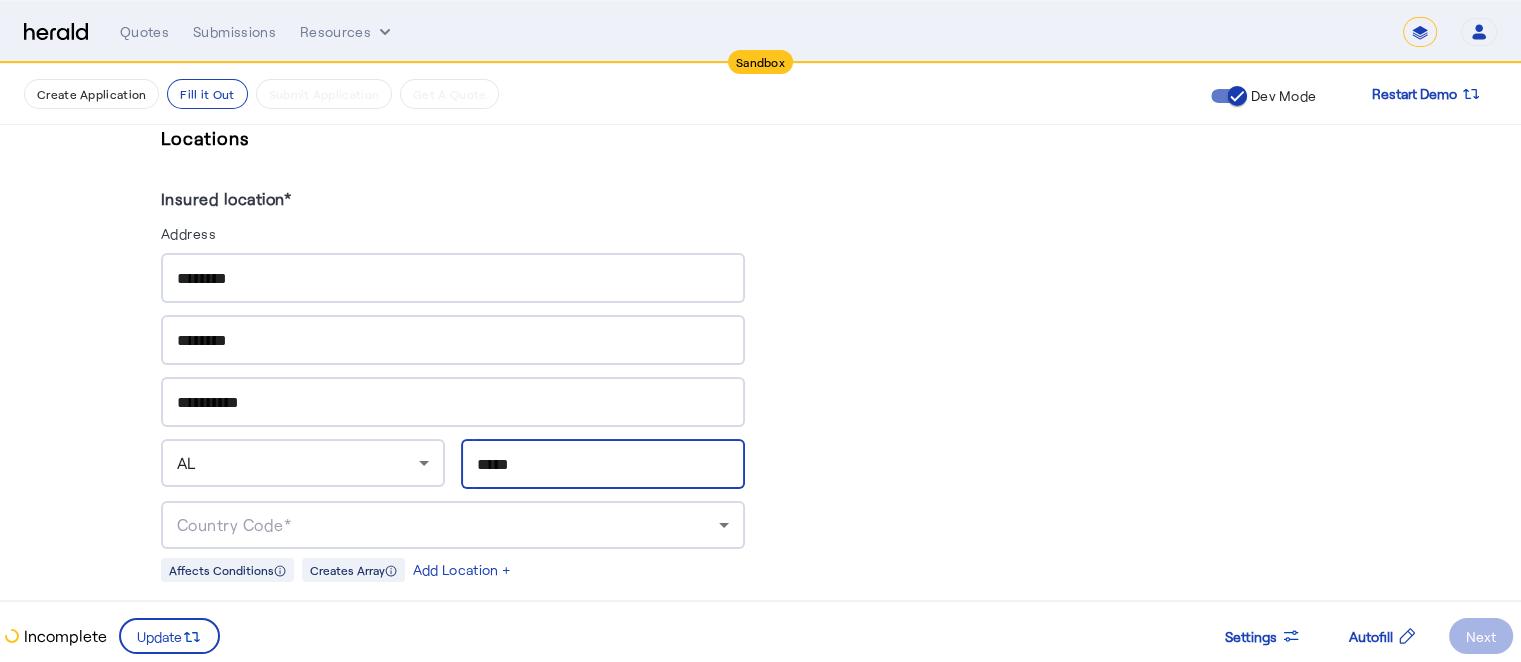 type on "*****" 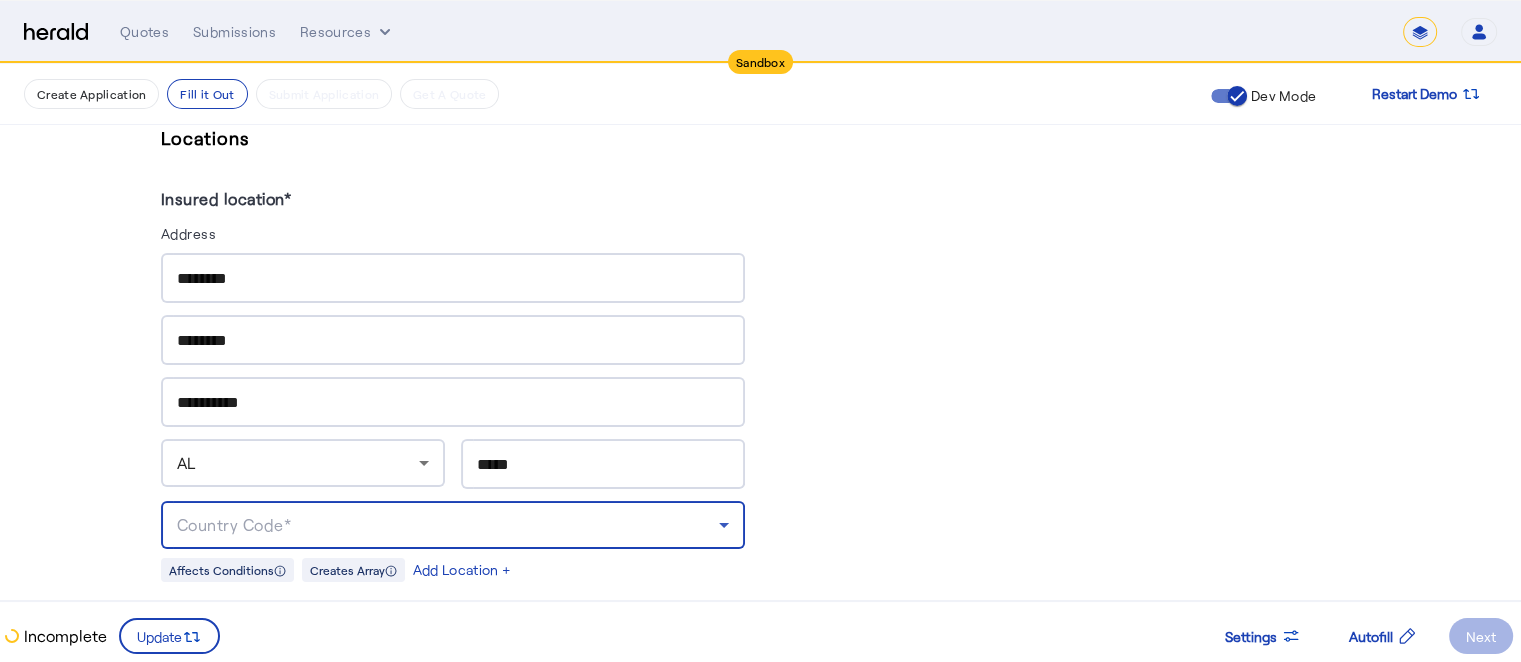 click on "Country Code*" at bounding box center [448, 525] 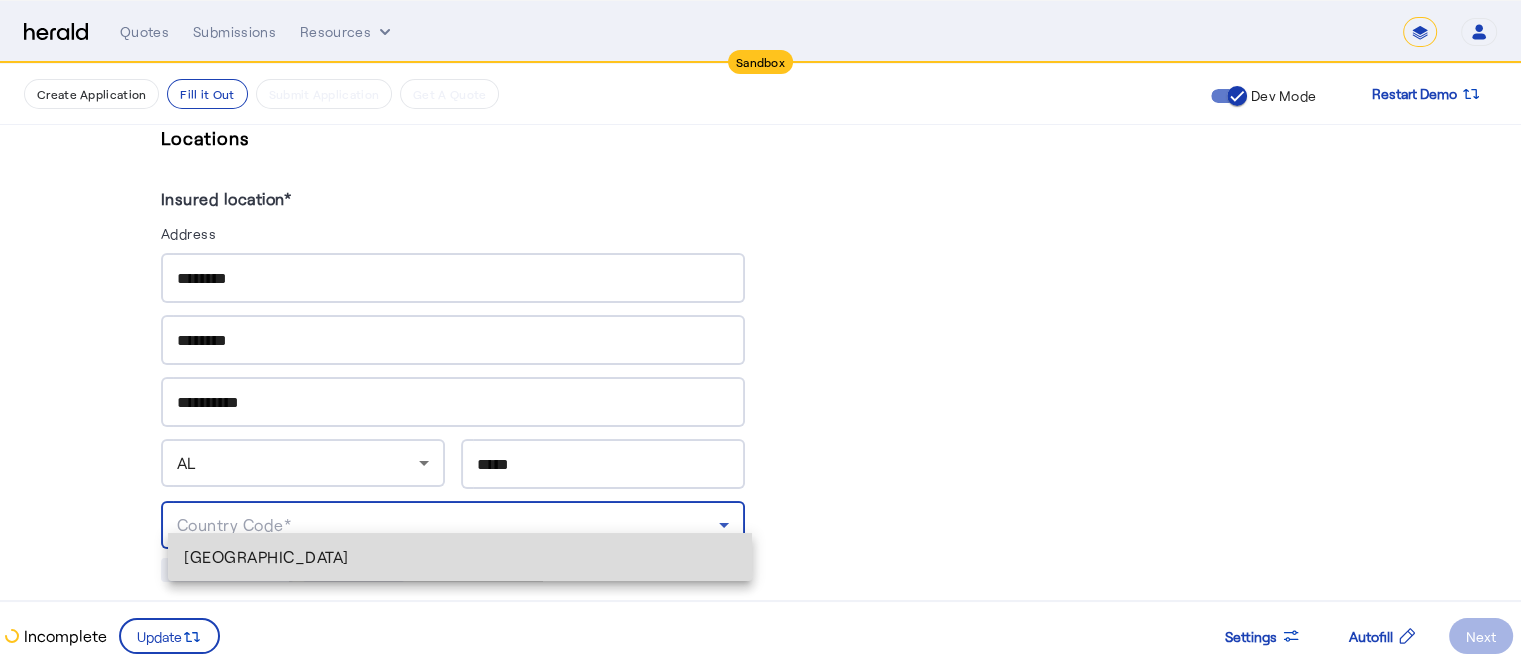 click on "[GEOGRAPHIC_DATA]" at bounding box center (460, 557) 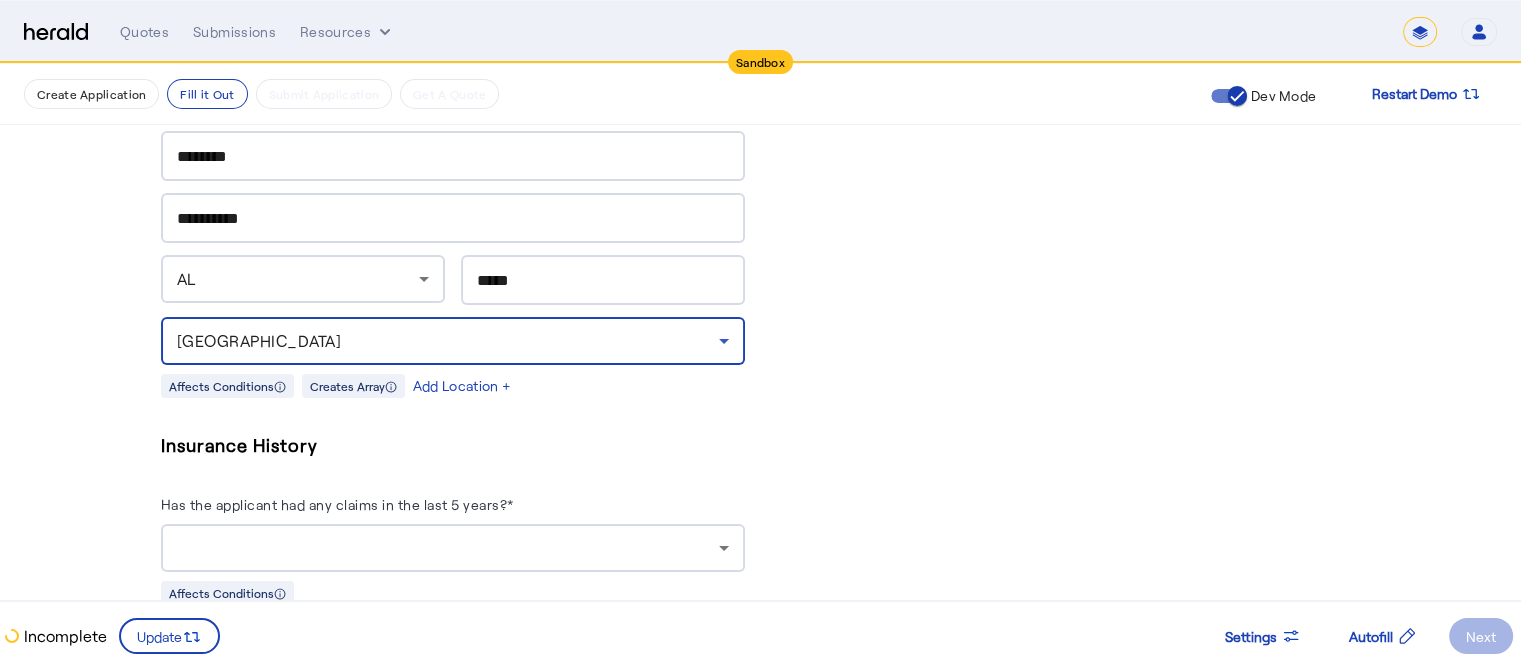 scroll, scrollTop: 1735, scrollLeft: 0, axis: vertical 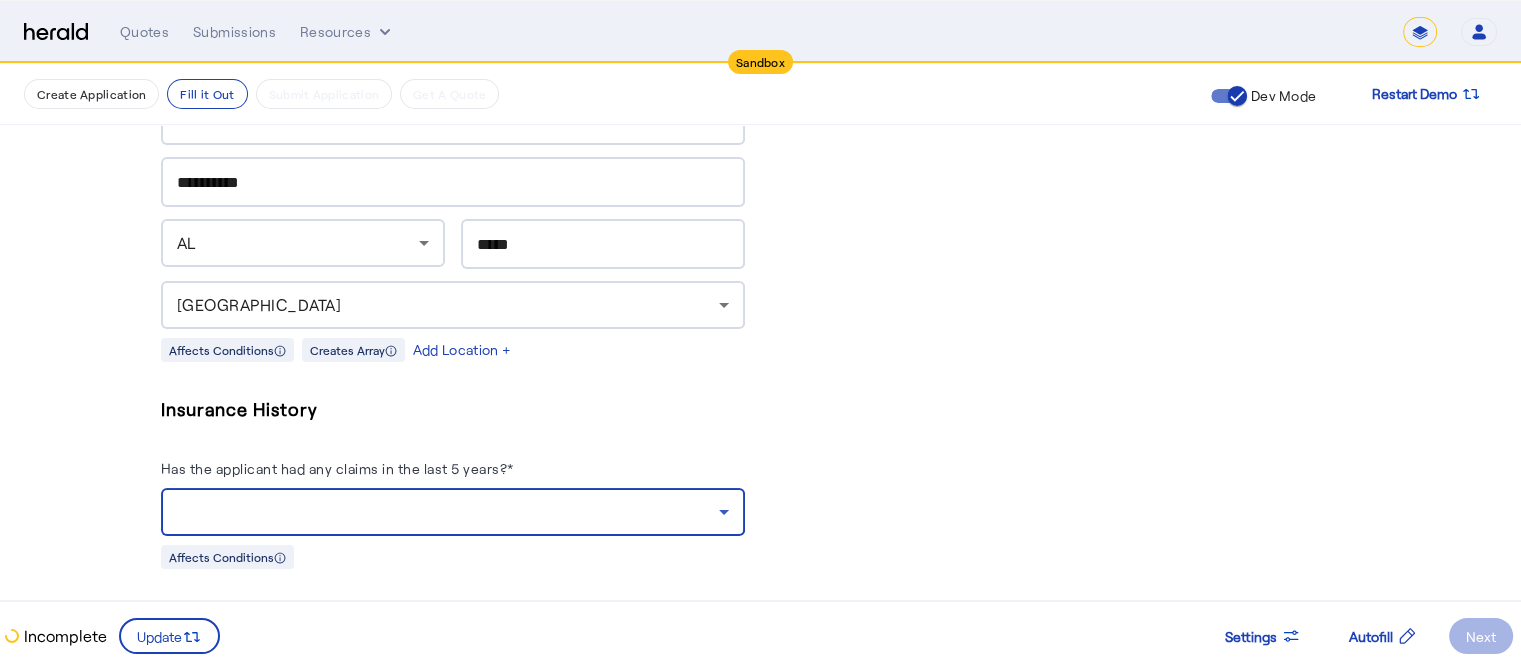 click at bounding box center (448, 512) 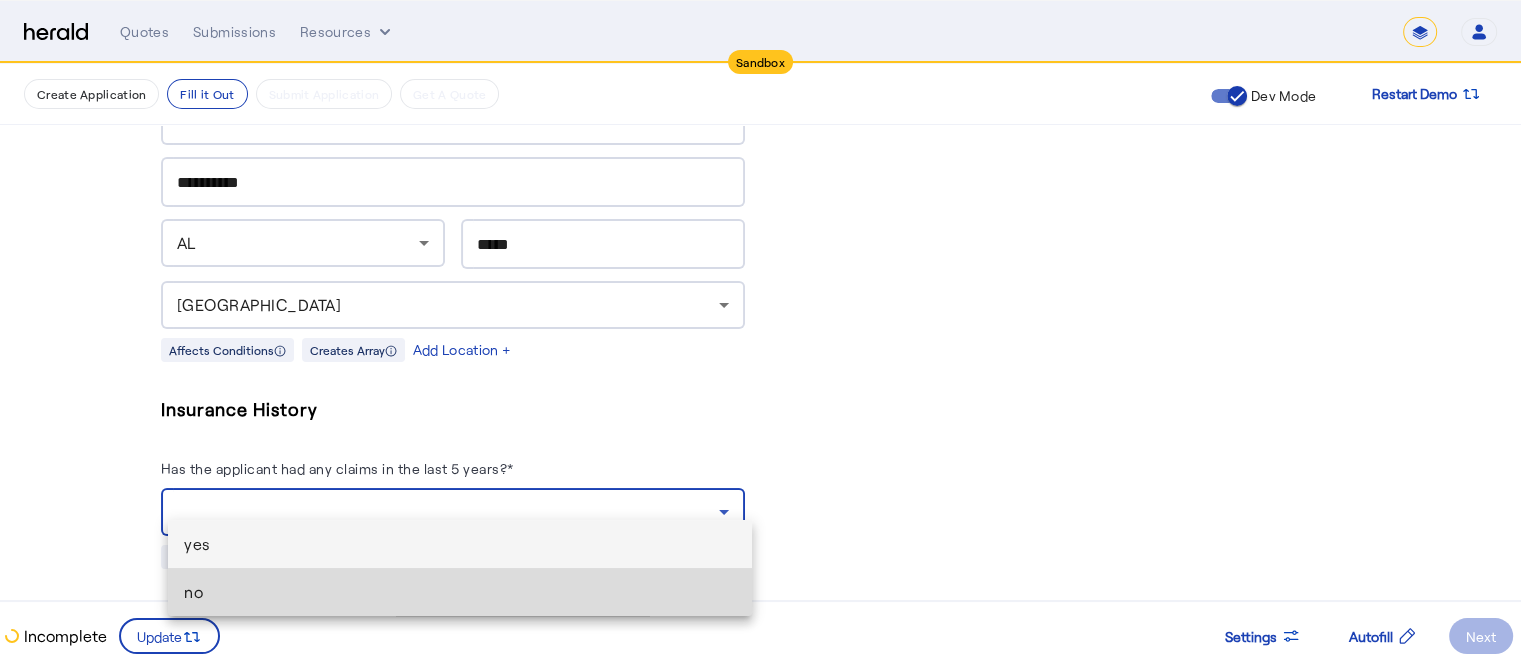 click on "no" at bounding box center [460, 592] 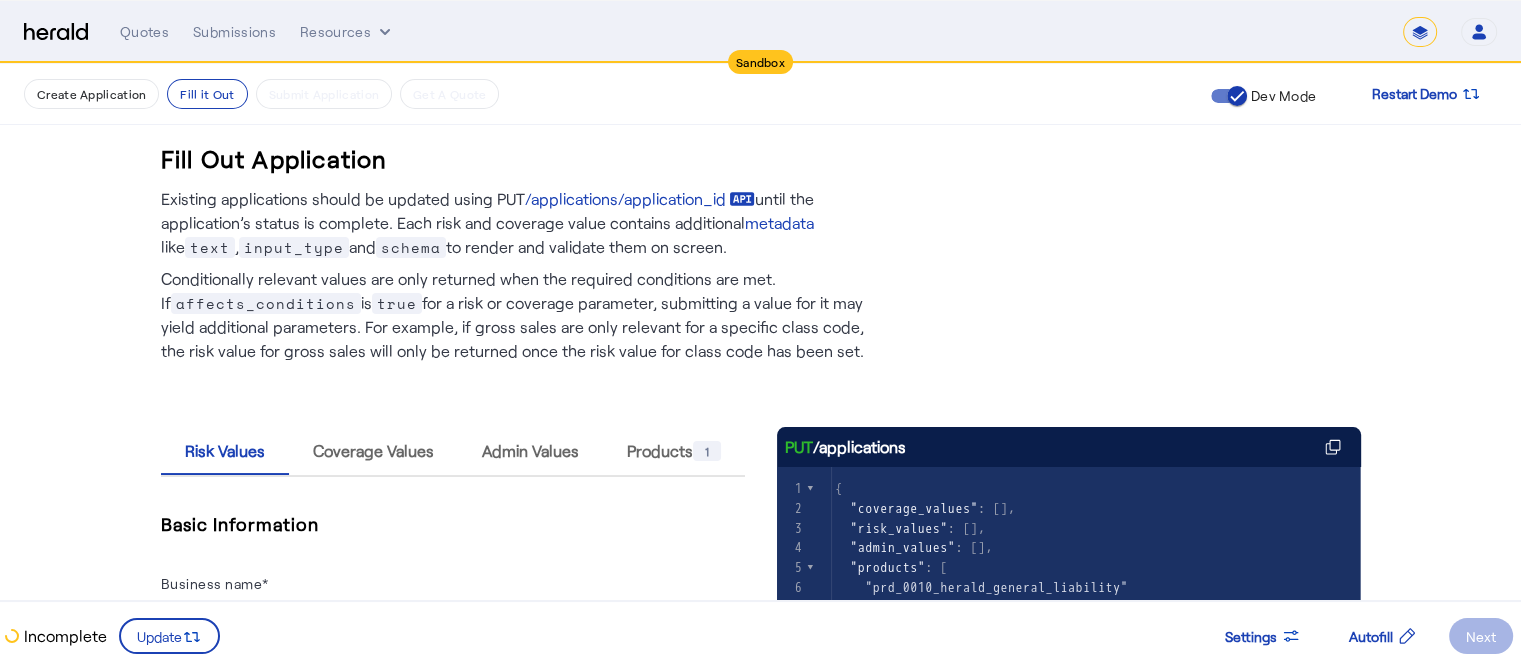 scroll, scrollTop: 0, scrollLeft: 0, axis: both 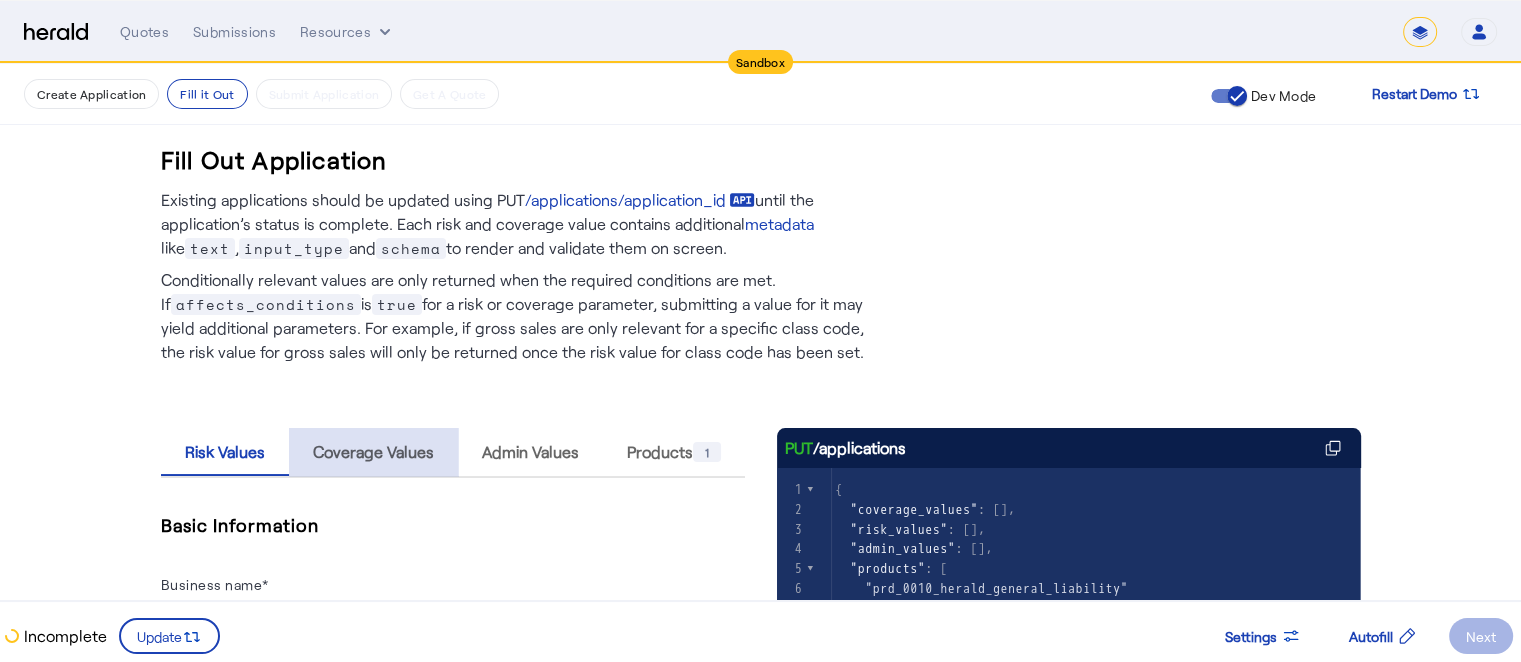 click on "Coverage Values" at bounding box center (373, 452) 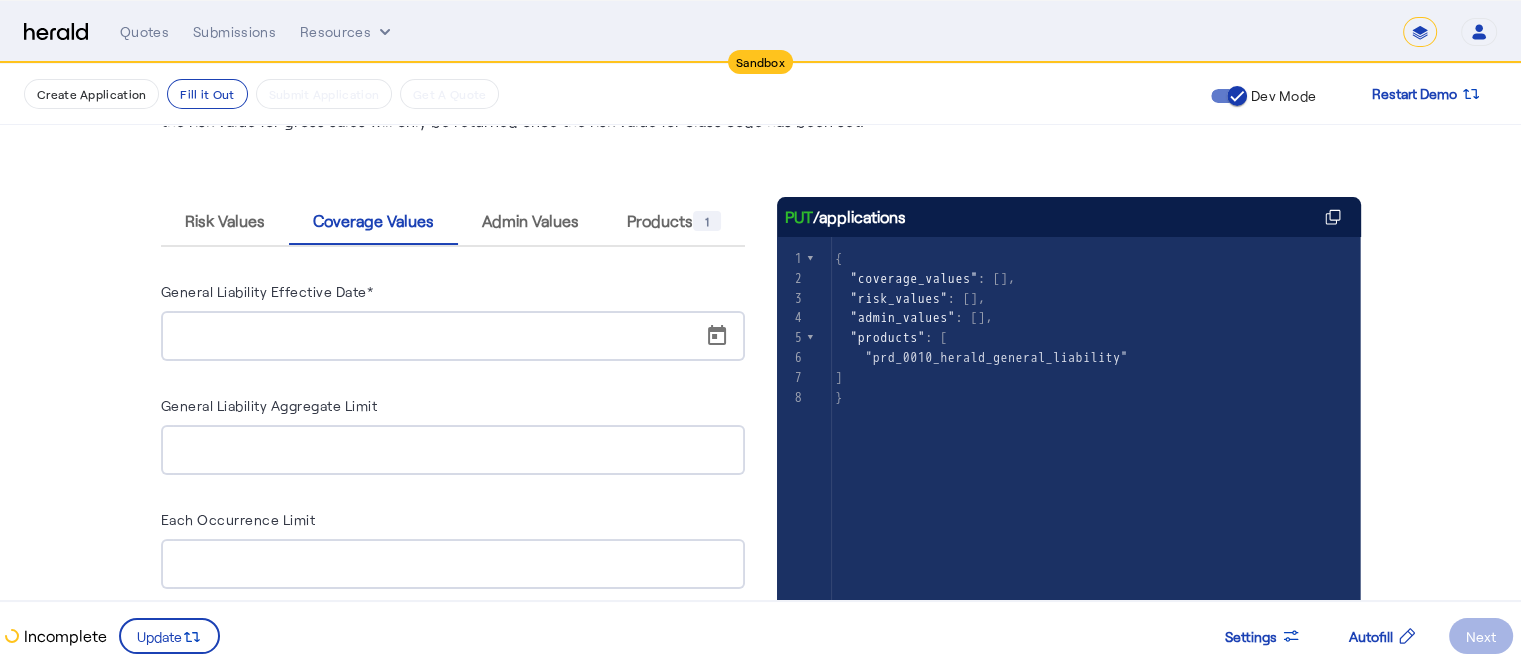 scroll, scrollTop: 232, scrollLeft: 0, axis: vertical 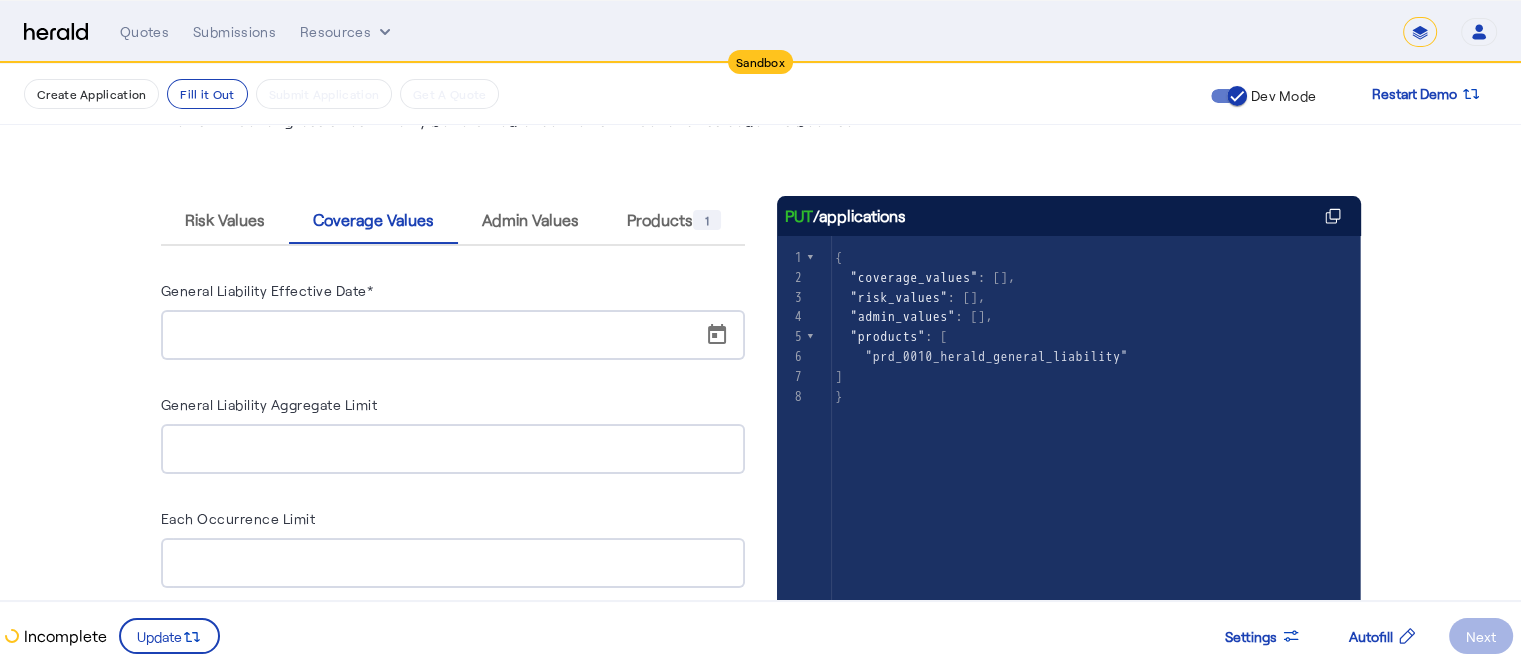 click at bounding box center (459, 335) 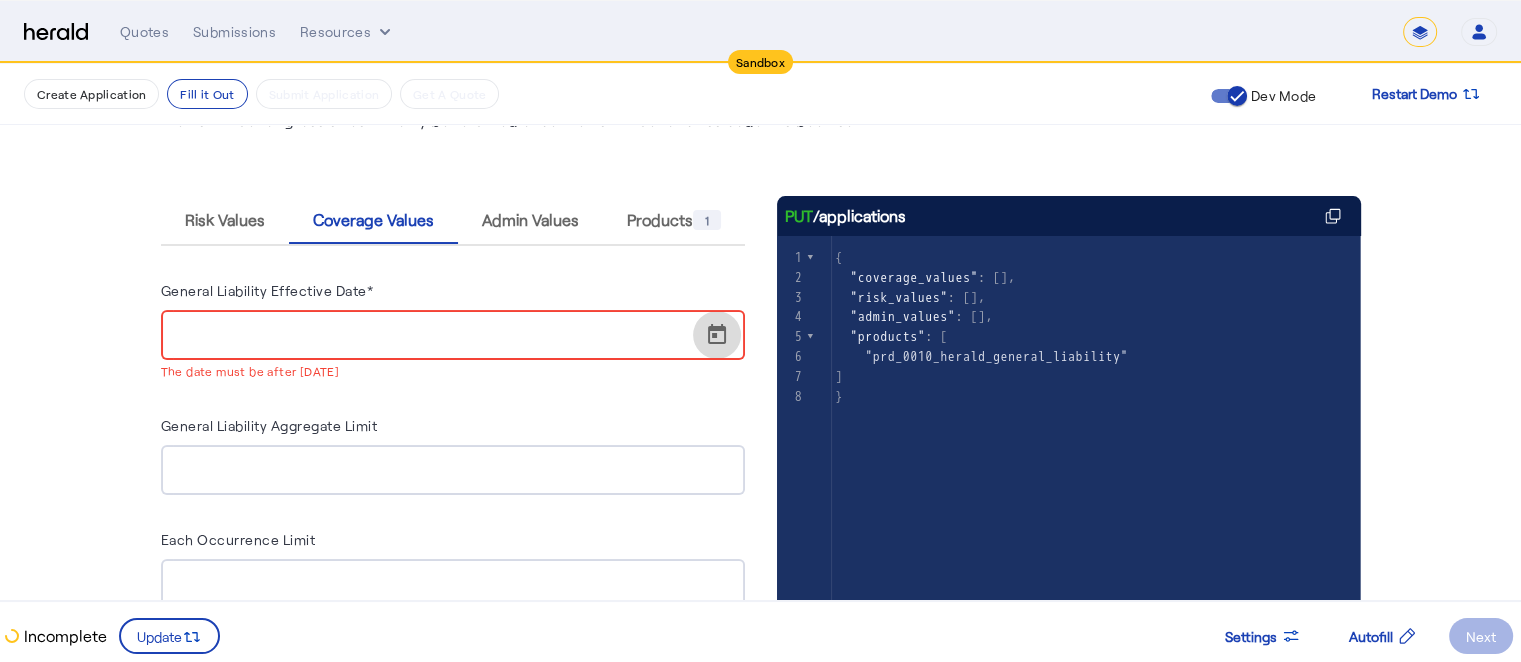 click 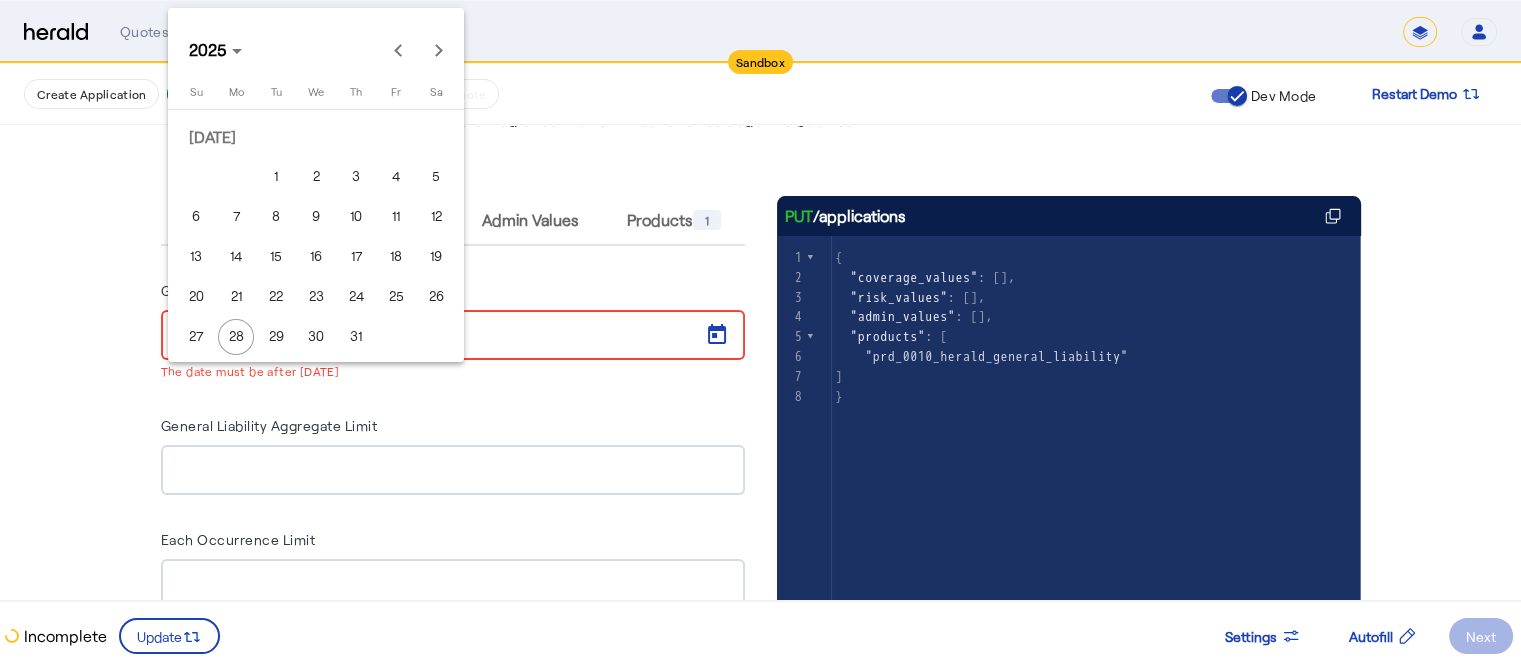 click on "17" at bounding box center (356, 257) 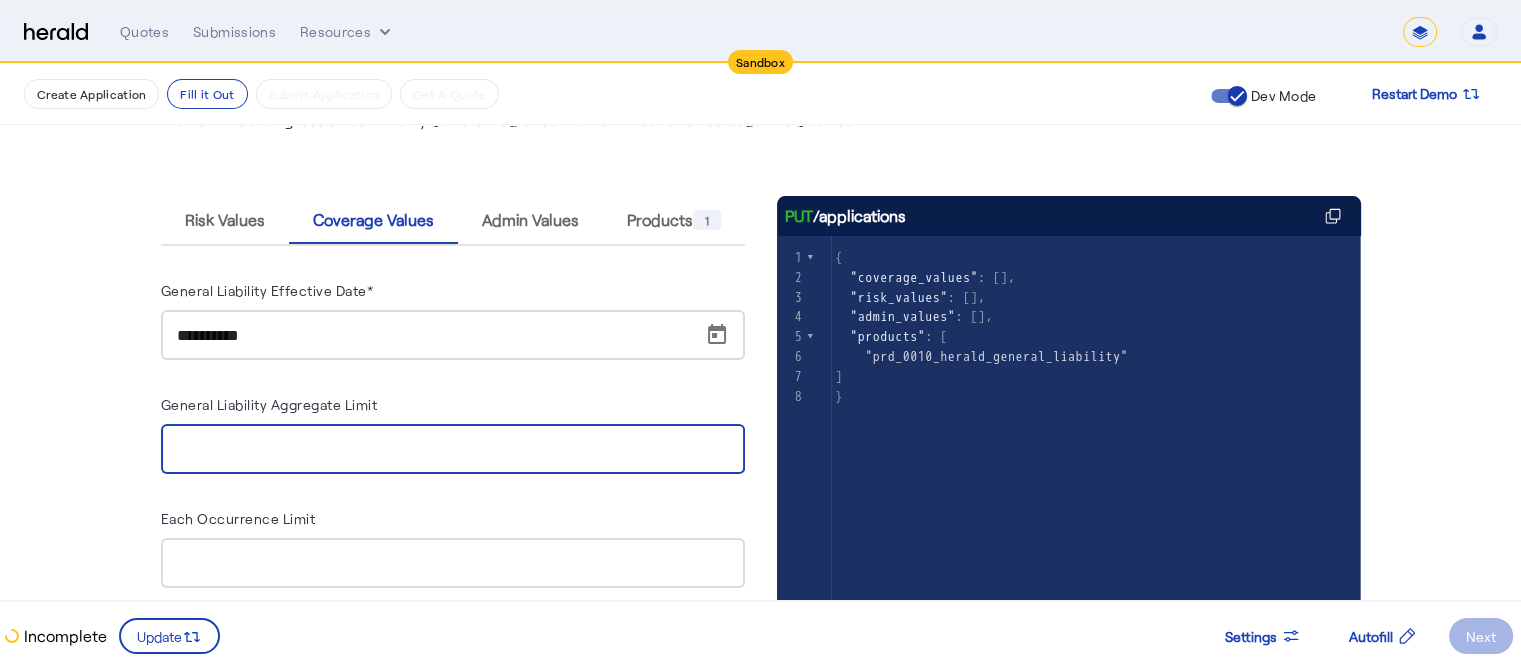 click on "General Liability Aggregate Limit" at bounding box center [453, 450] 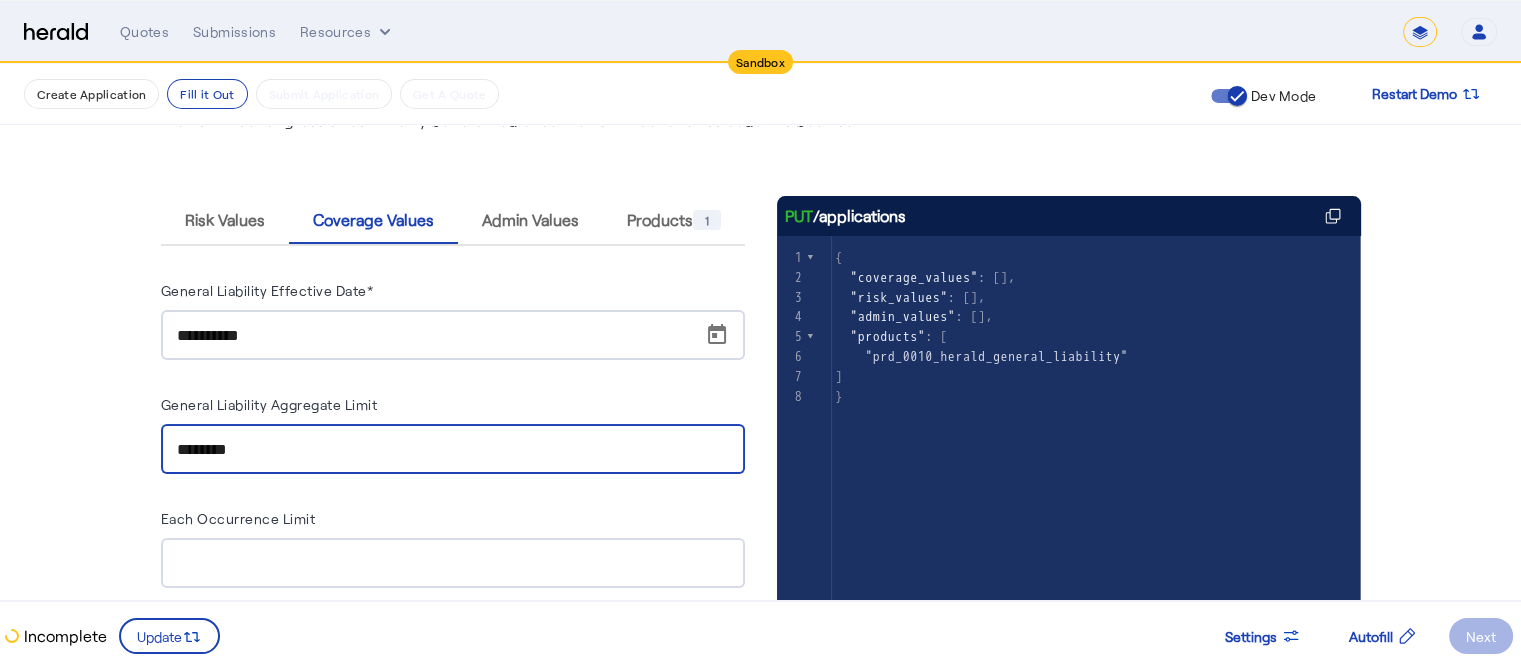 type on "********" 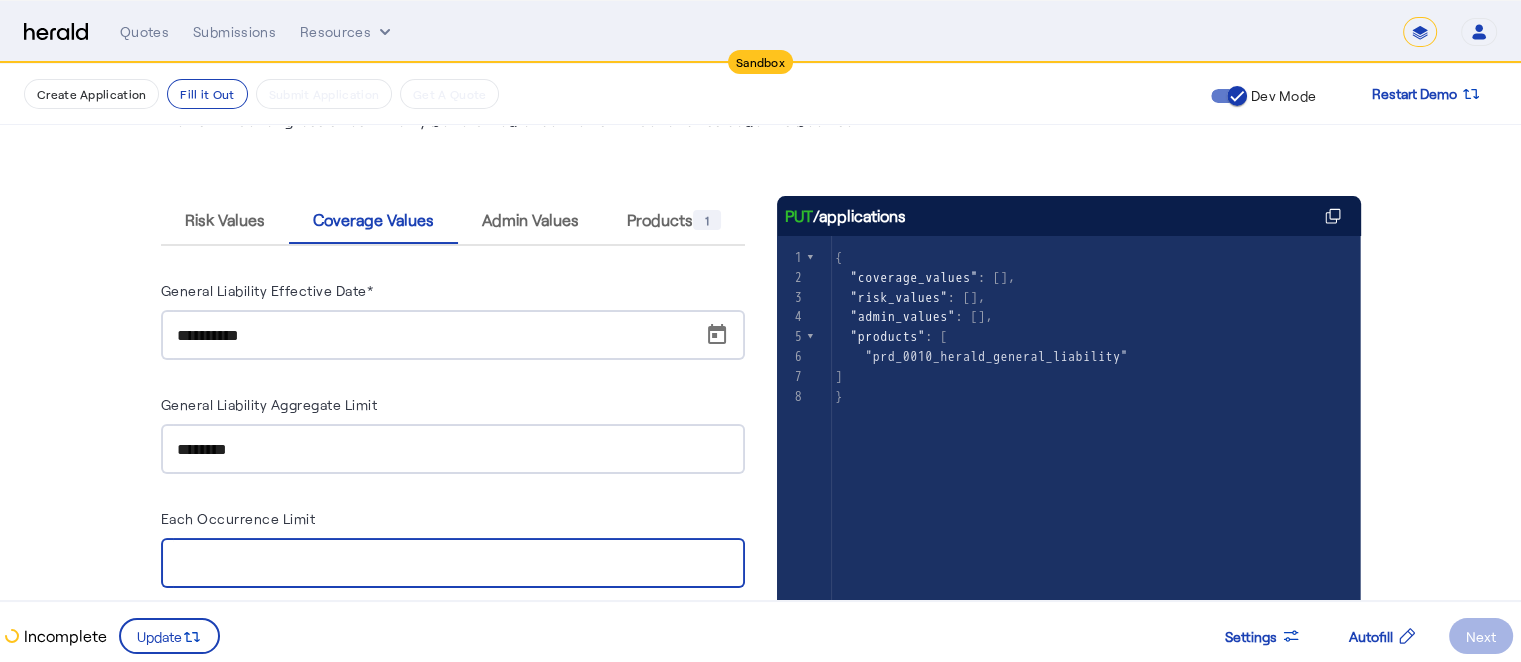 drag, startPoint x: 244, startPoint y: 548, endPoint x: 280, endPoint y: 568, distance: 41.18252 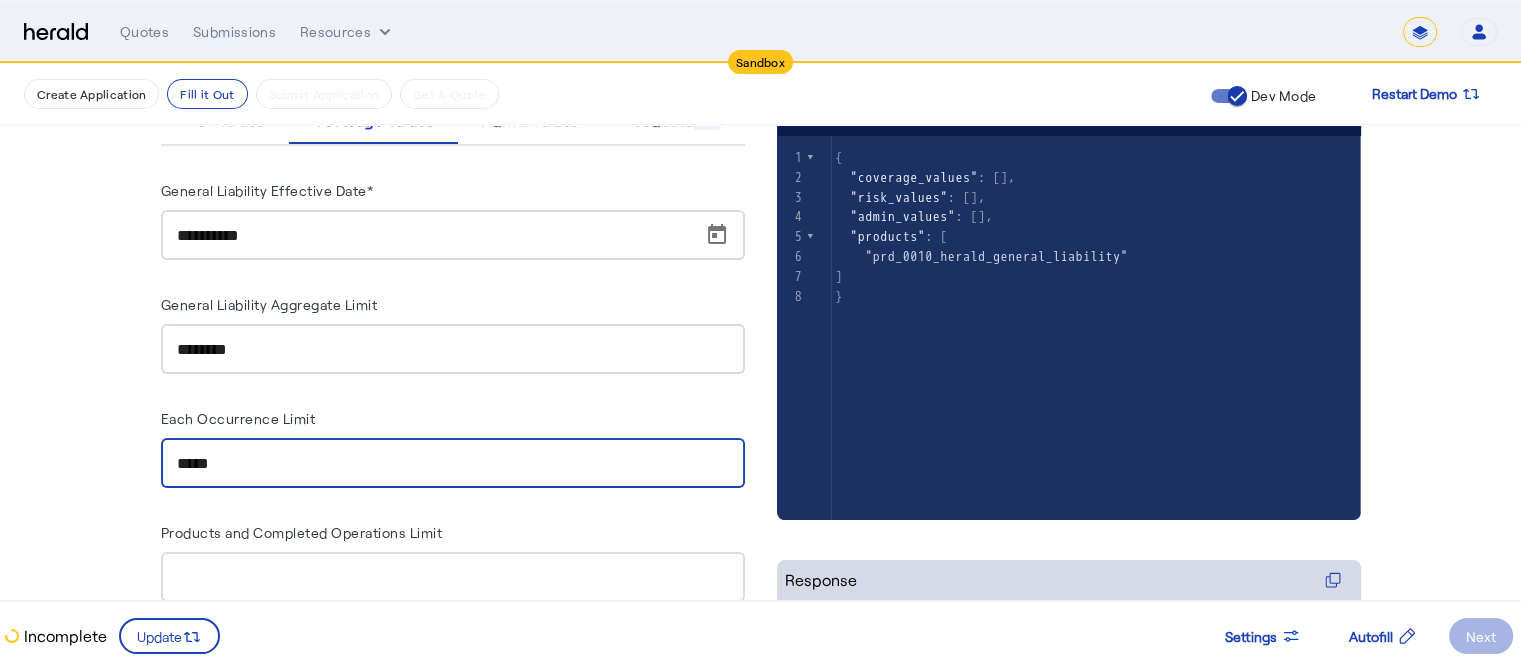 scroll, scrollTop: 346, scrollLeft: 0, axis: vertical 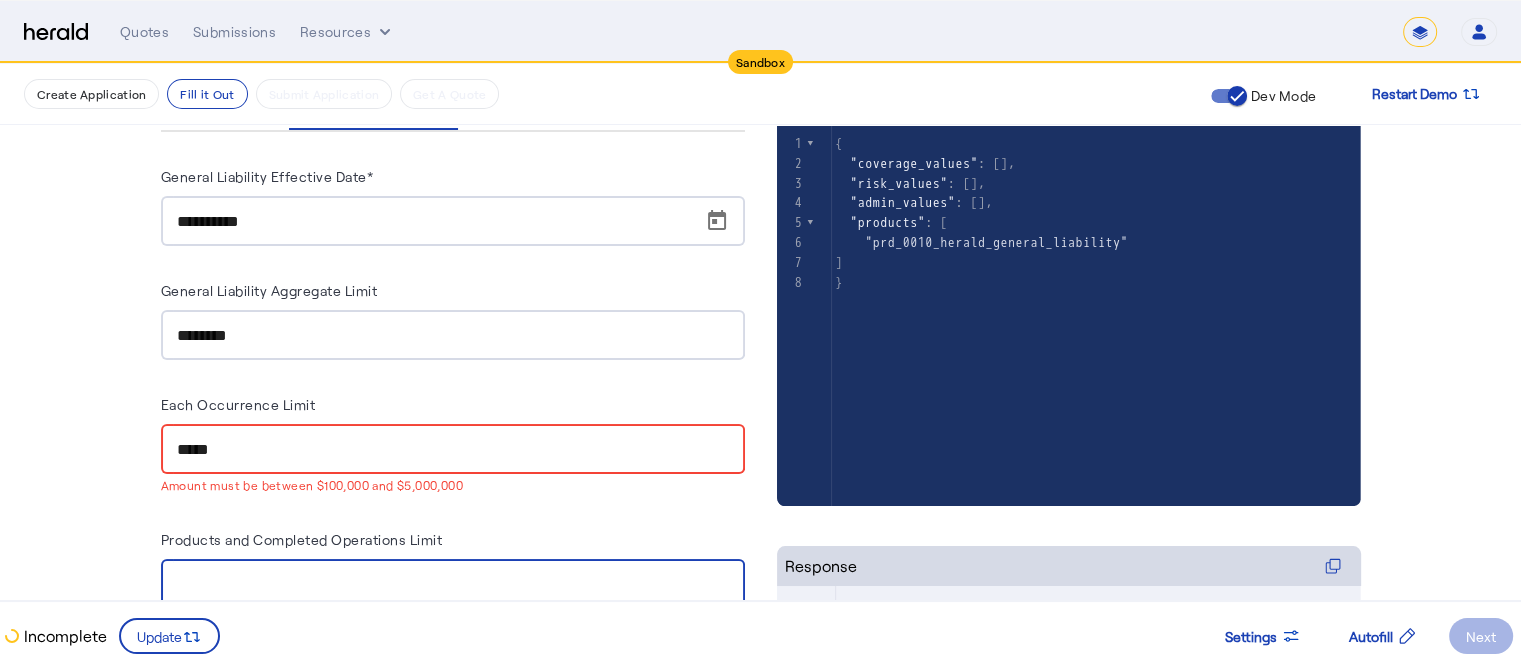 click on "Products and Completed Operations Limit" at bounding box center [453, 568] 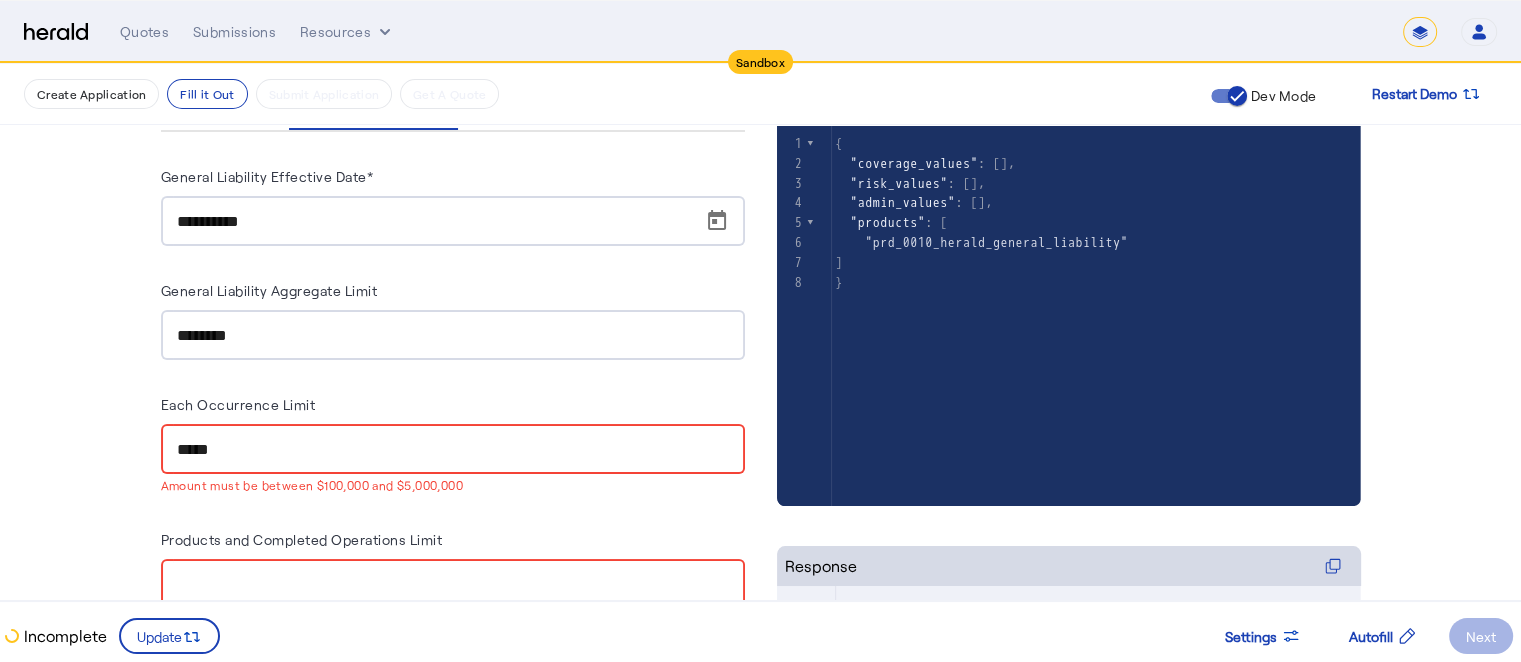 click on "*****" at bounding box center (453, 450) 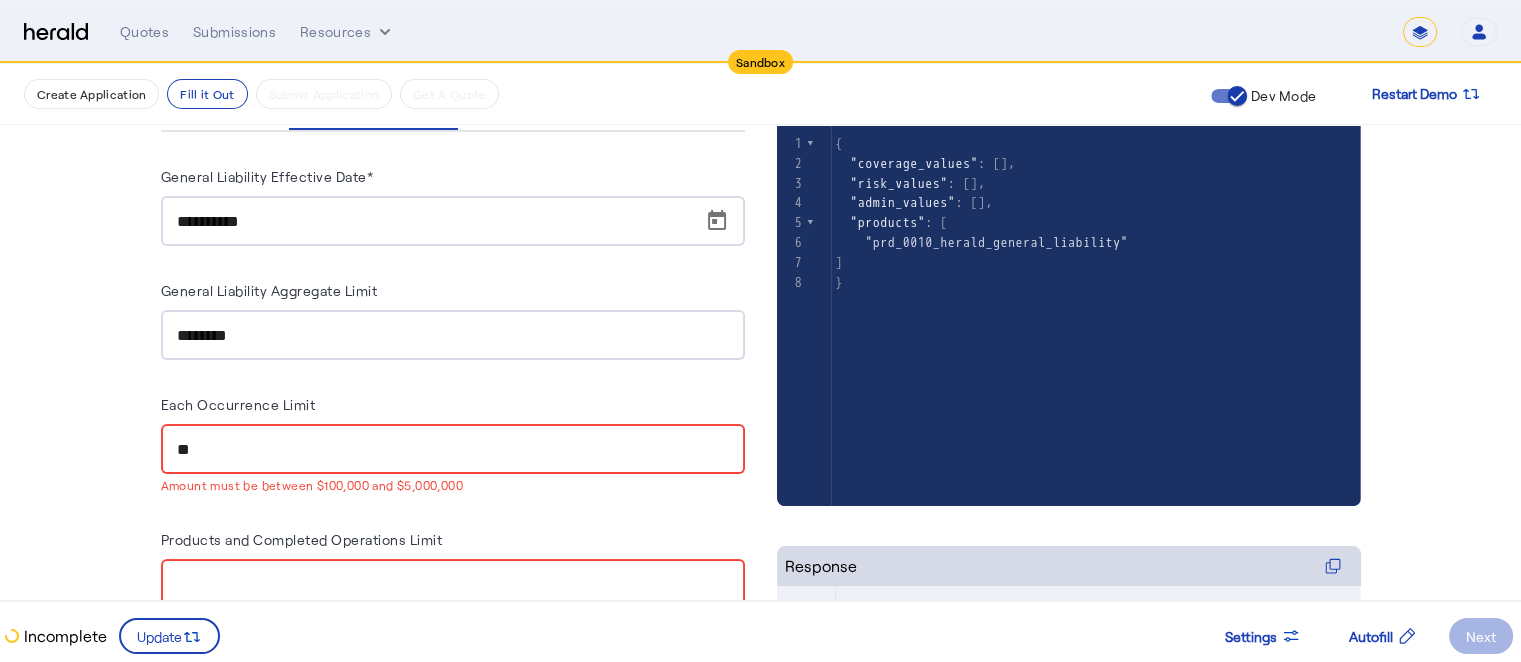 type on "*" 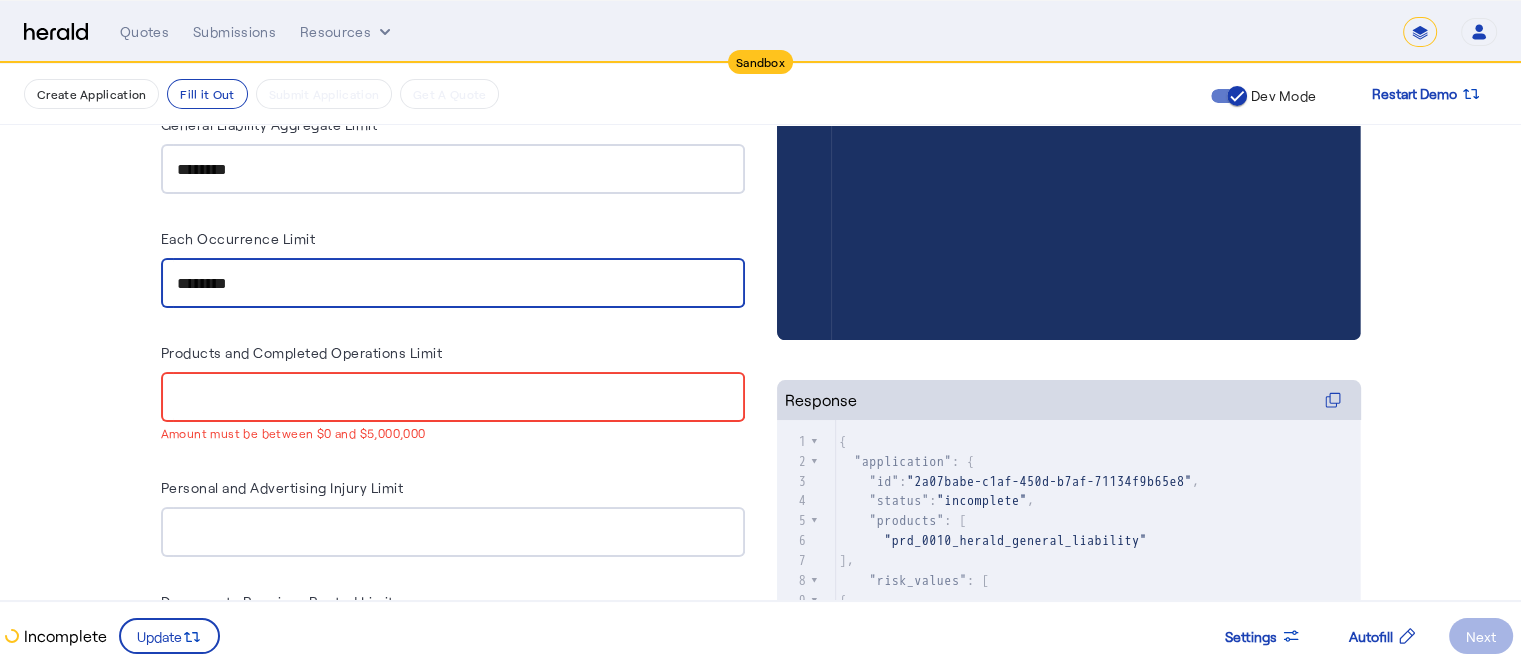 scroll, scrollTop: 547, scrollLeft: 0, axis: vertical 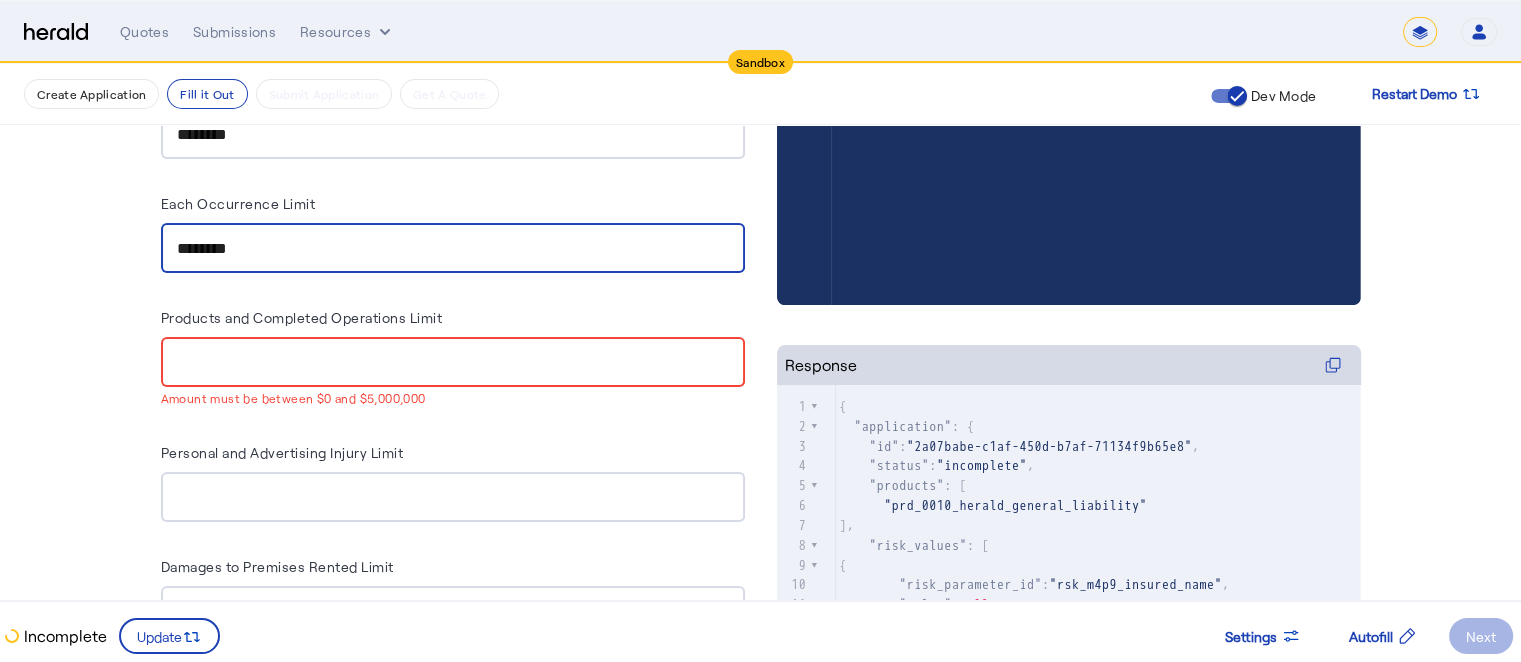 type on "********" 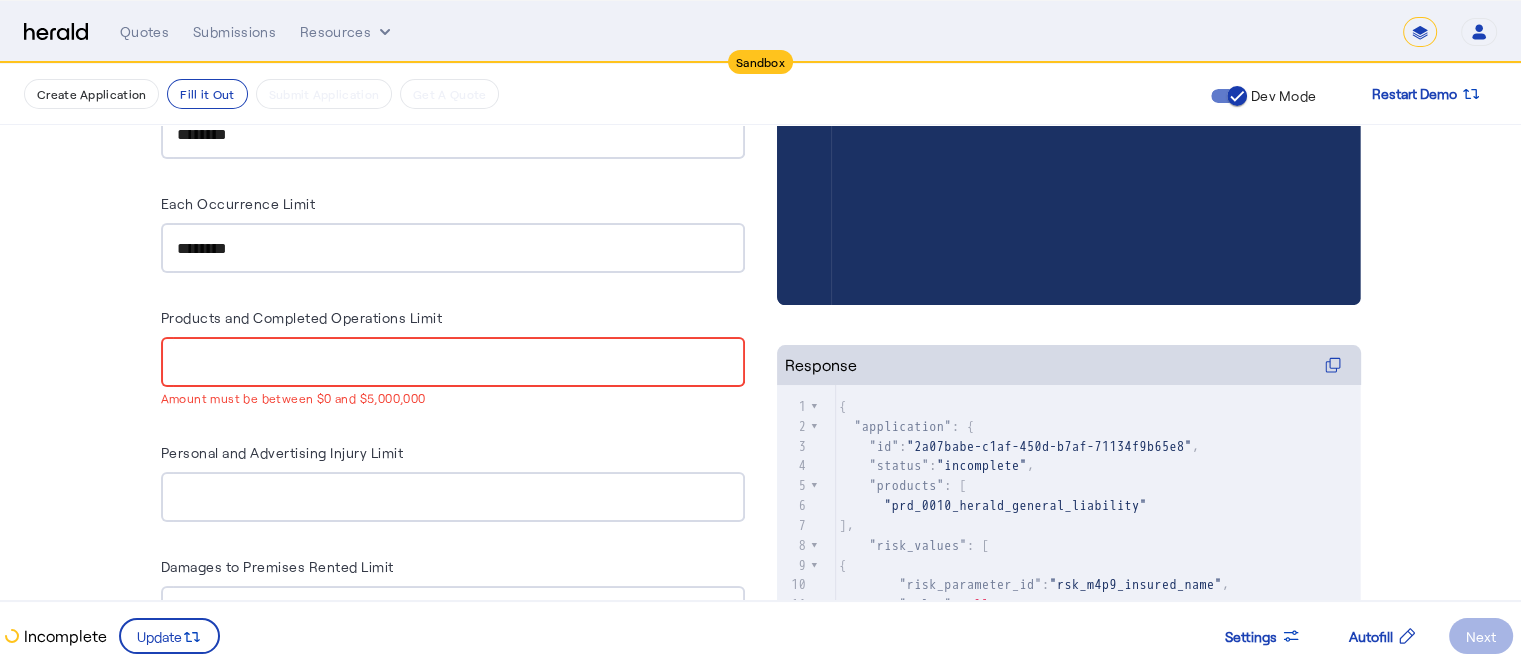 click on "Products and Completed Operations Limit" at bounding box center (453, 363) 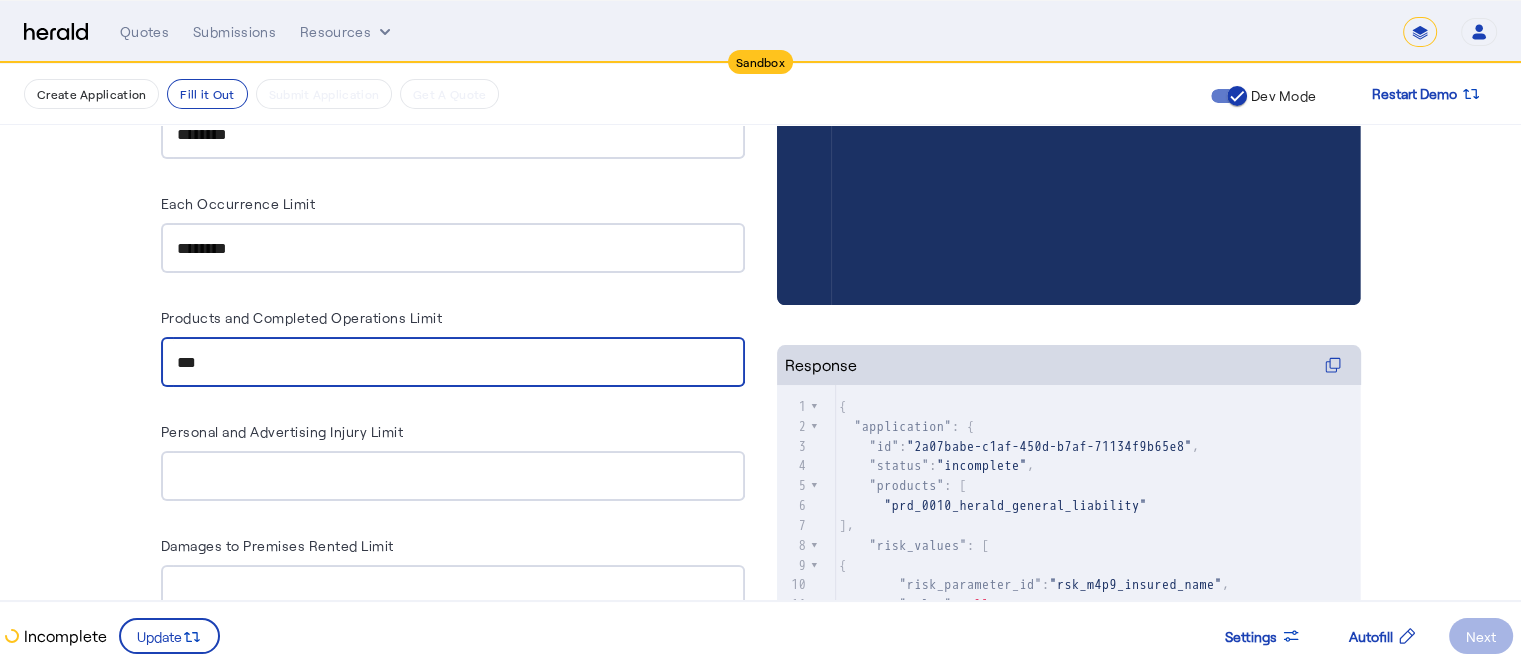 type on "***" 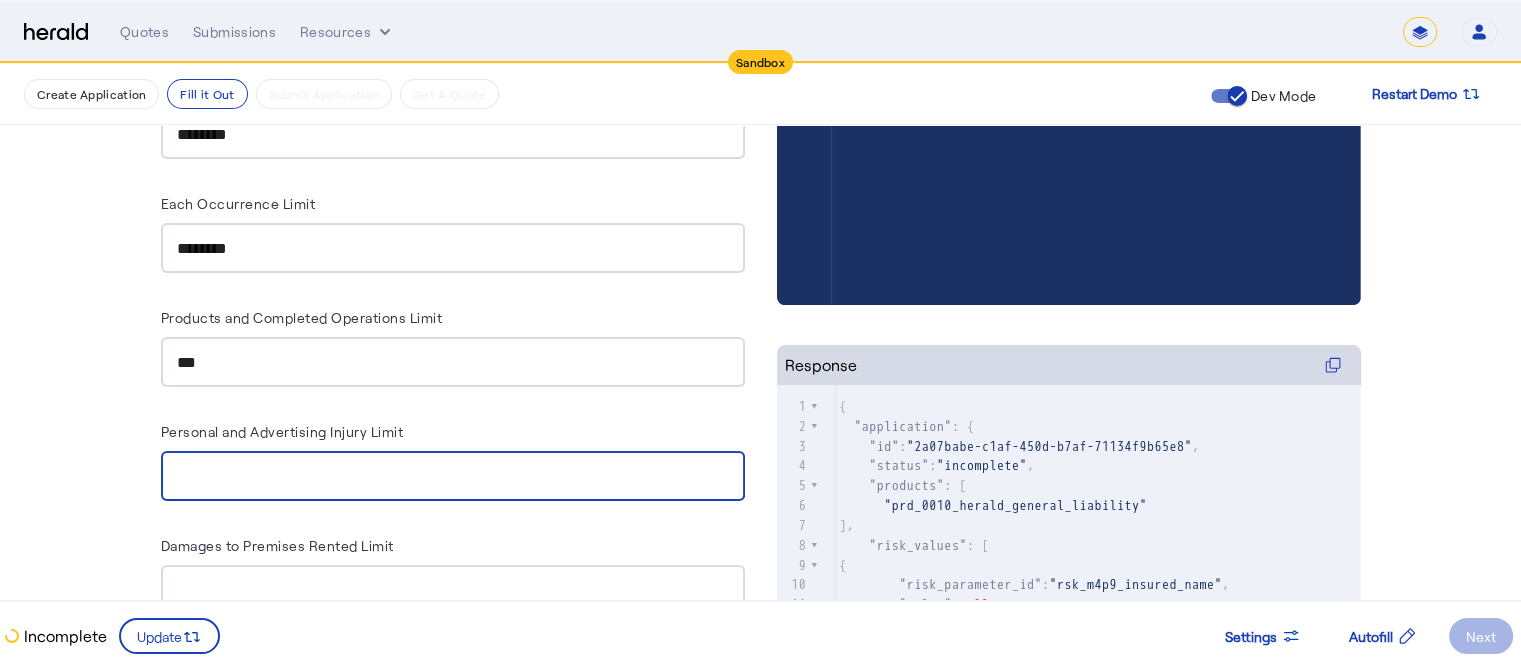 click on "Personal and Advertising Injury Limit" at bounding box center (453, 477) 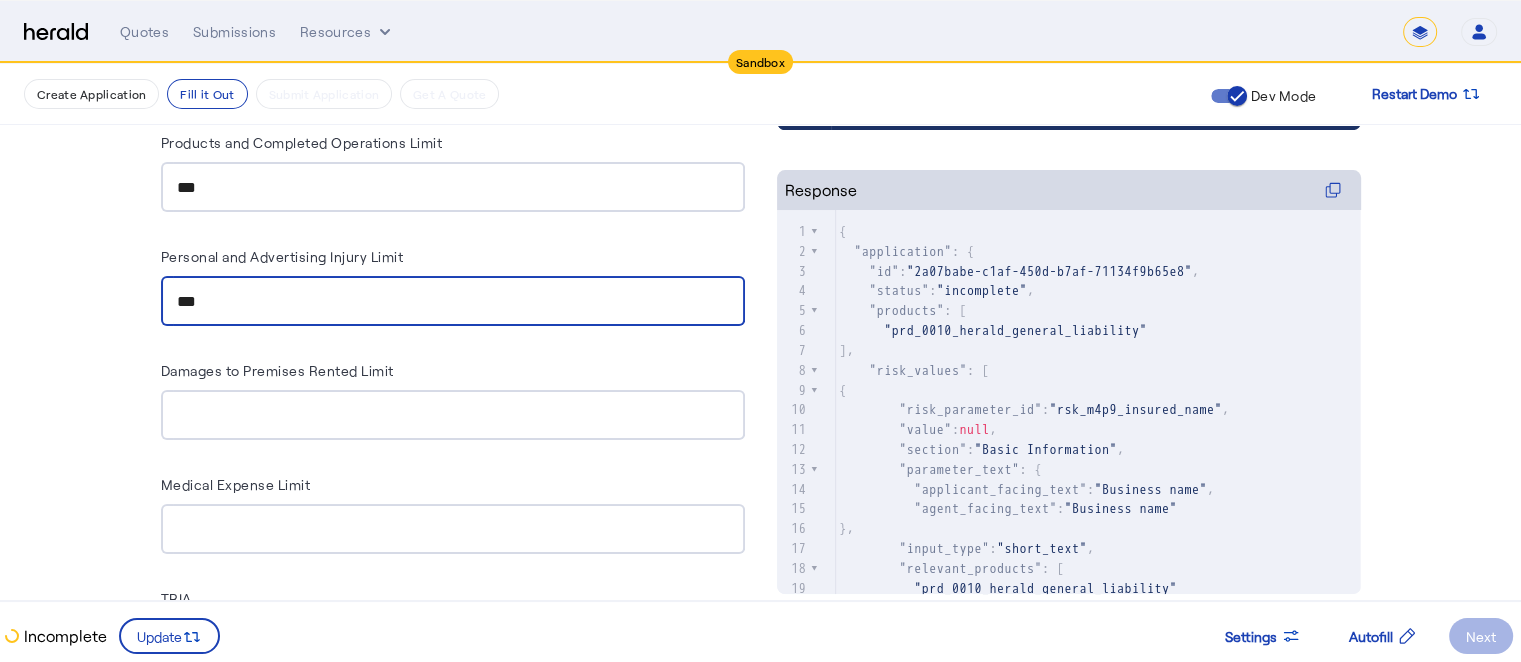 scroll, scrollTop: 730, scrollLeft: 0, axis: vertical 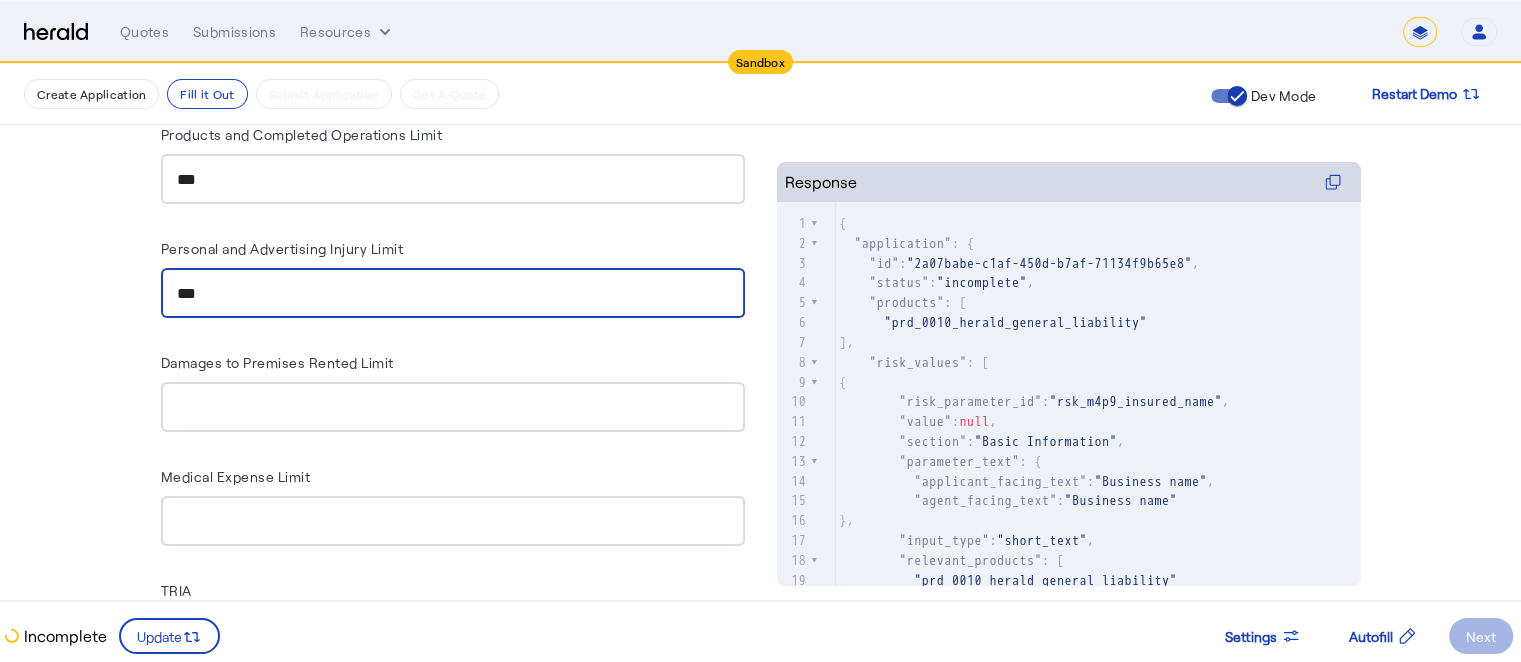 type on "***" 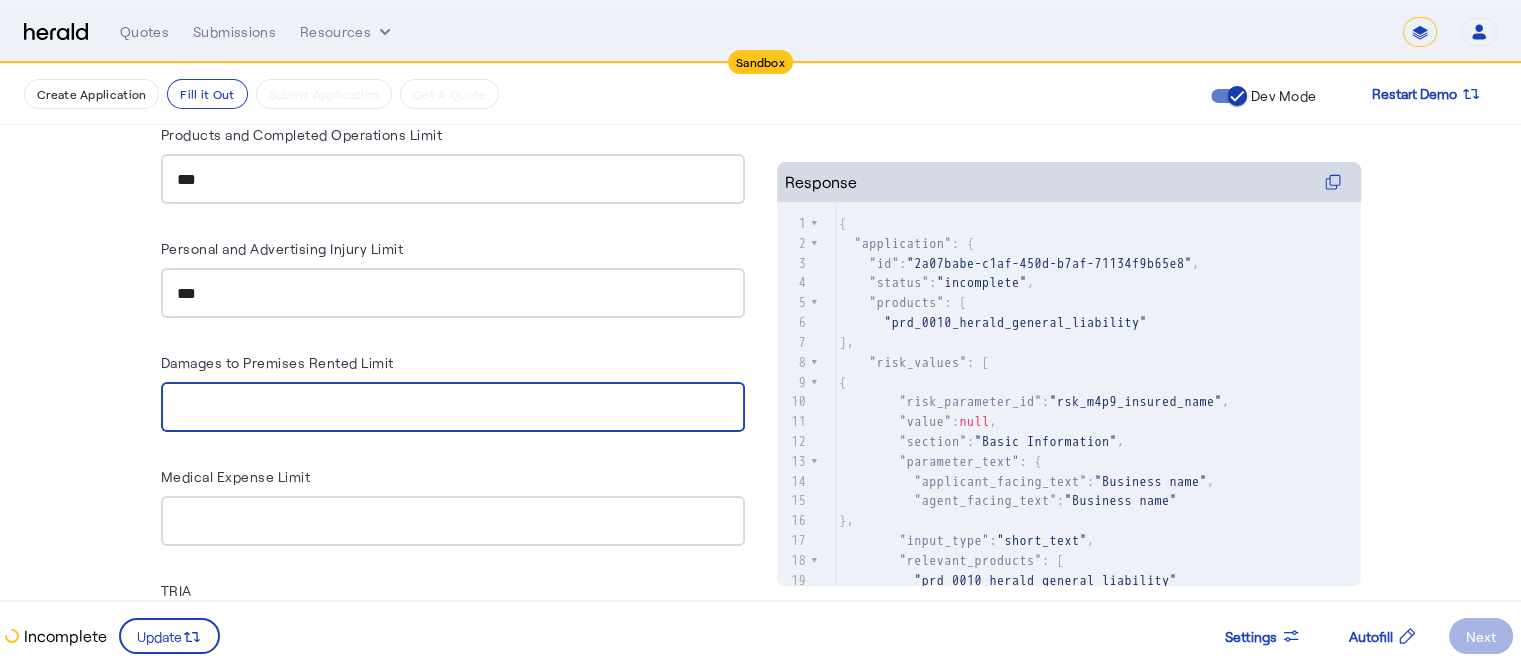 click on "Damages to Premises Rented Limit" at bounding box center (453, 408) 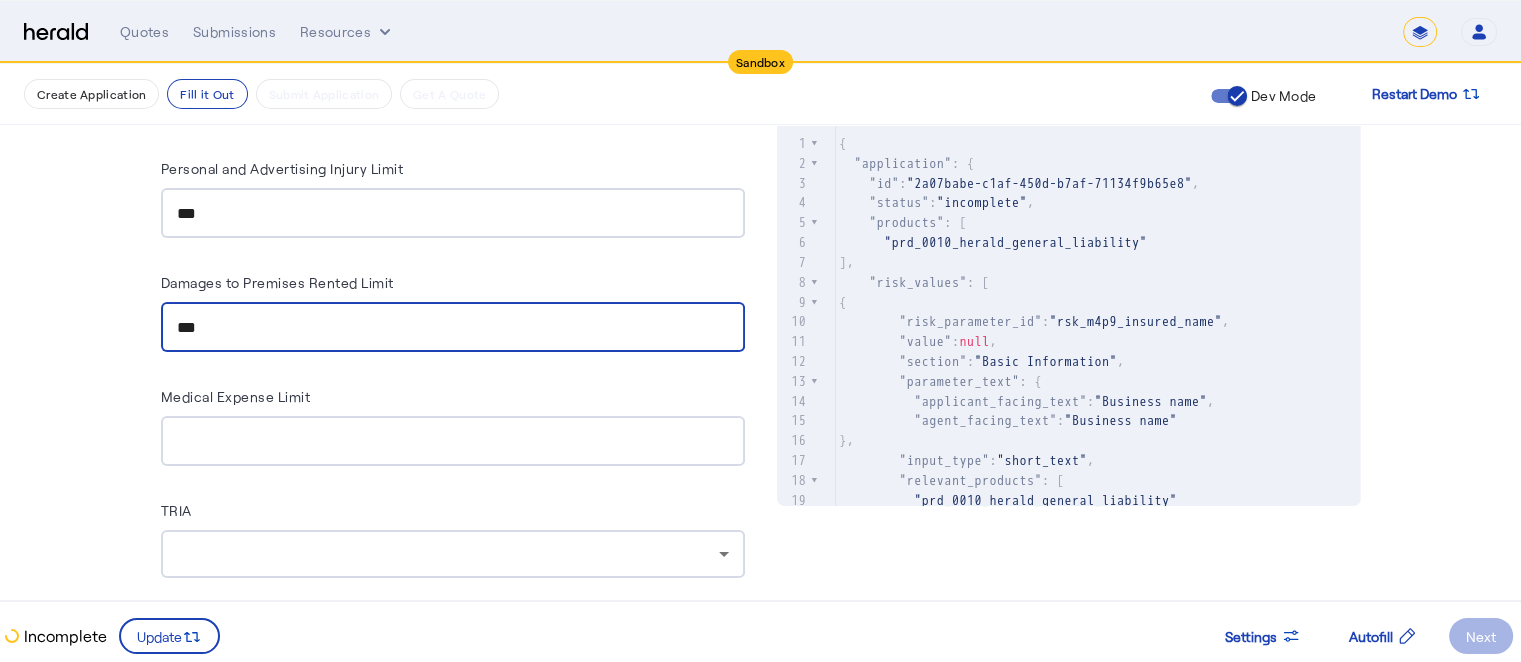 scroll, scrollTop: 812, scrollLeft: 0, axis: vertical 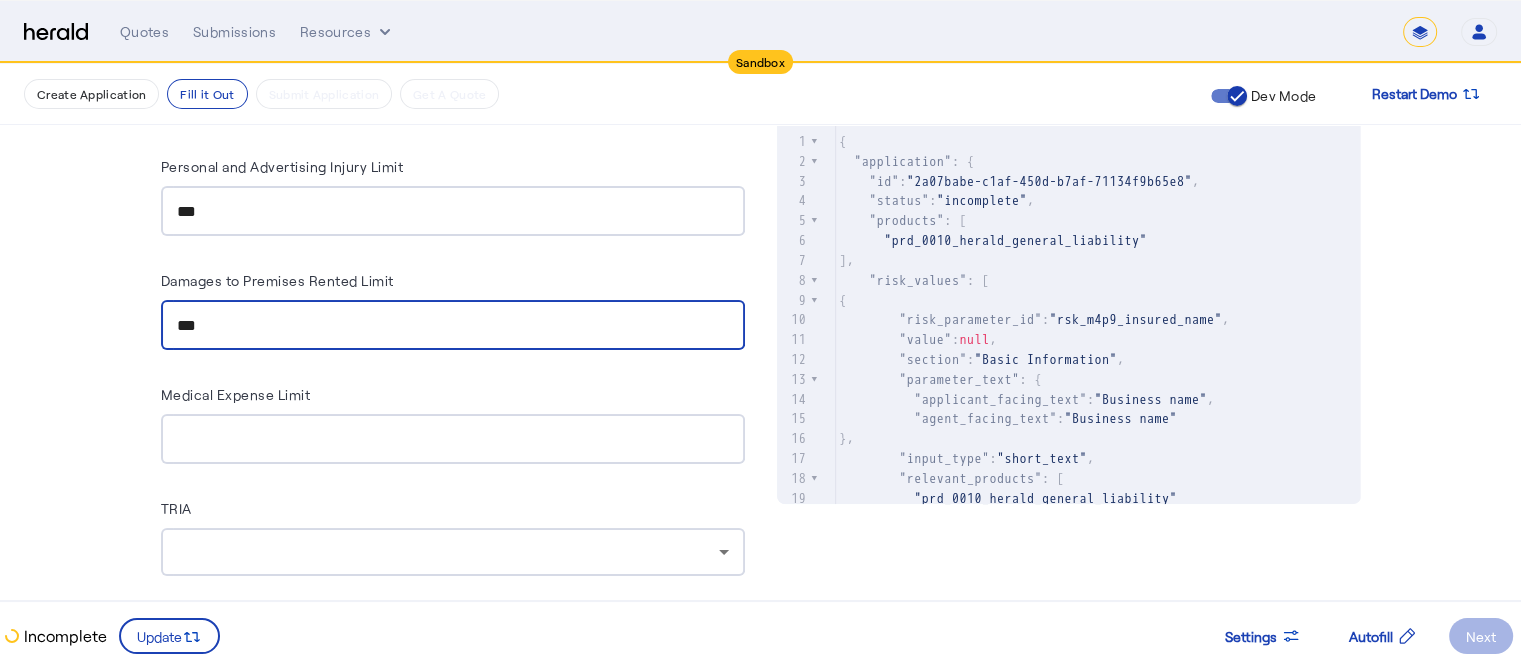 type on "***" 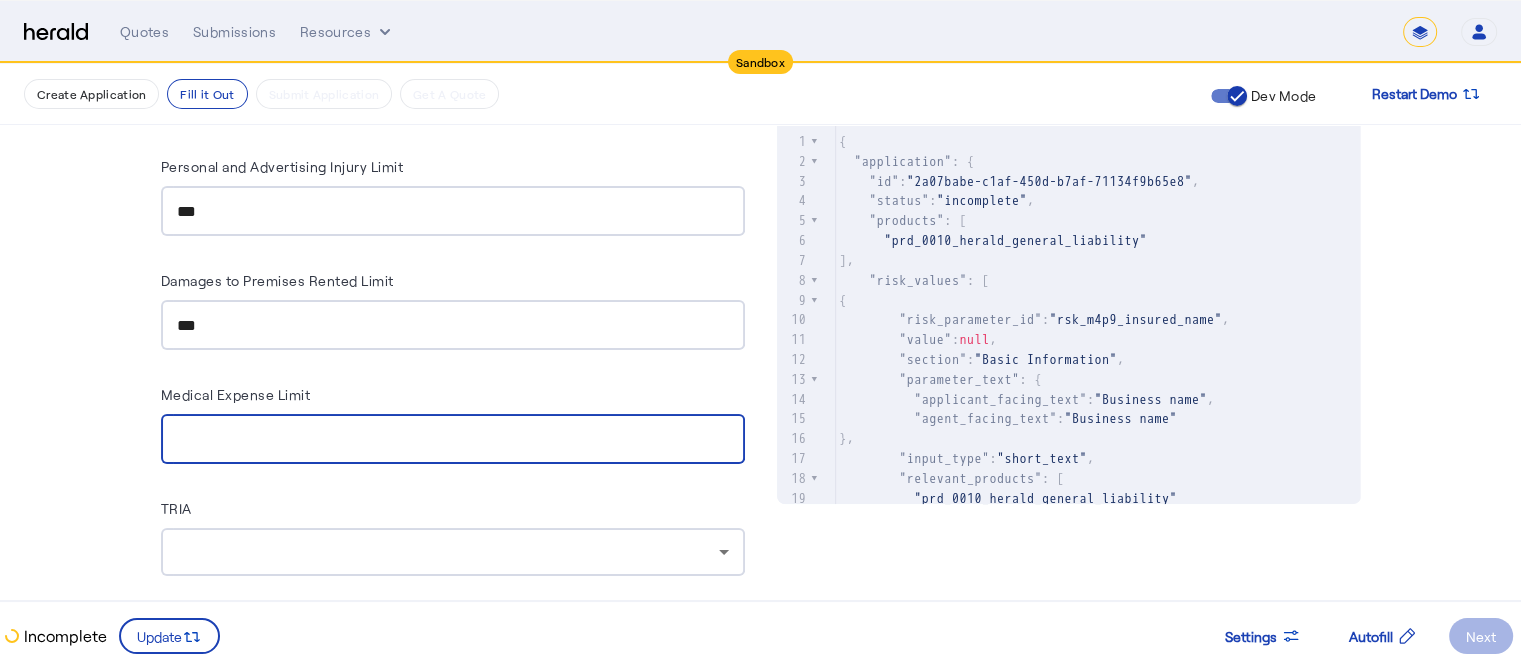 click on "Medical Expense Limit" at bounding box center [453, 440] 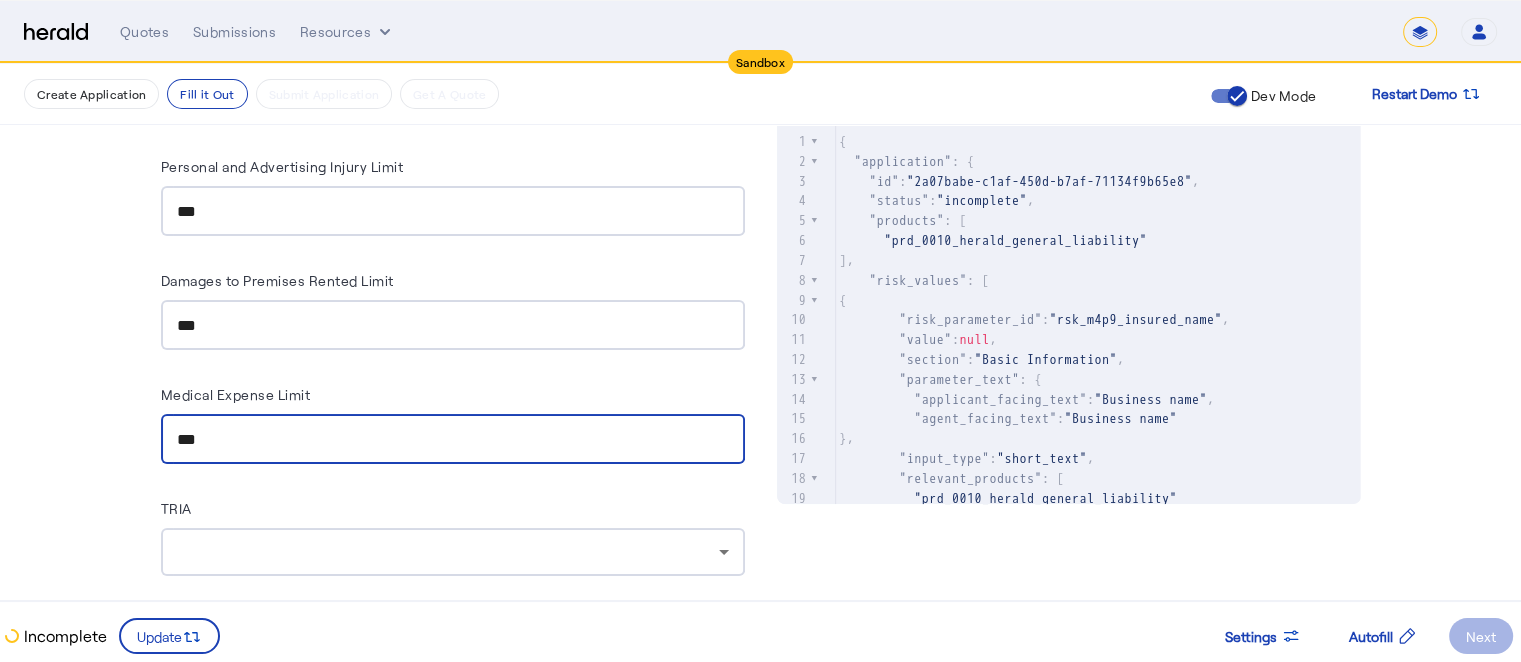scroll, scrollTop: 824, scrollLeft: 0, axis: vertical 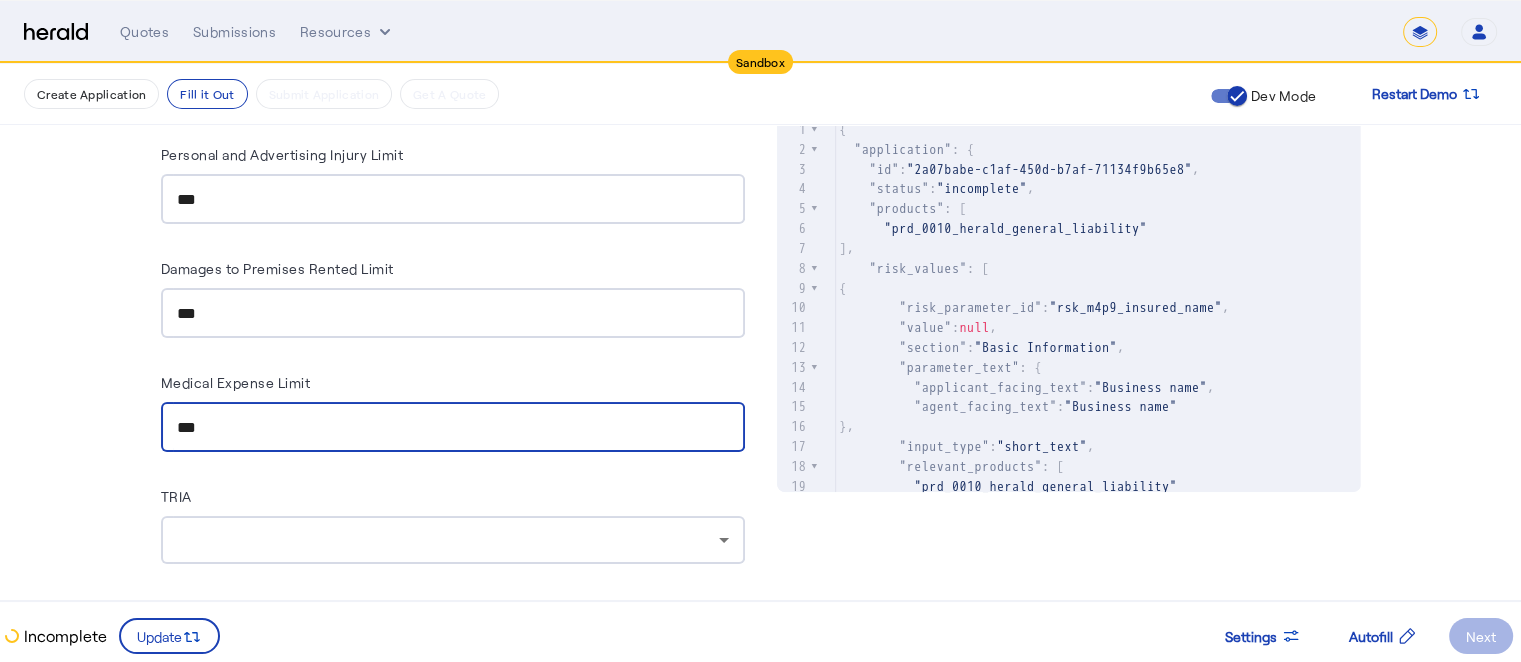 type on "***" 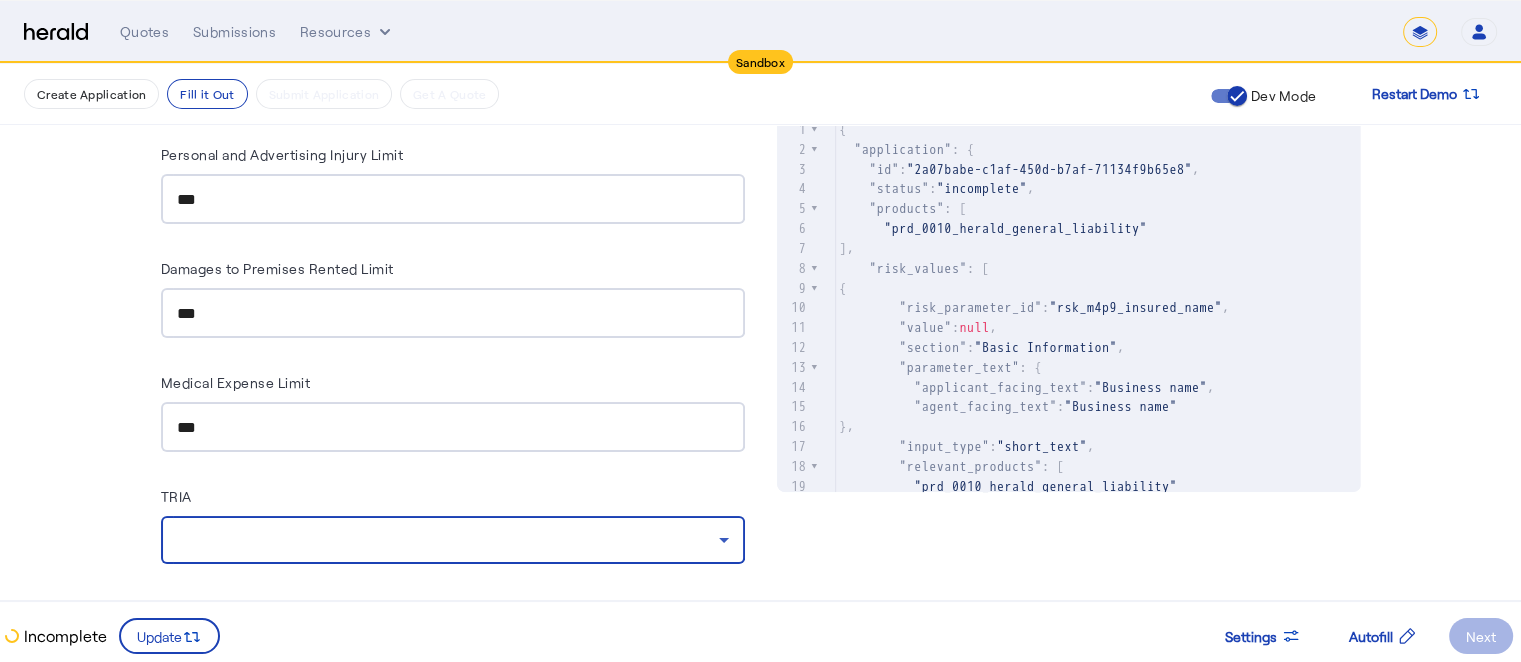 click 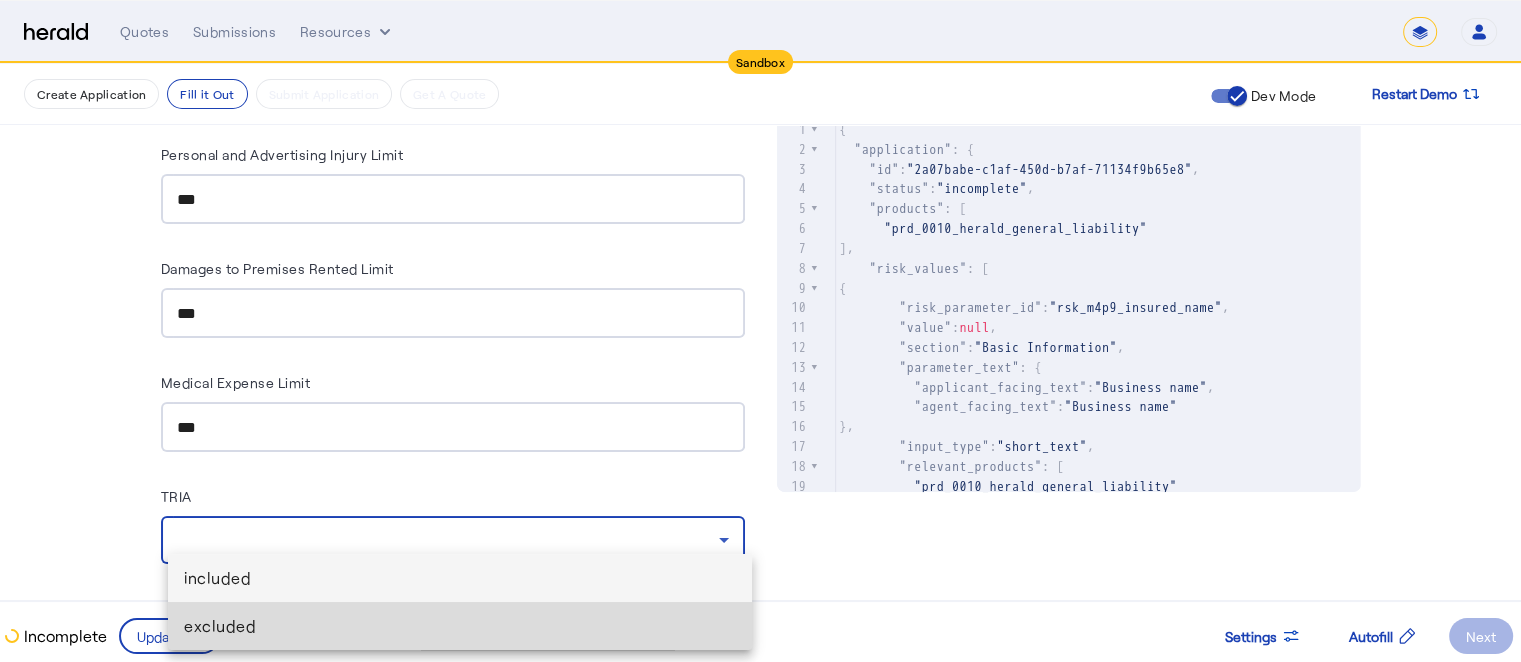 click on "excluded" at bounding box center (460, 626) 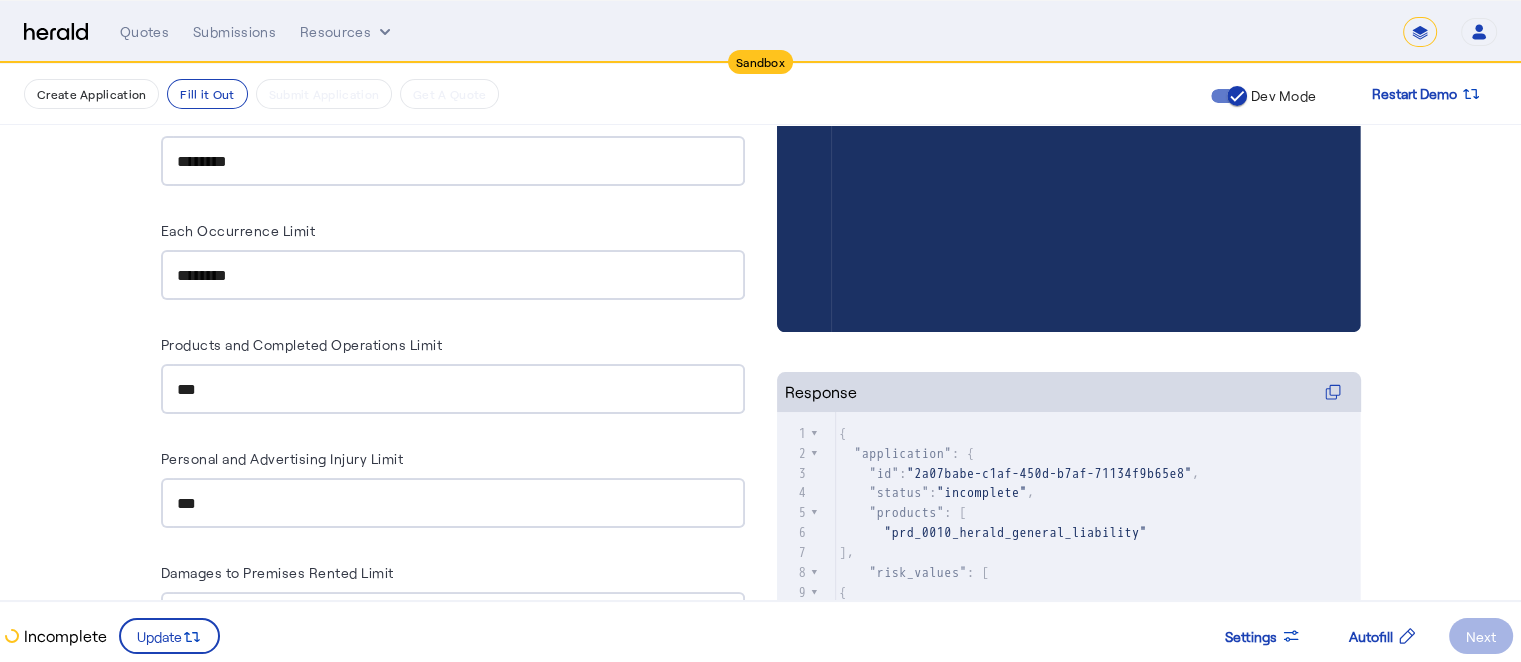 scroll, scrollTop: 0, scrollLeft: 0, axis: both 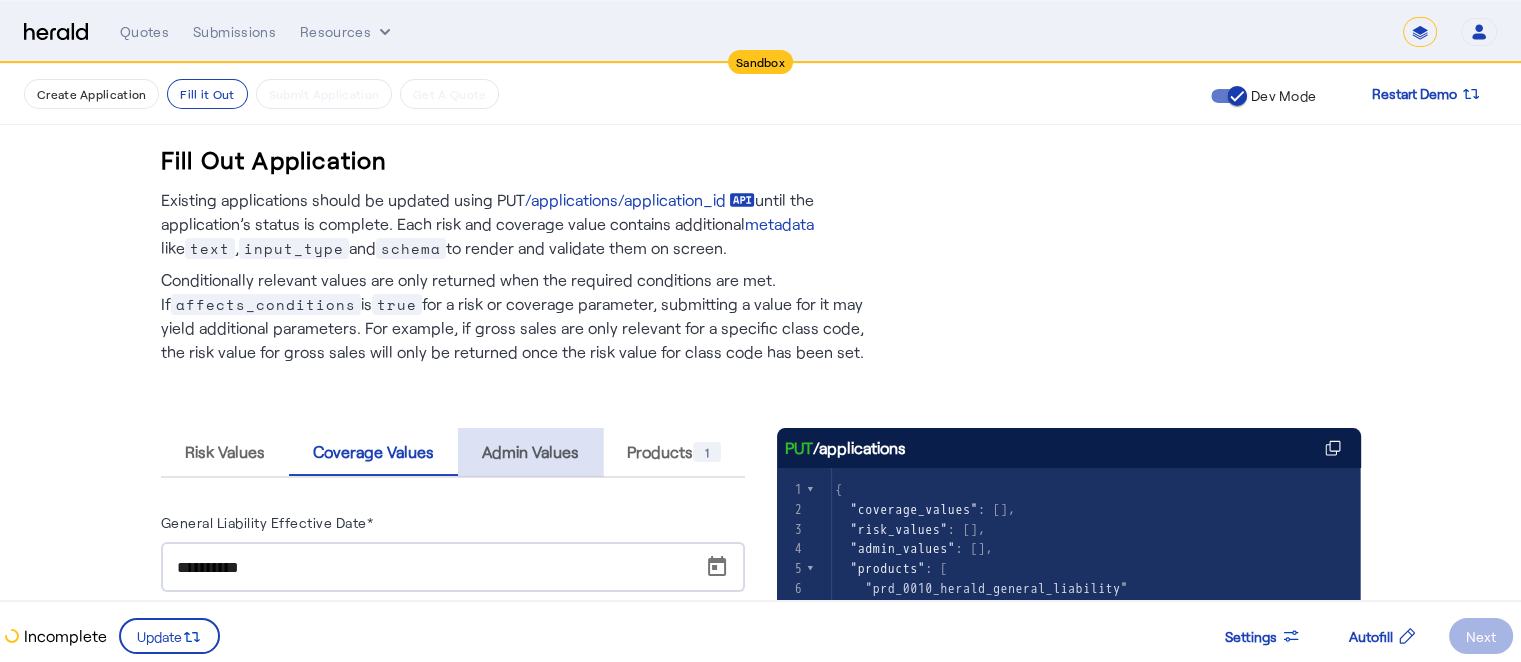 click on "Admin Values" at bounding box center [530, 452] 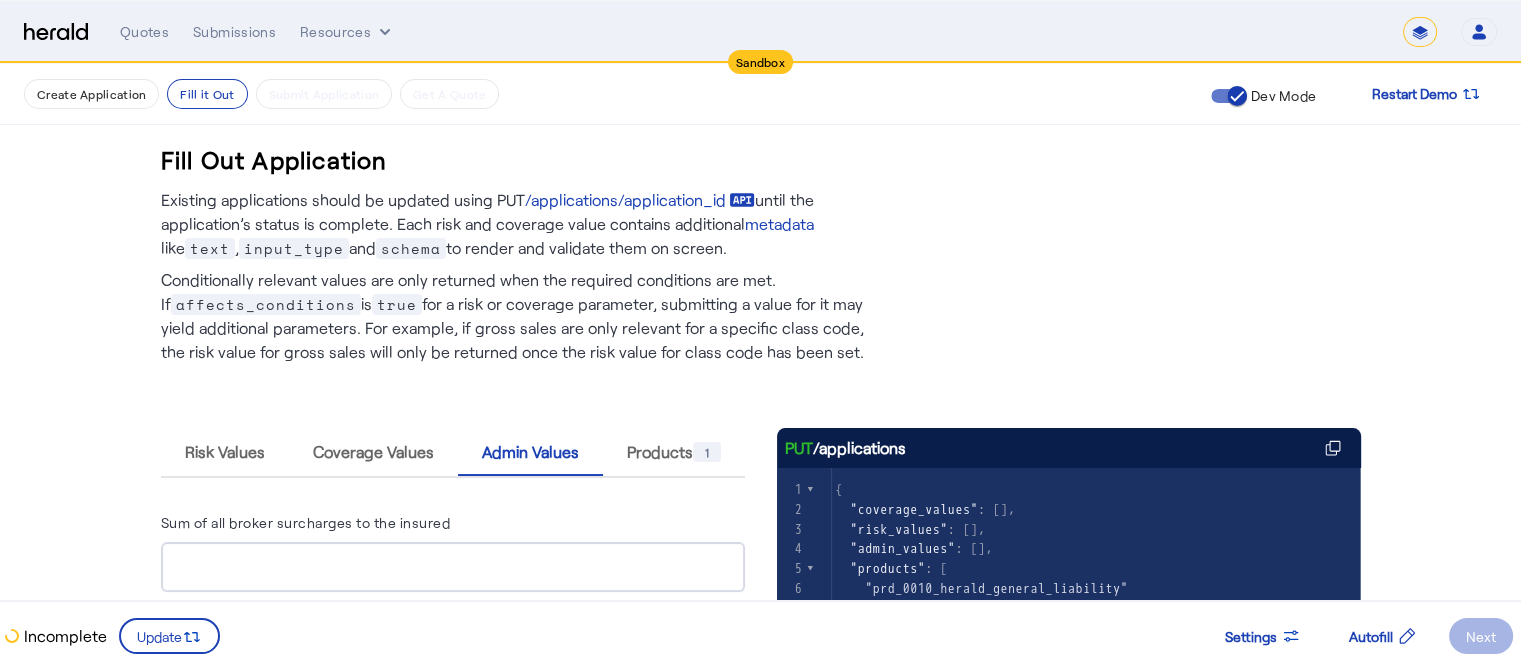 click at bounding box center (453, 567) 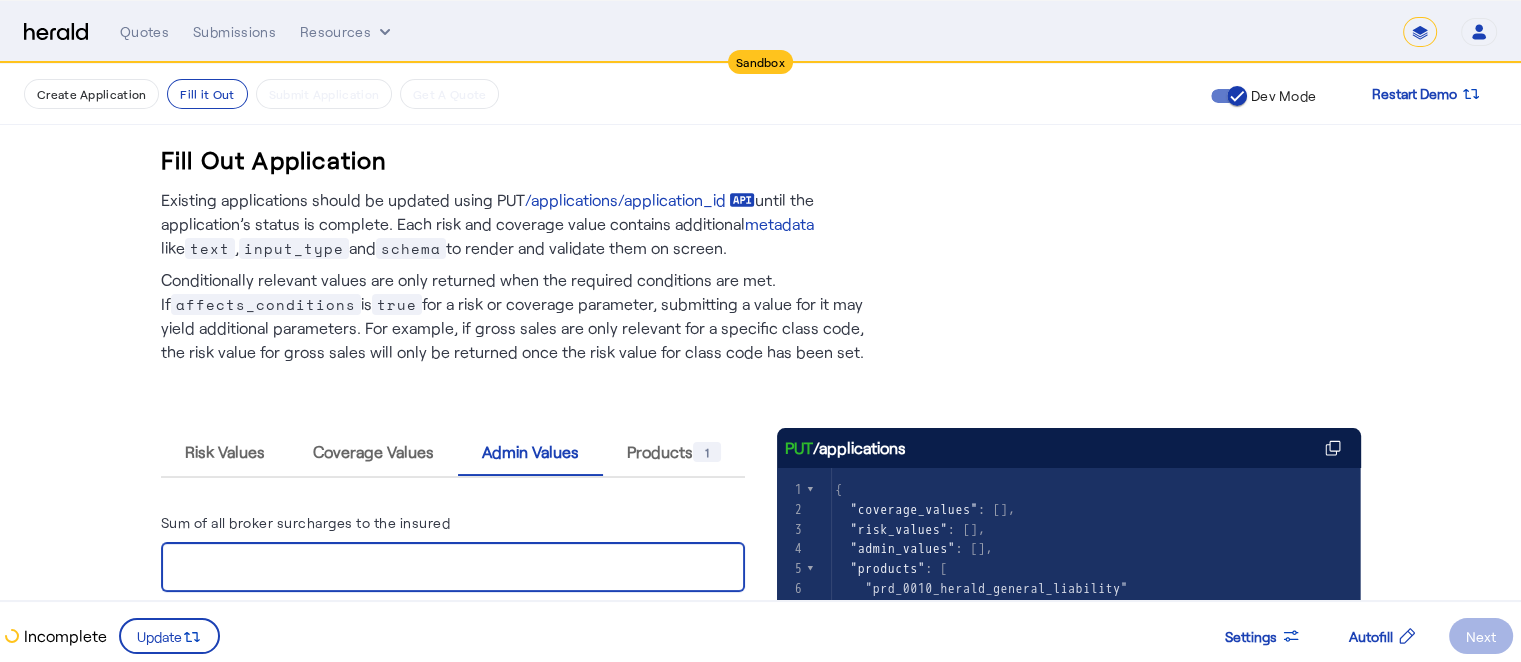 scroll, scrollTop: 110, scrollLeft: 0, axis: vertical 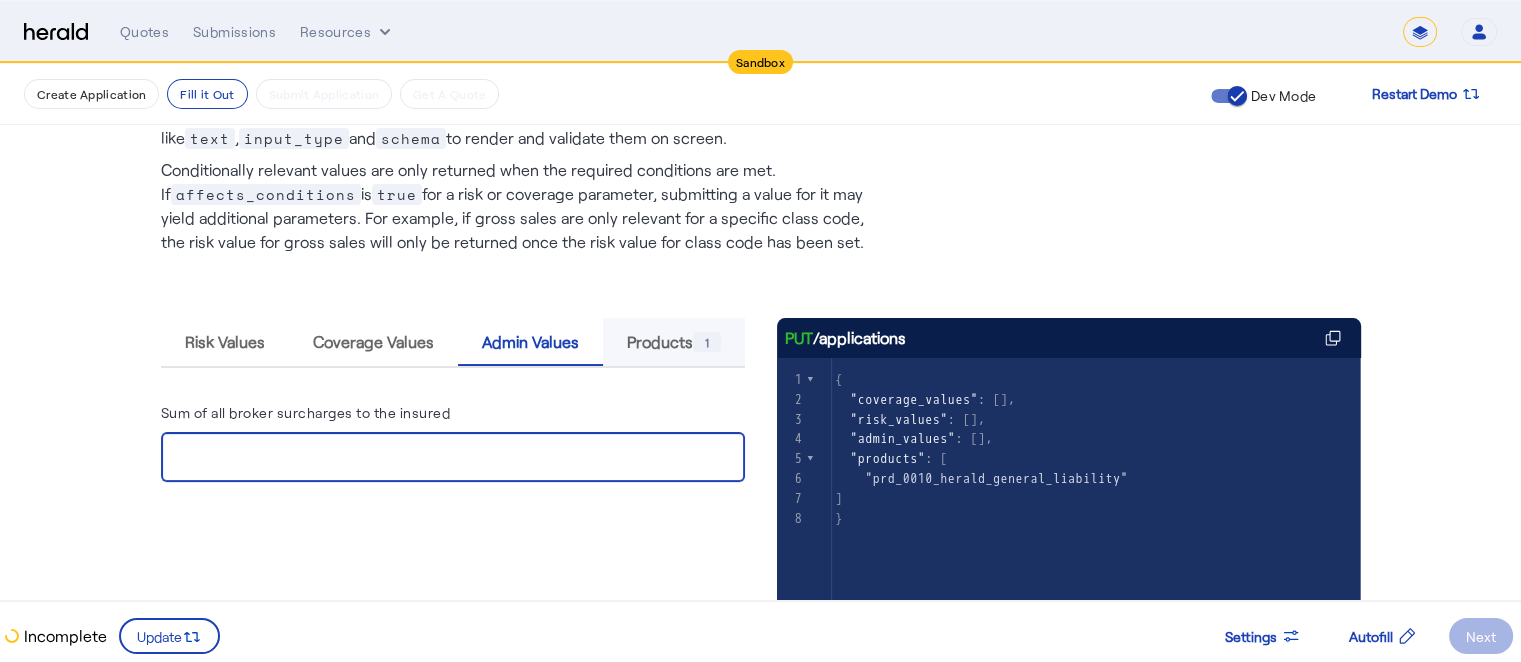 type on "*****" 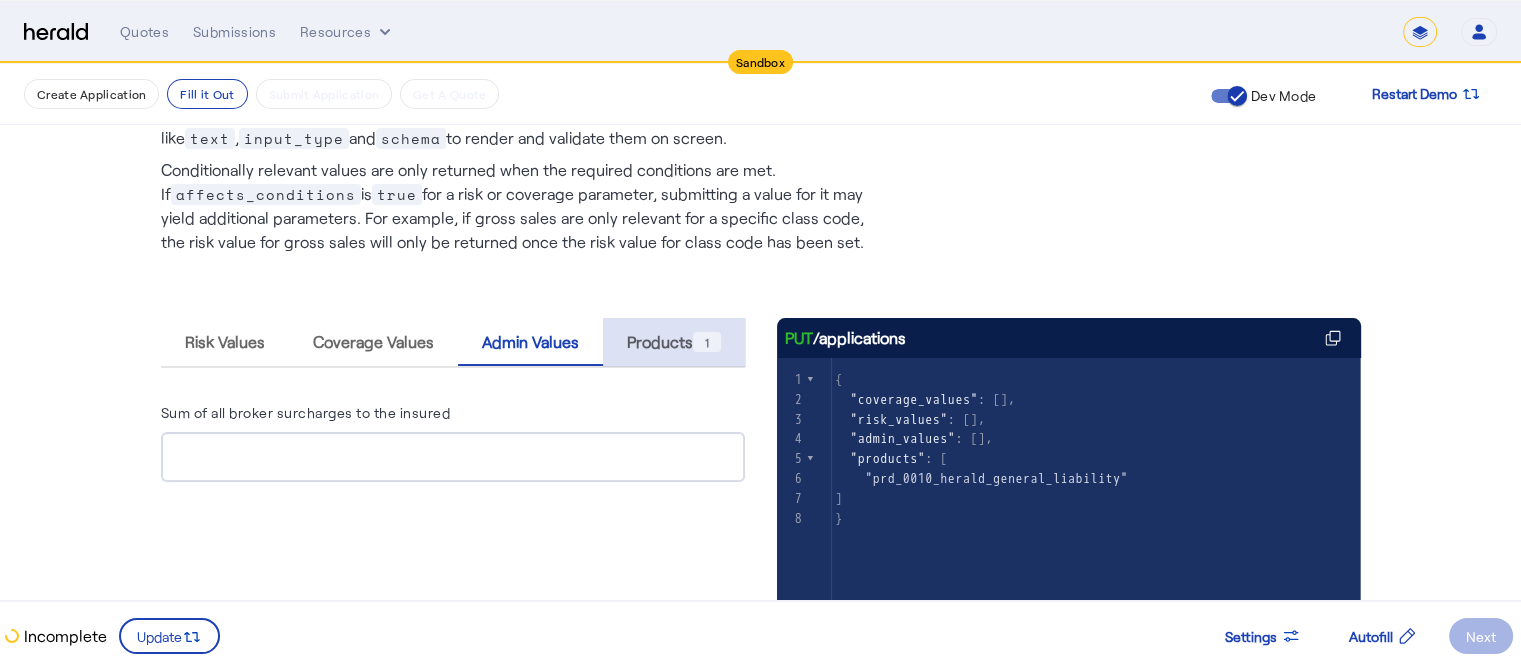 click on "Products       1" at bounding box center (674, 342) 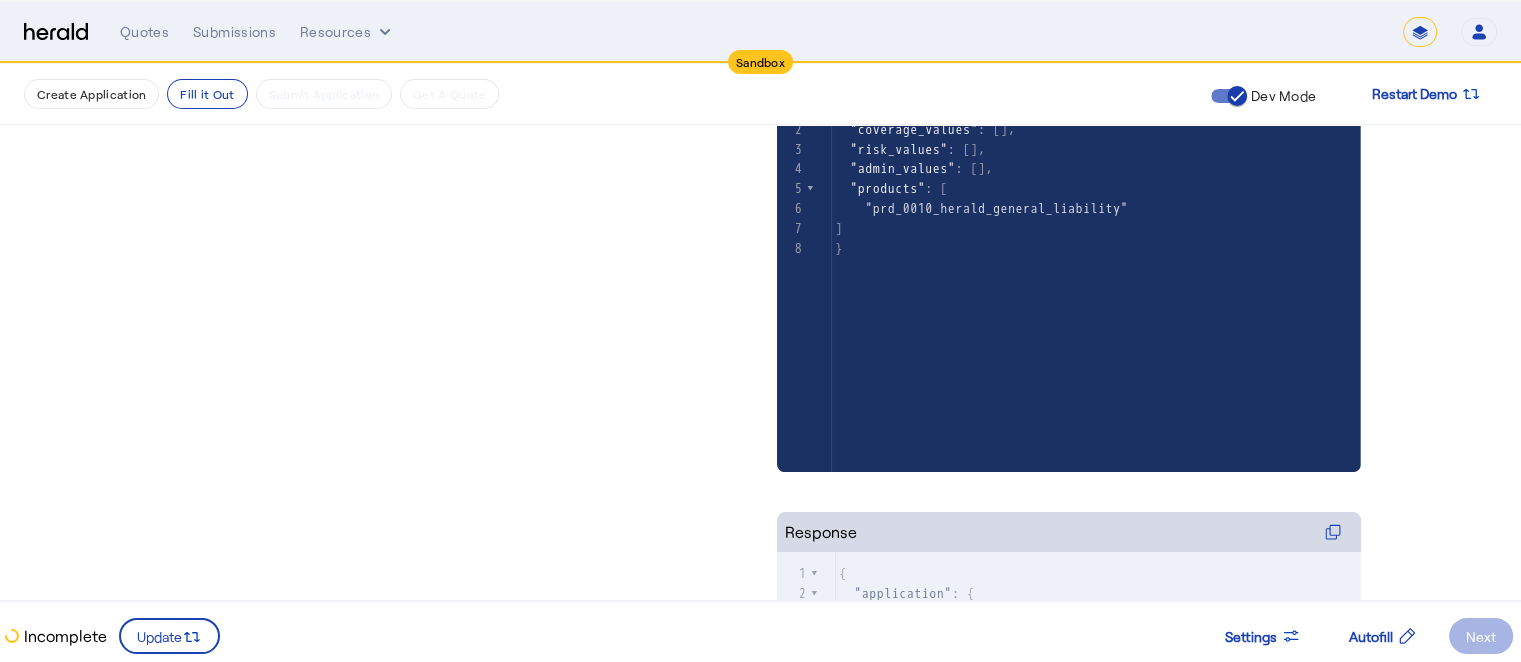 scroll, scrollTop: 0, scrollLeft: 0, axis: both 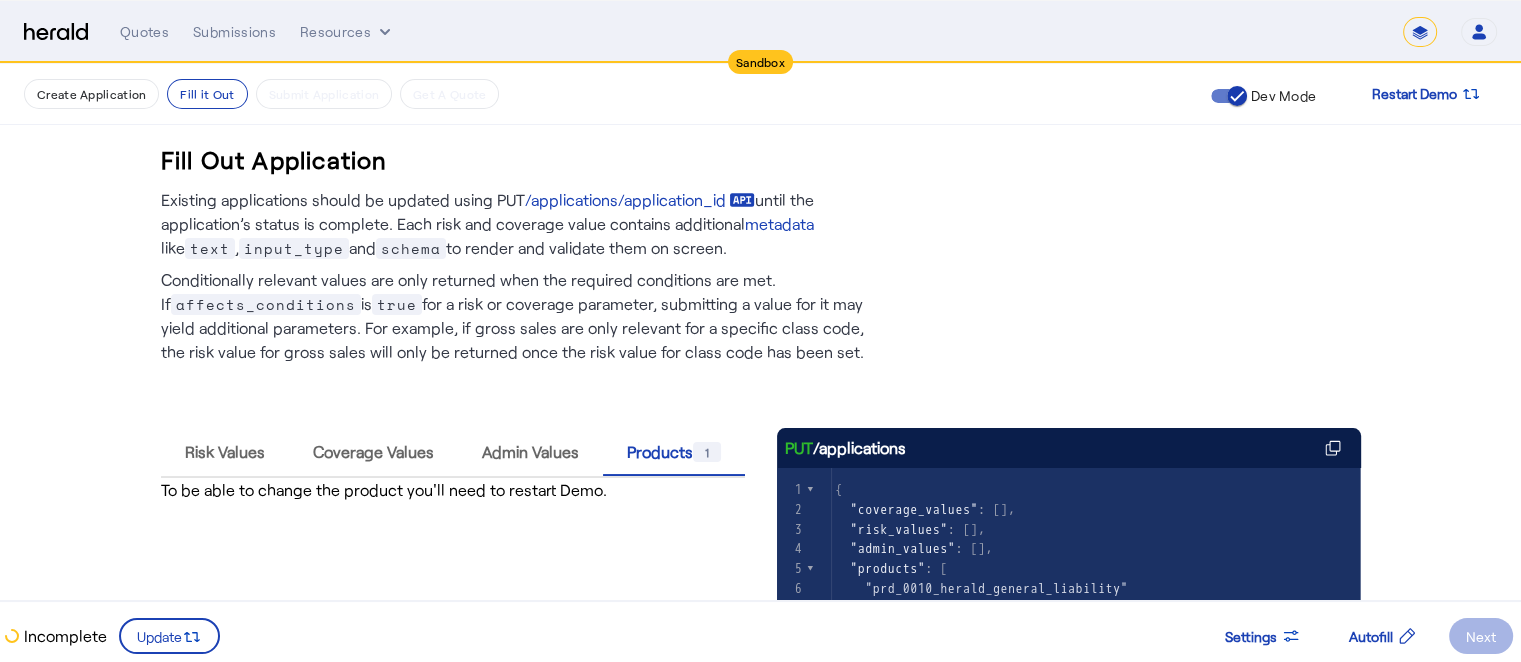 click on "Next" 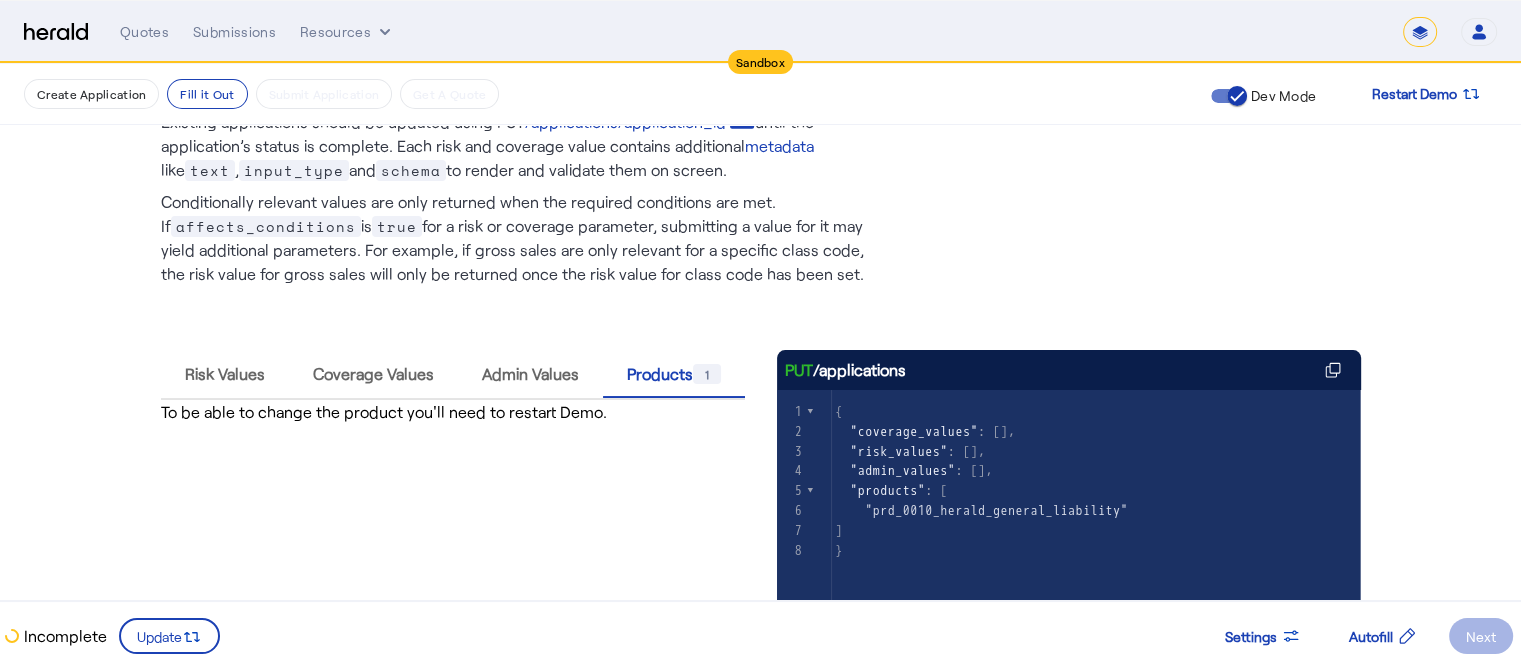 scroll, scrollTop: 80, scrollLeft: 0, axis: vertical 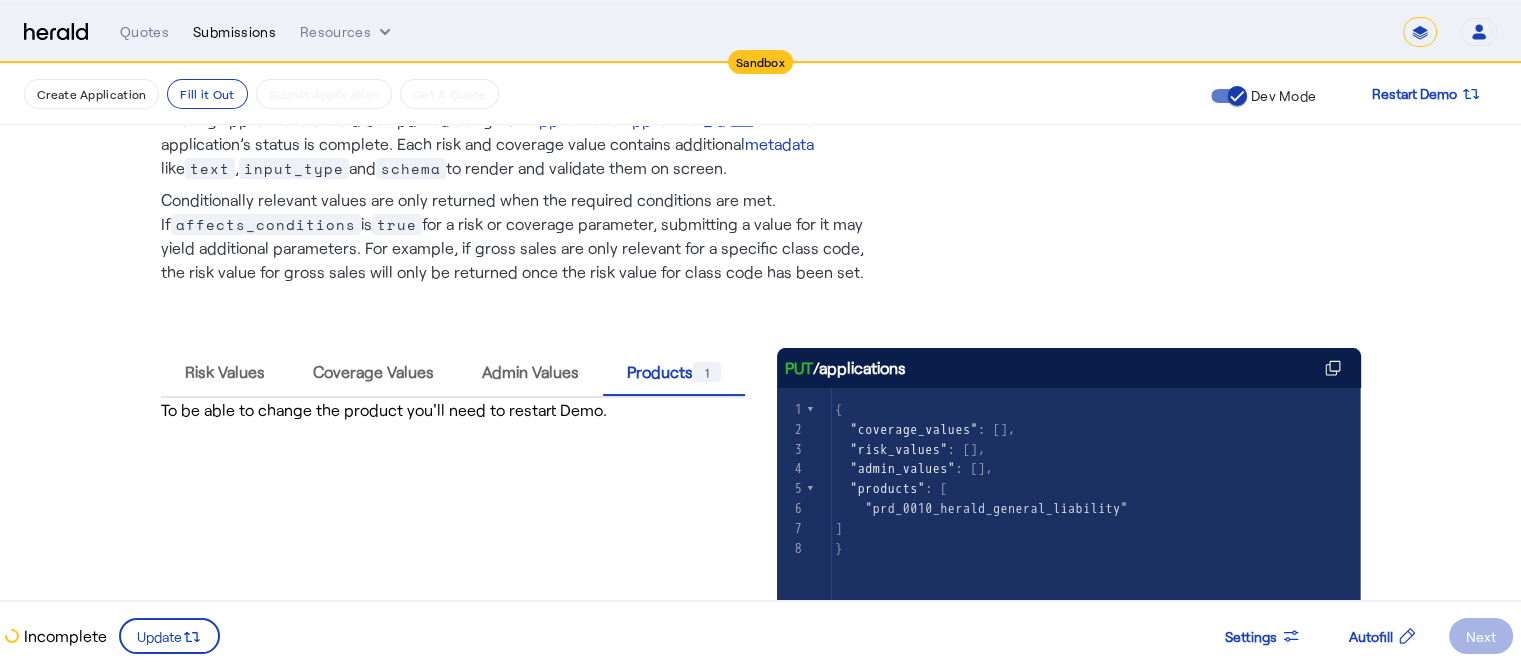 click on "Submissions" at bounding box center (234, 32) 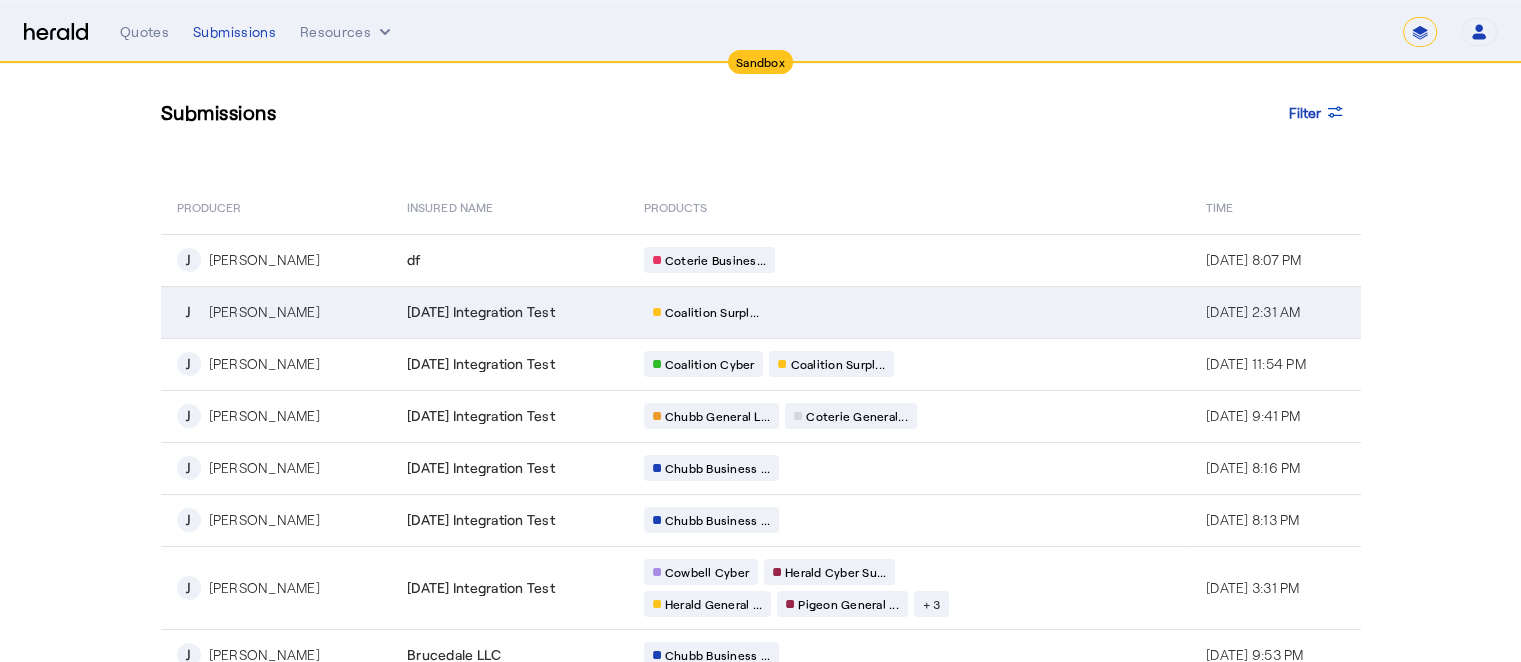 scroll, scrollTop: 27, scrollLeft: 0, axis: vertical 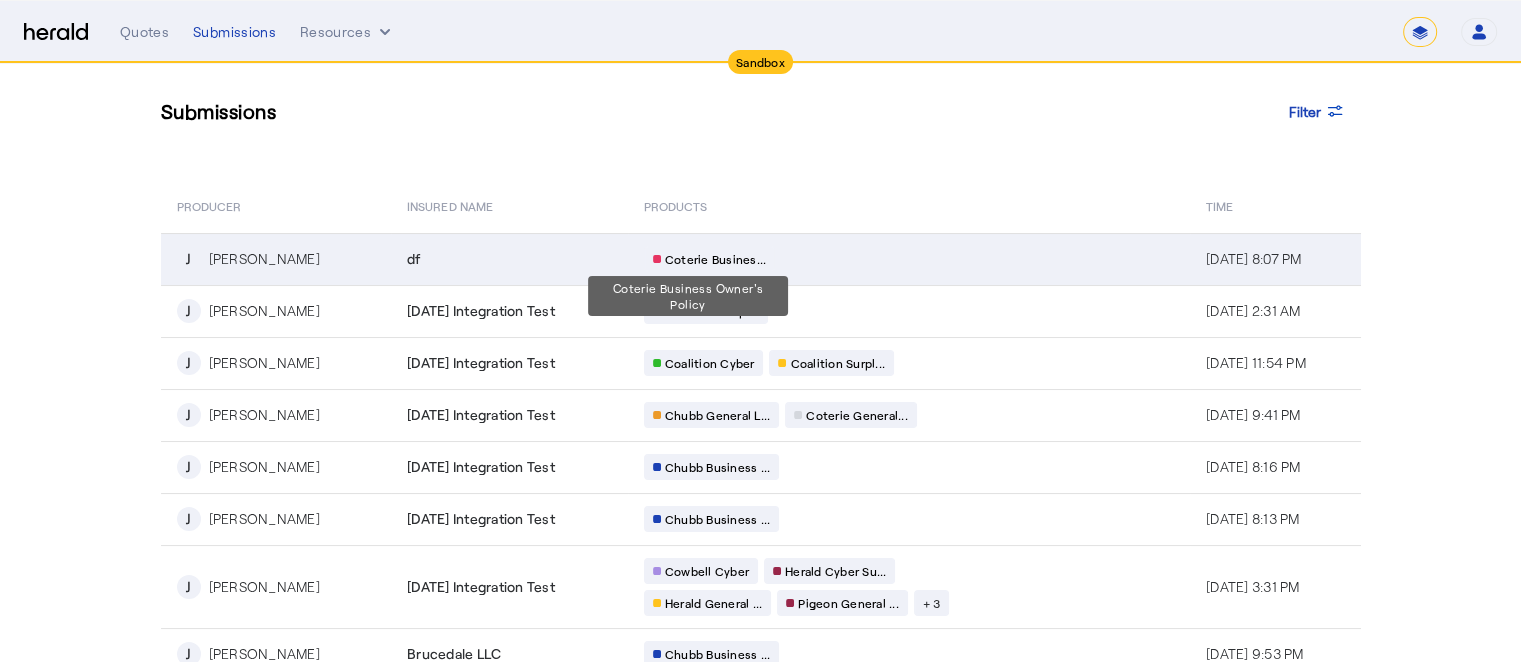 click on "Coterie Busines..." at bounding box center (716, 259) 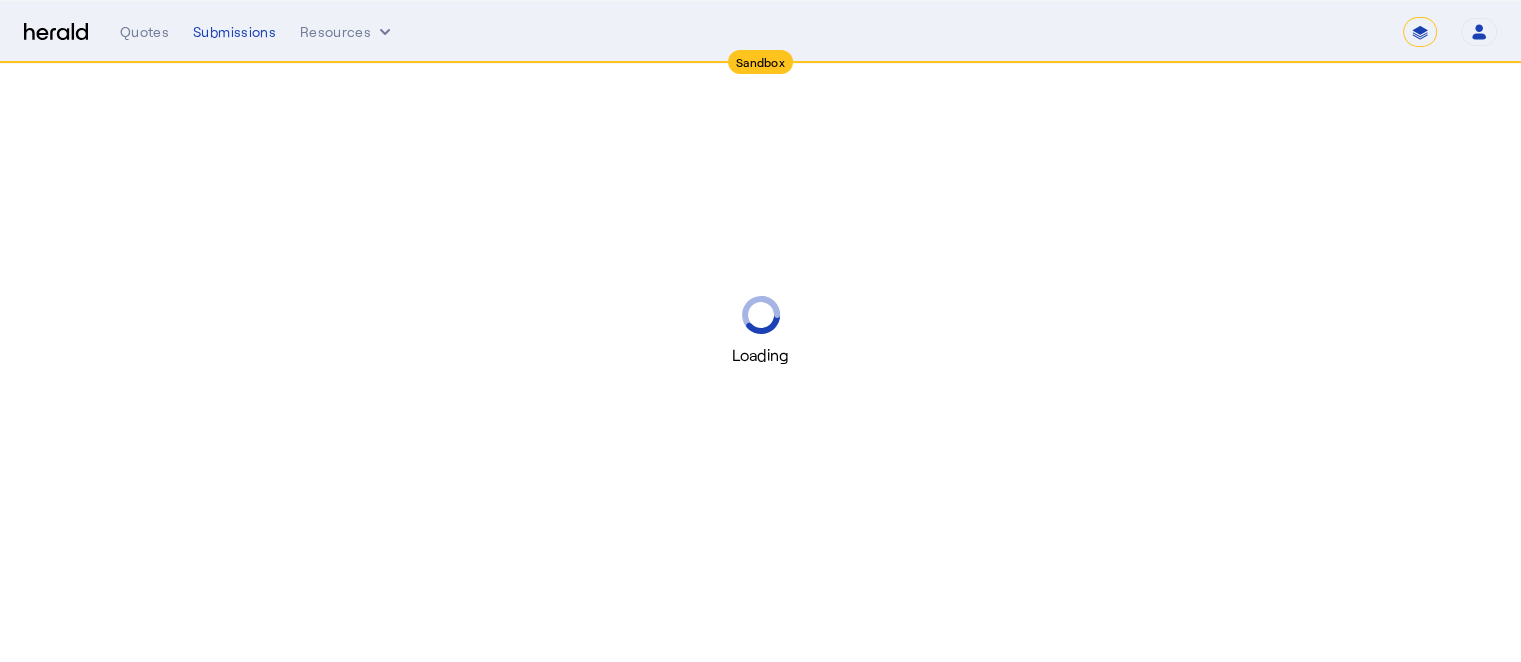 scroll, scrollTop: 0, scrollLeft: 0, axis: both 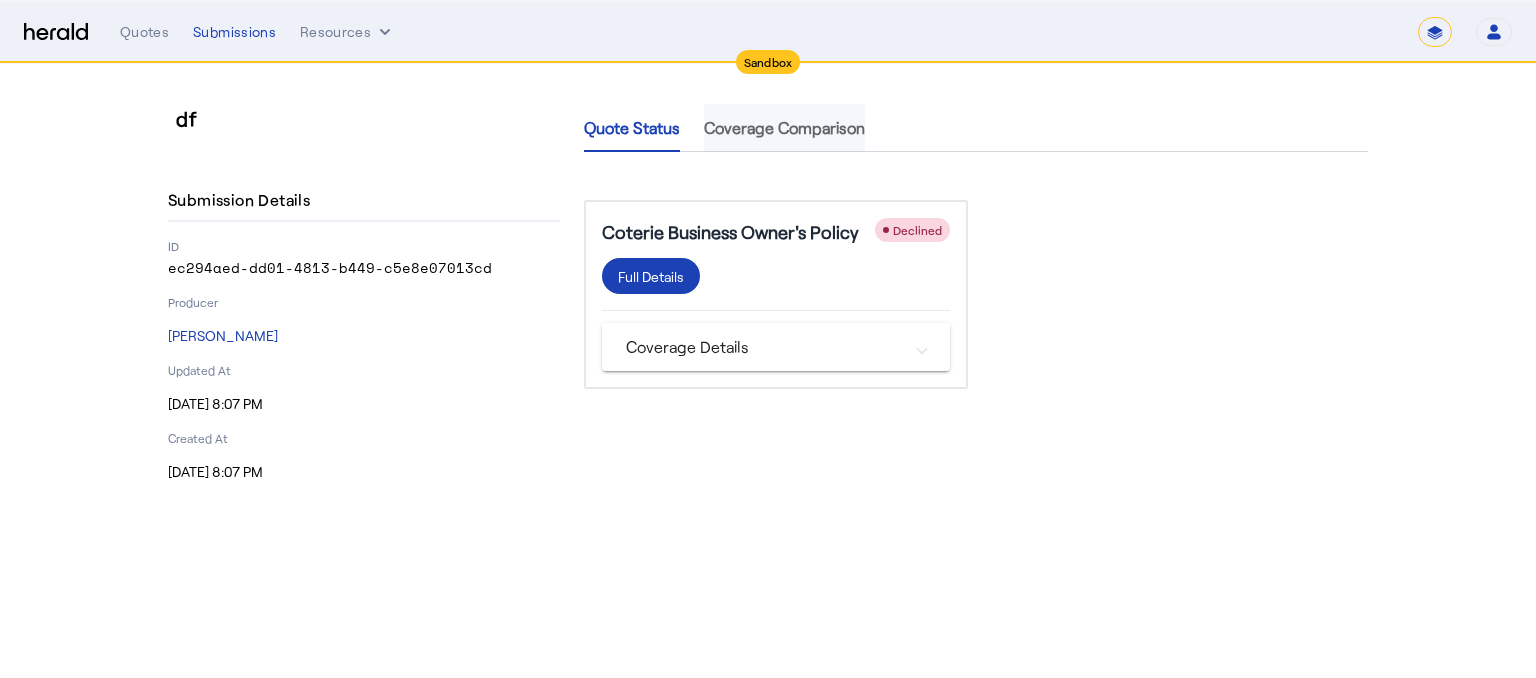 click on "Coverage Comparison" at bounding box center [784, 128] 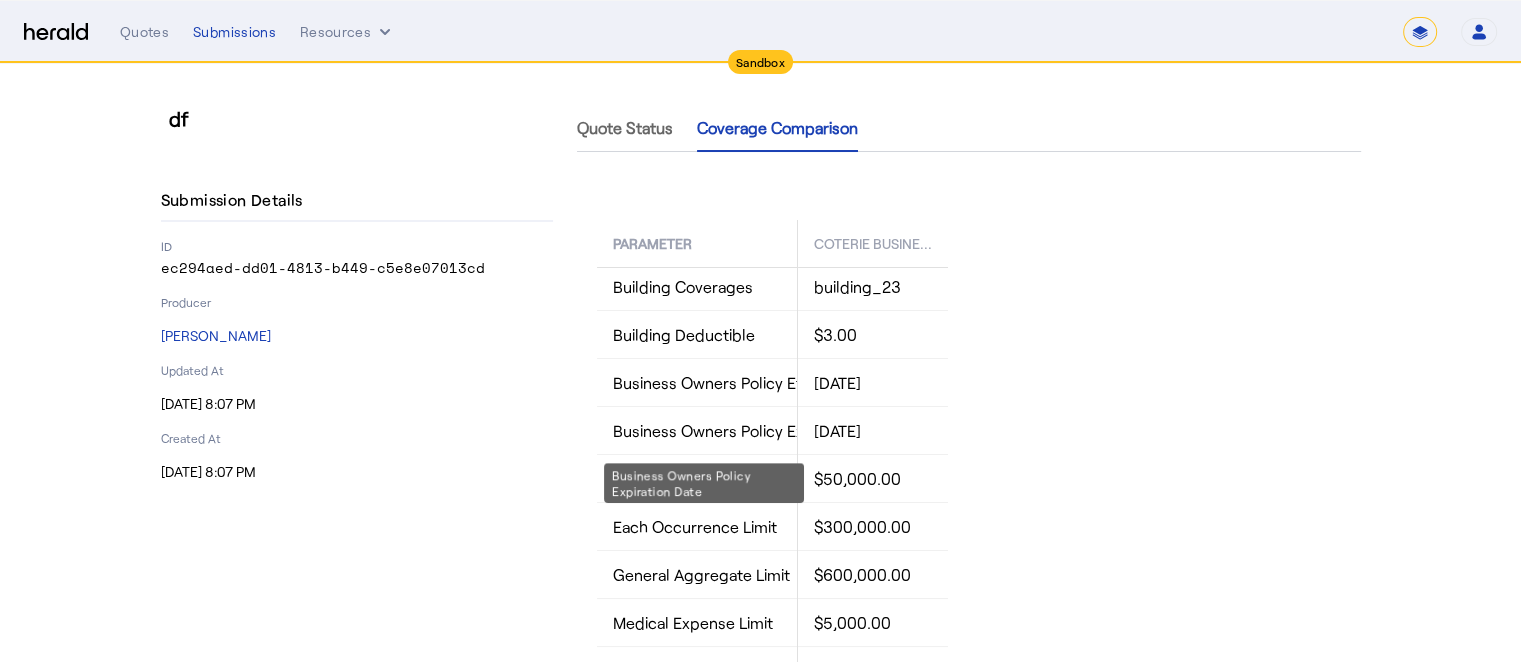 scroll, scrollTop: 0, scrollLeft: 0, axis: both 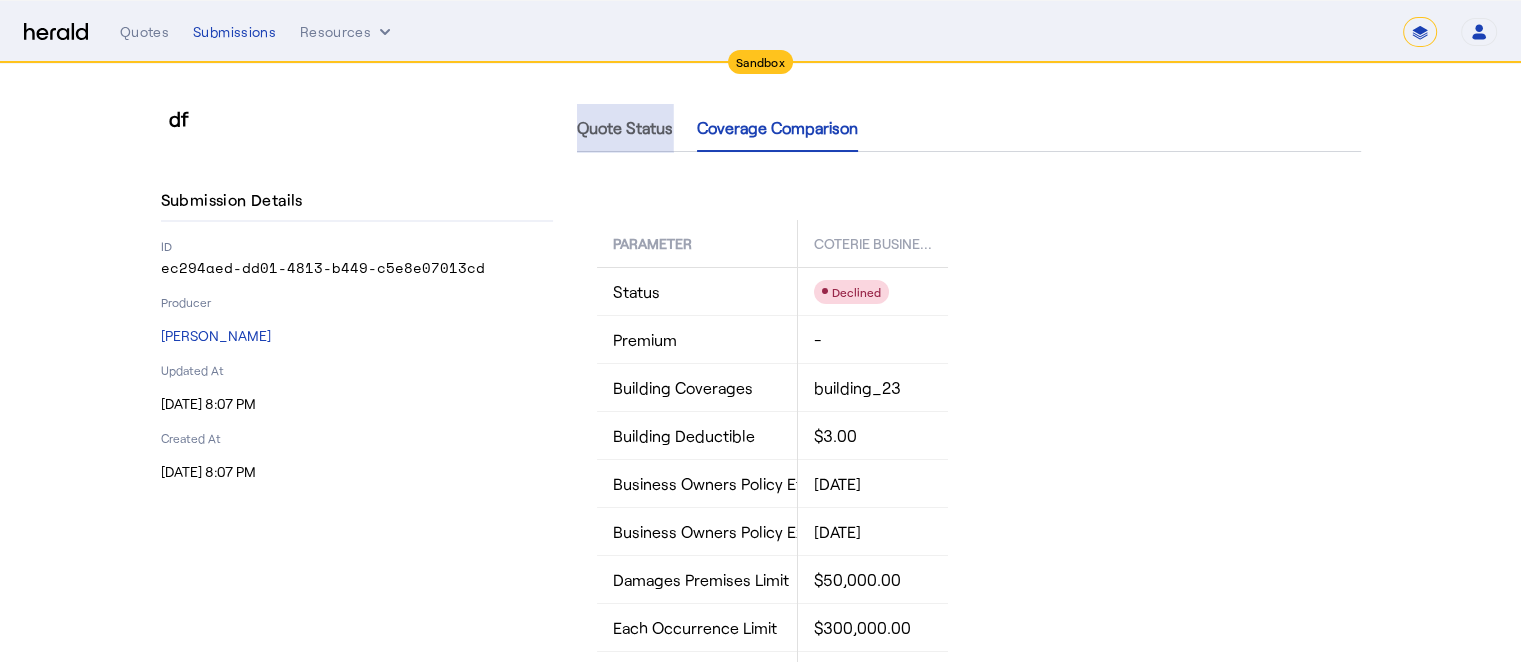 click on "Quote Status" at bounding box center [625, 128] 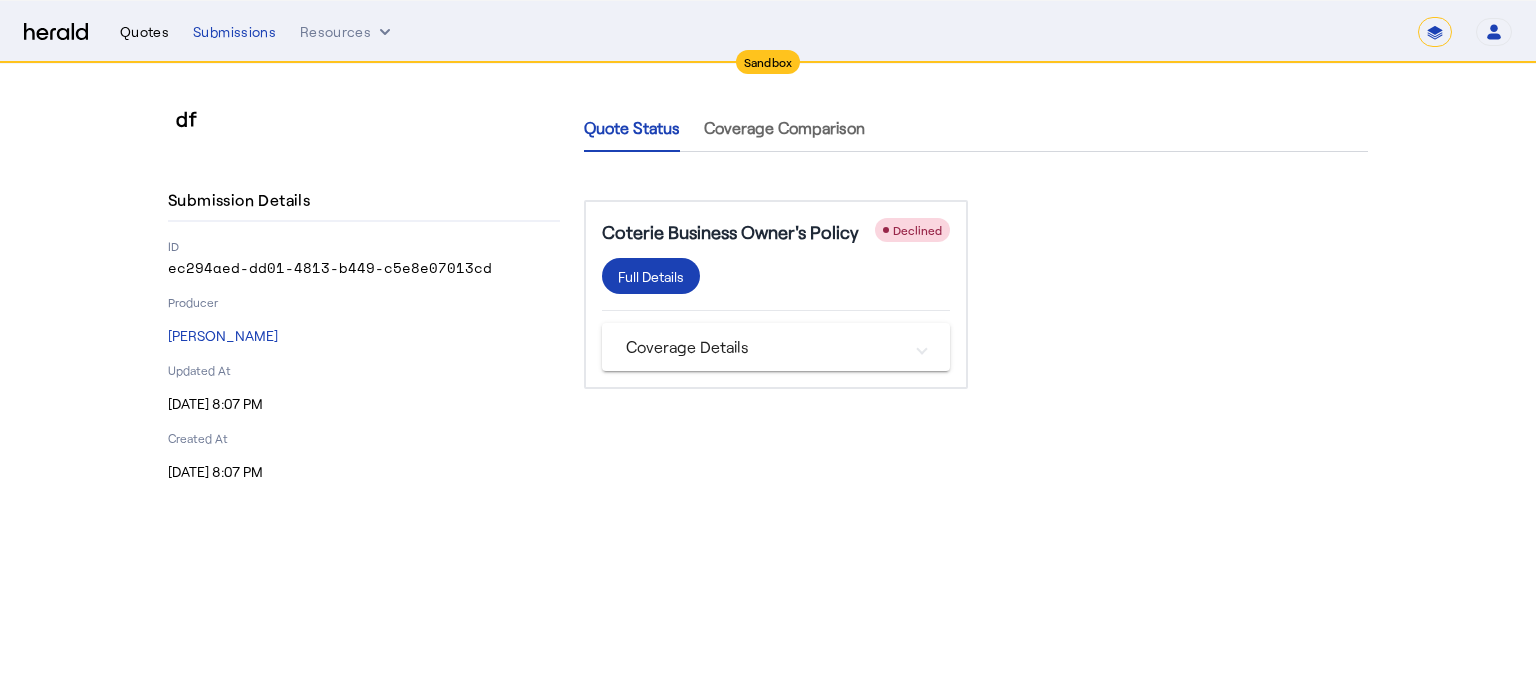 click on "Quotes" at bounding box center [144, 32] 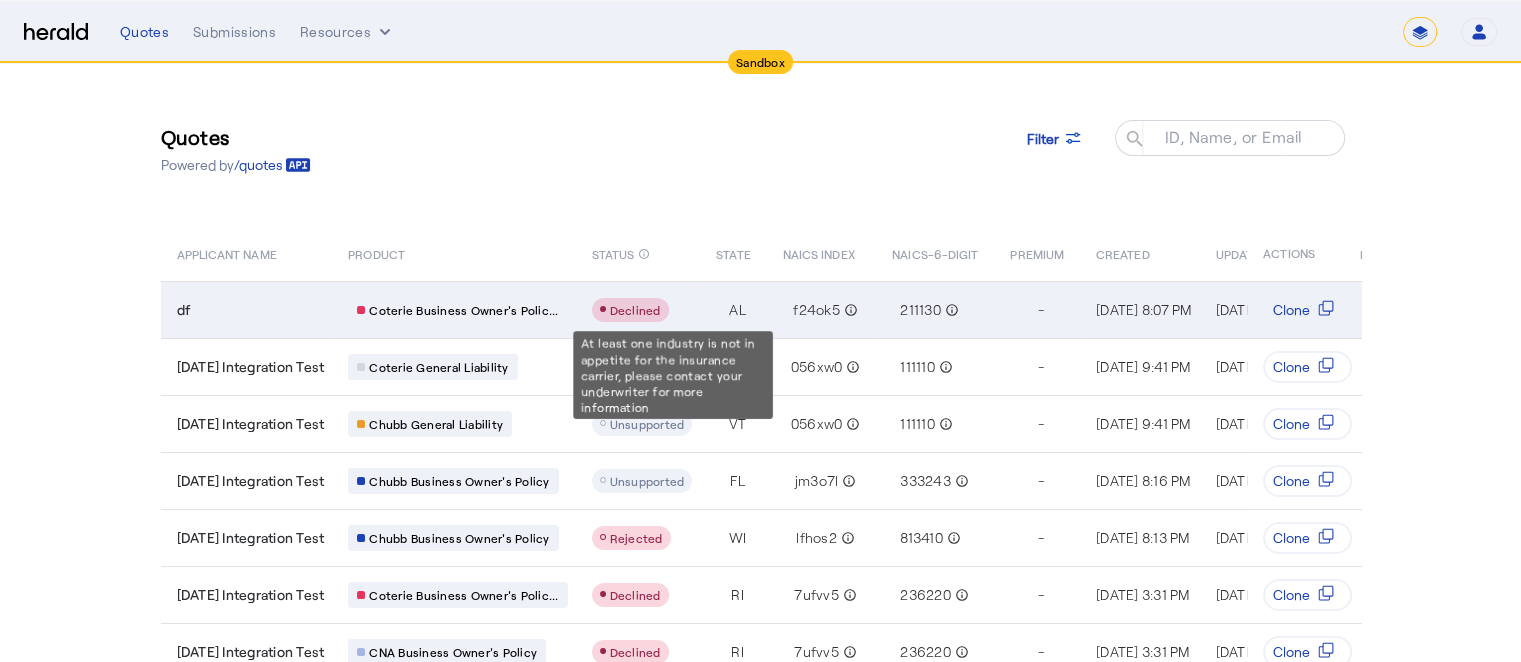 click on "Declined" at bounding box center [635, 310] 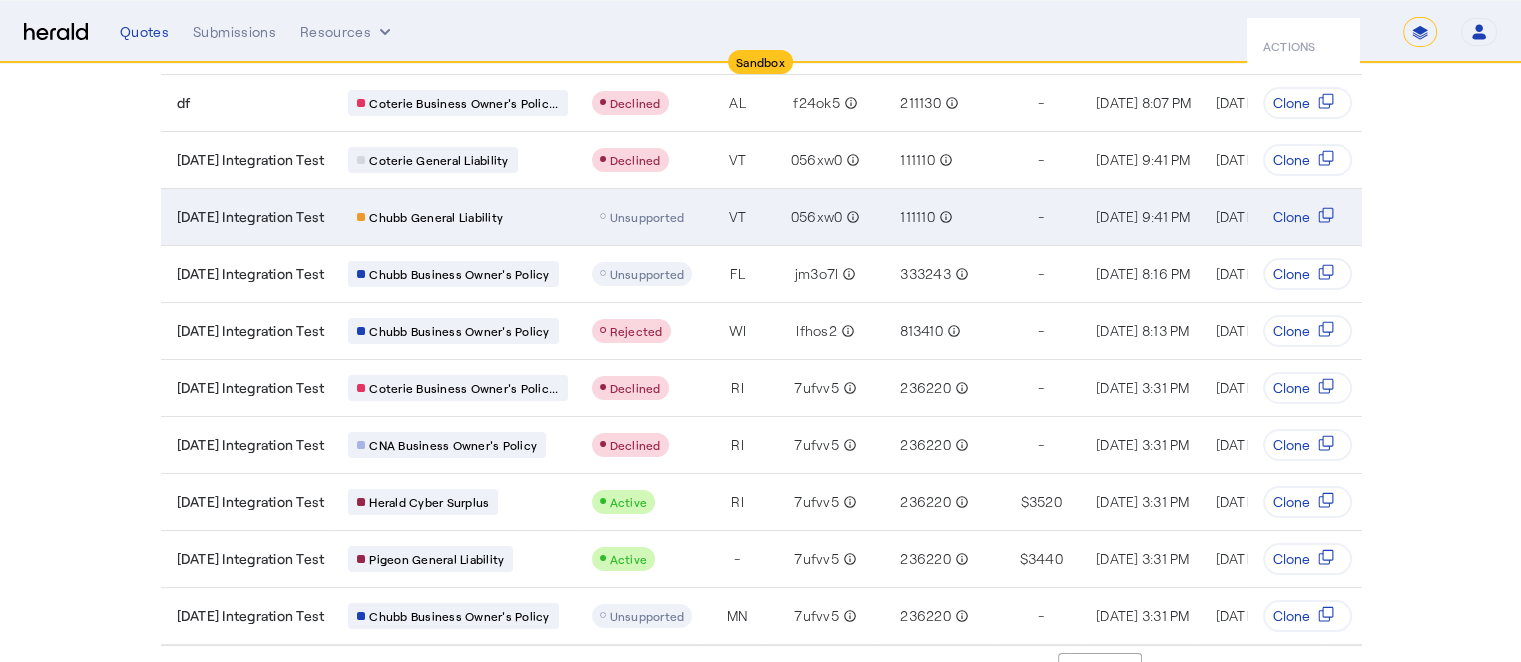 scroll, scrollTop: 0, scrollLeft: 15, axis: horizontal 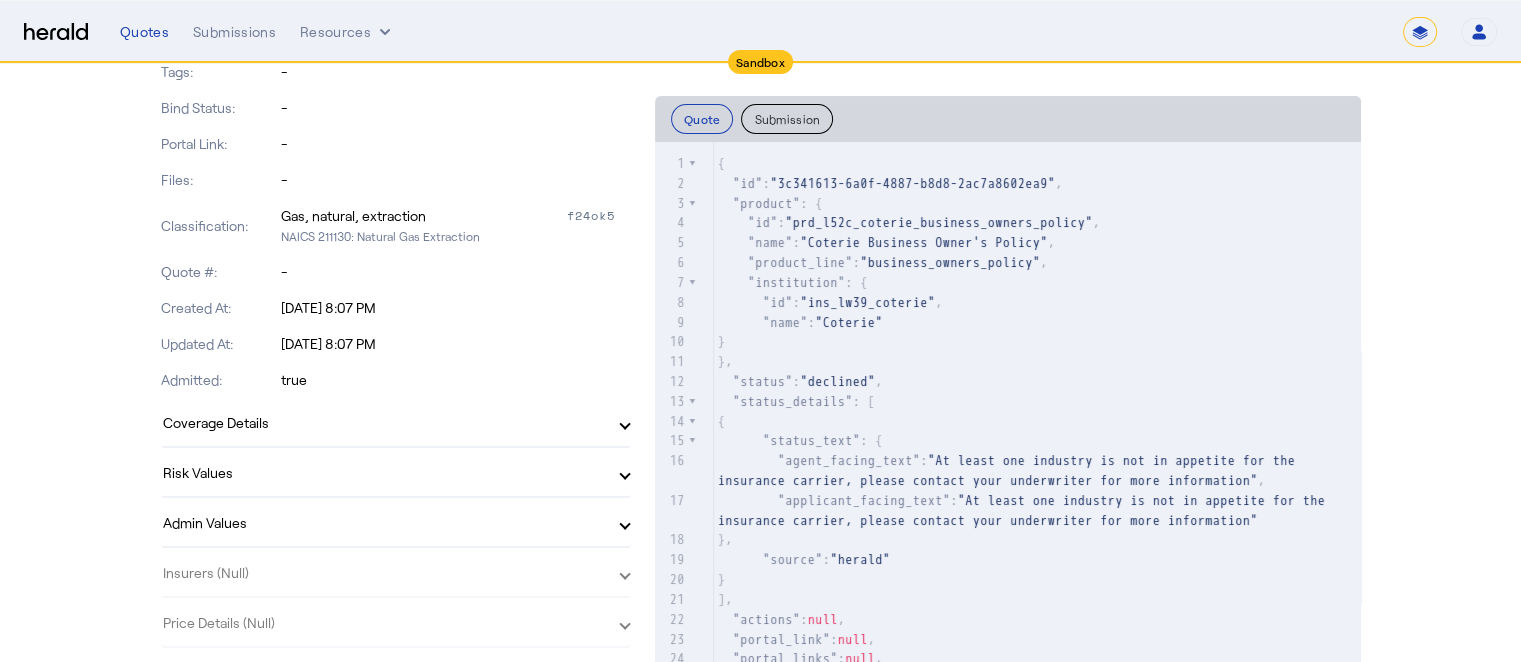 click at bounding box center [625, 422] 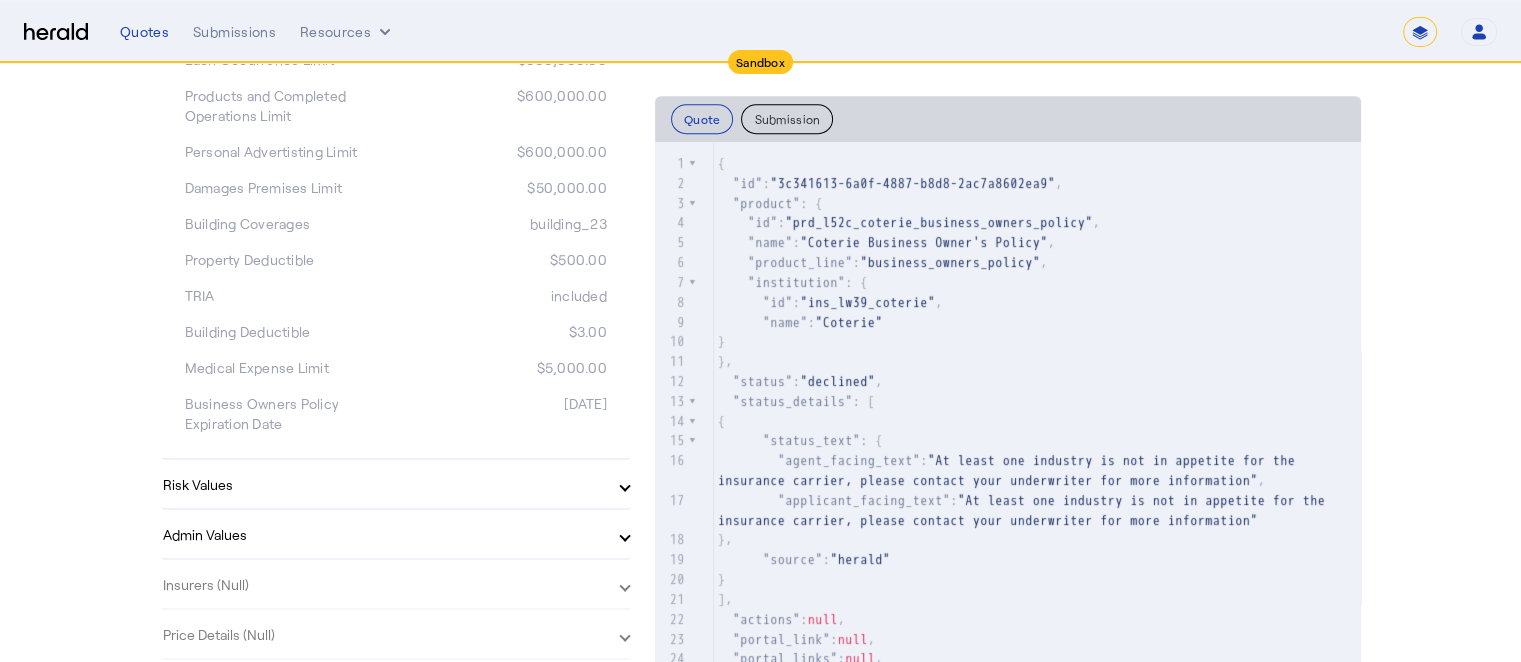 scroll, scrollTop: 882, scrollLeft: 0, axis: vertical 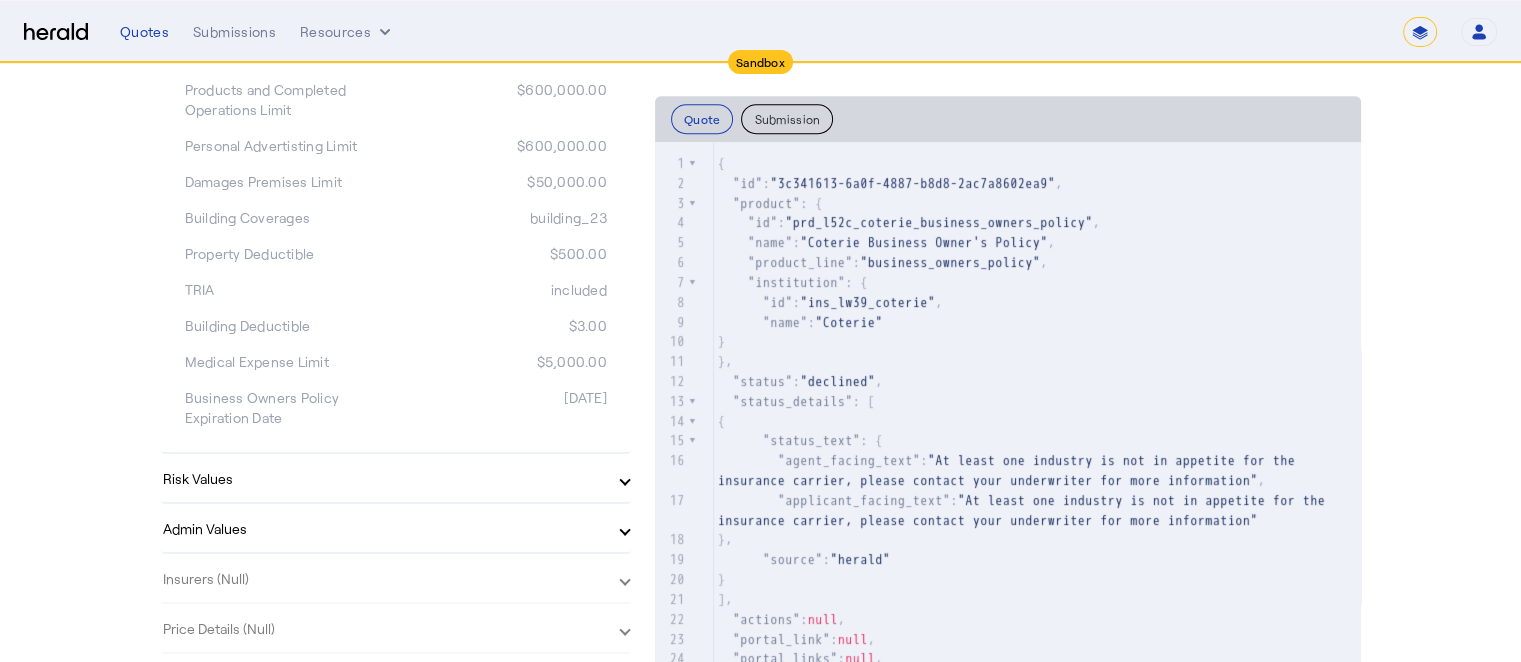 click on "Risk Values" at bounding box center [392, 478] 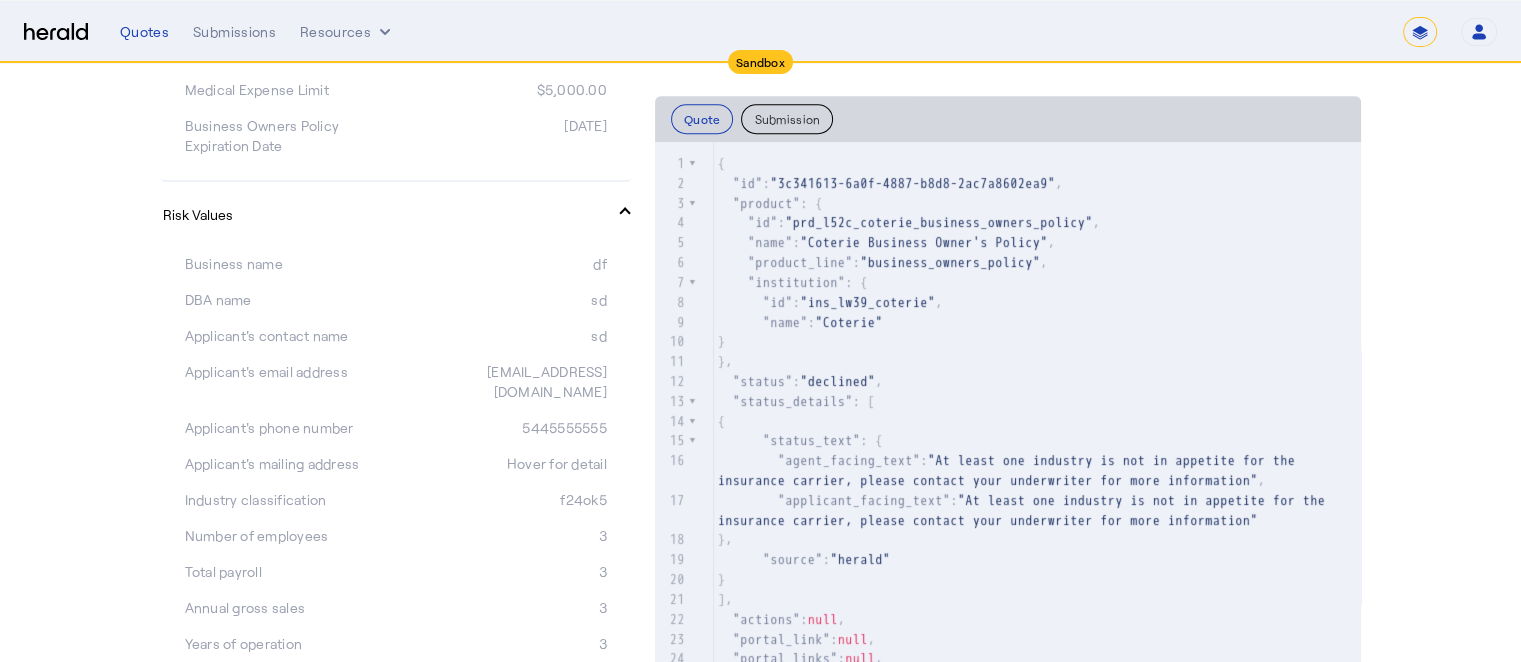 scroll, scrollTop: 1146, scrollLeft: 0, axis: vertical 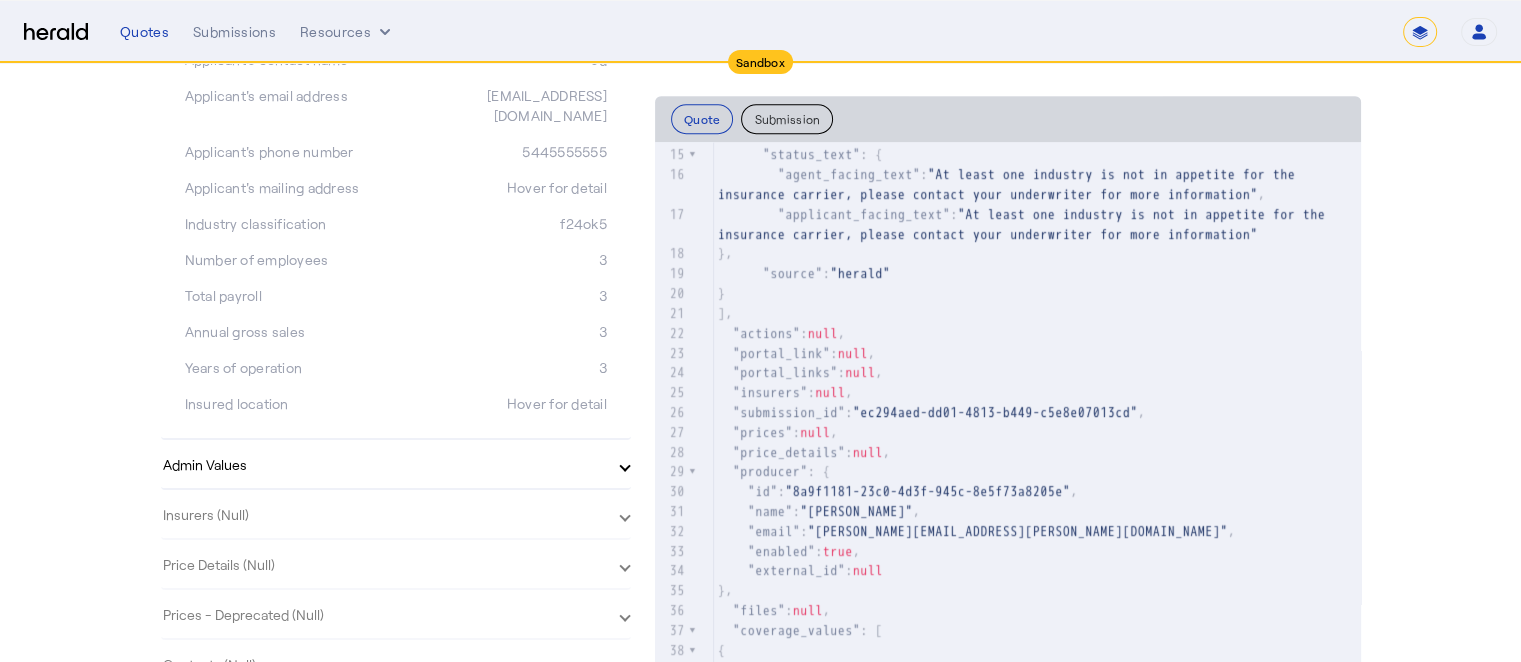 click on "Admin Values" at bounding box center (392, 464) 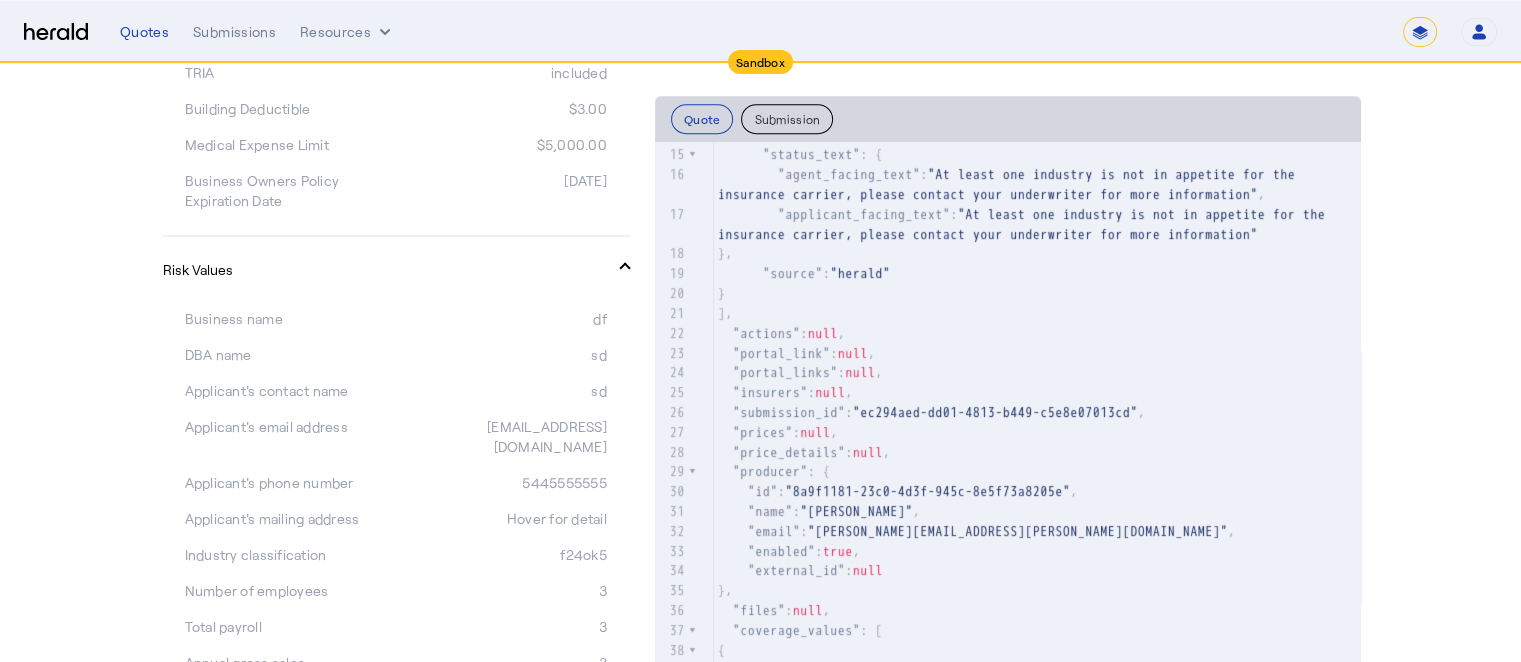 scroll, scrollTop: 1082, scrollLeft: 0, axis: vertical 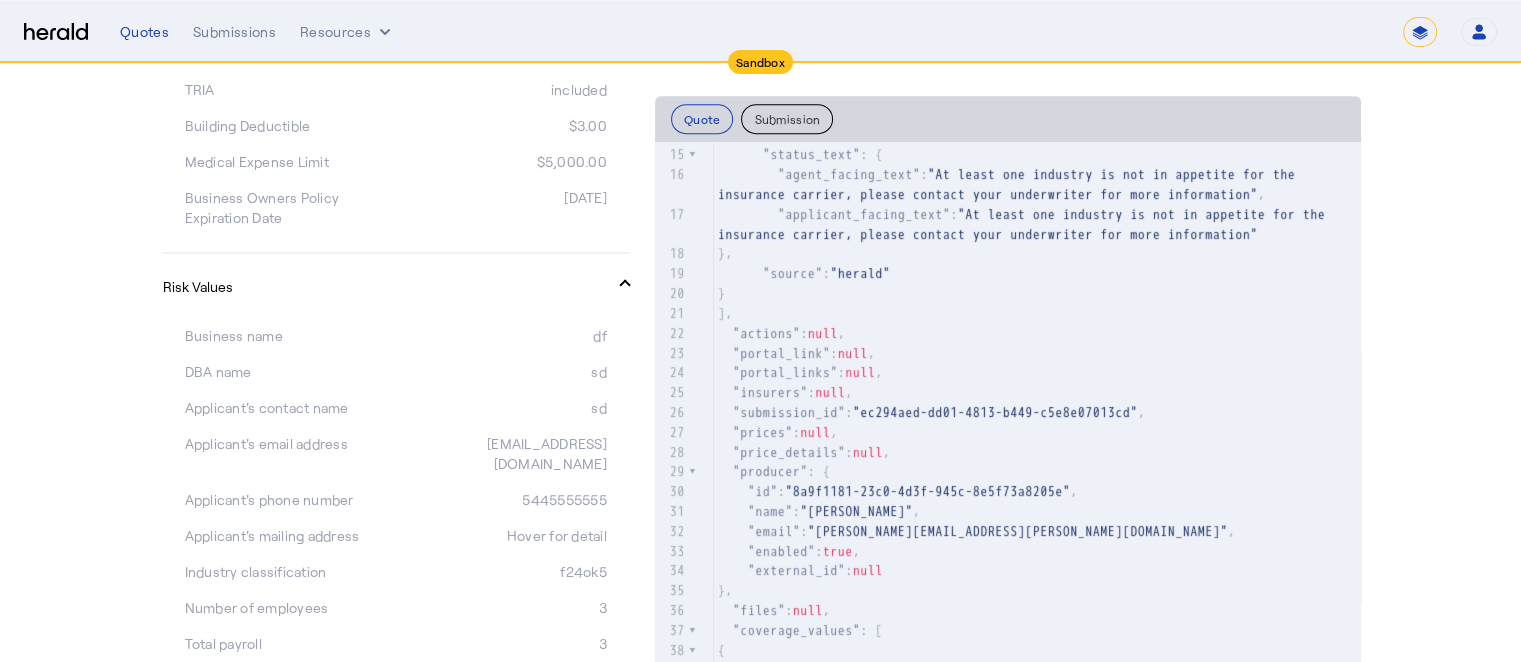 click at bounding box center [625, 286] 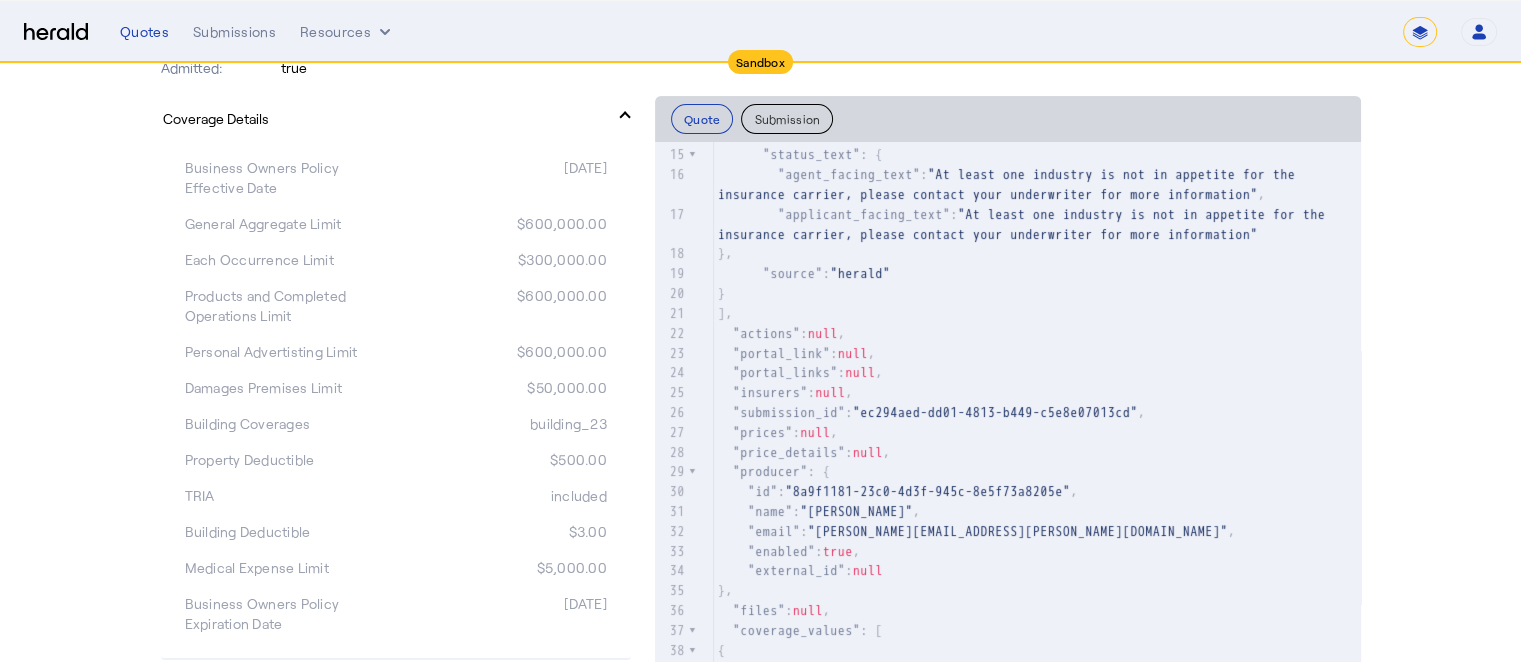 scroll, scrollTop: 658, scrollLeft: 0, axis: vertical 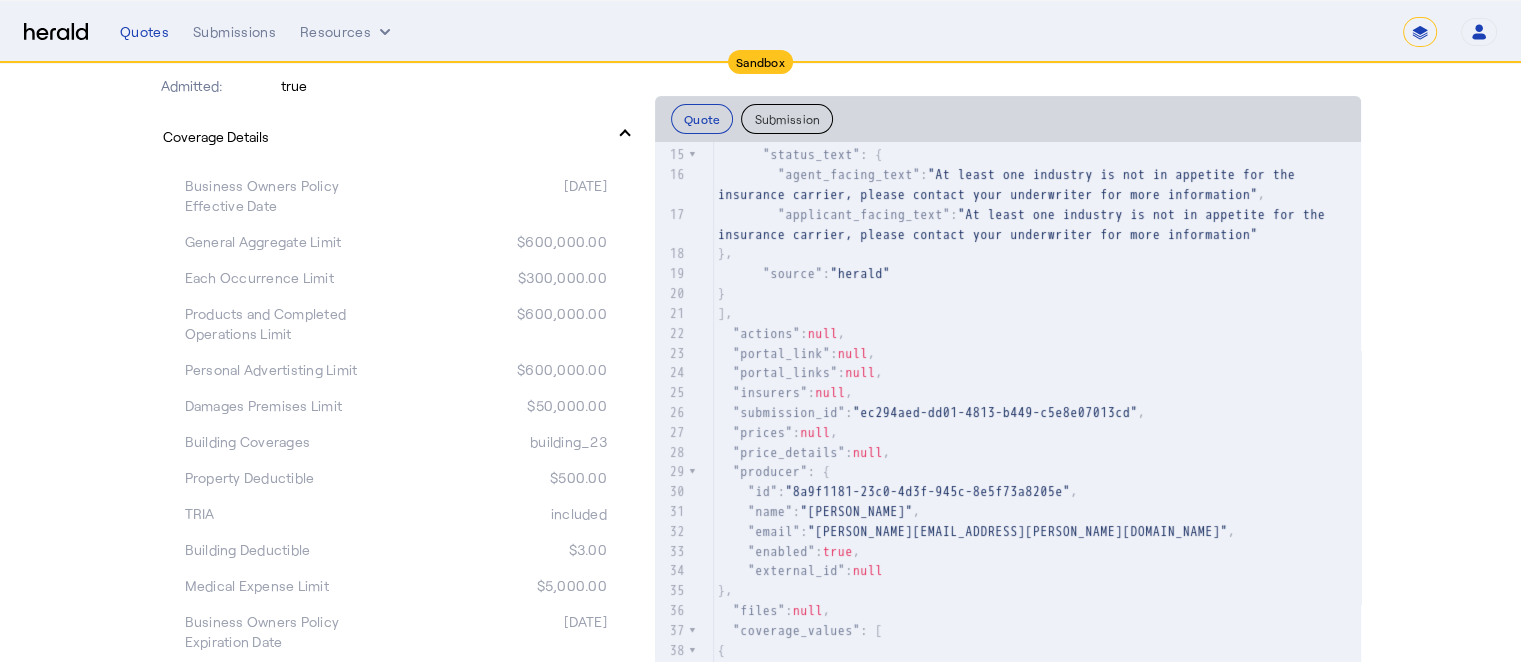 click at bounding box center [625, 136] 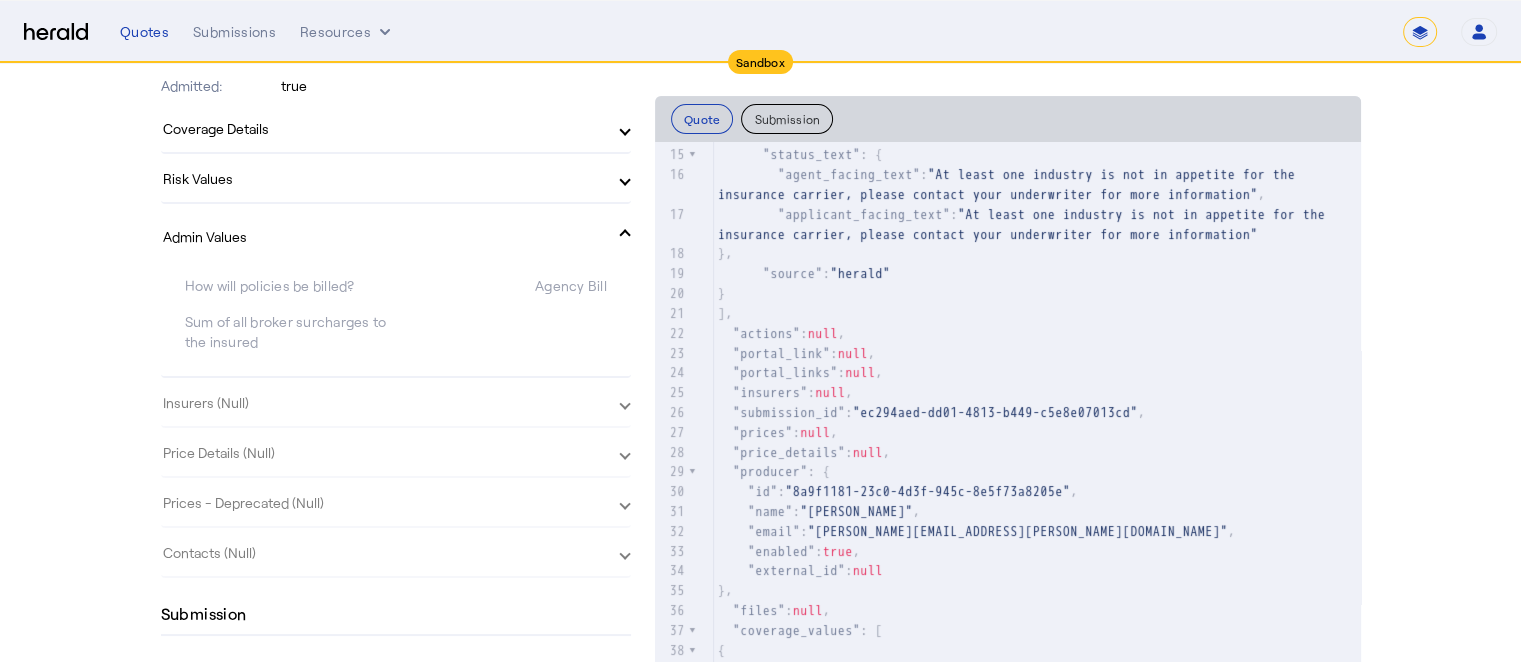 scroll, scrollTop: 570, scrollLeft: 0, axis: vertical 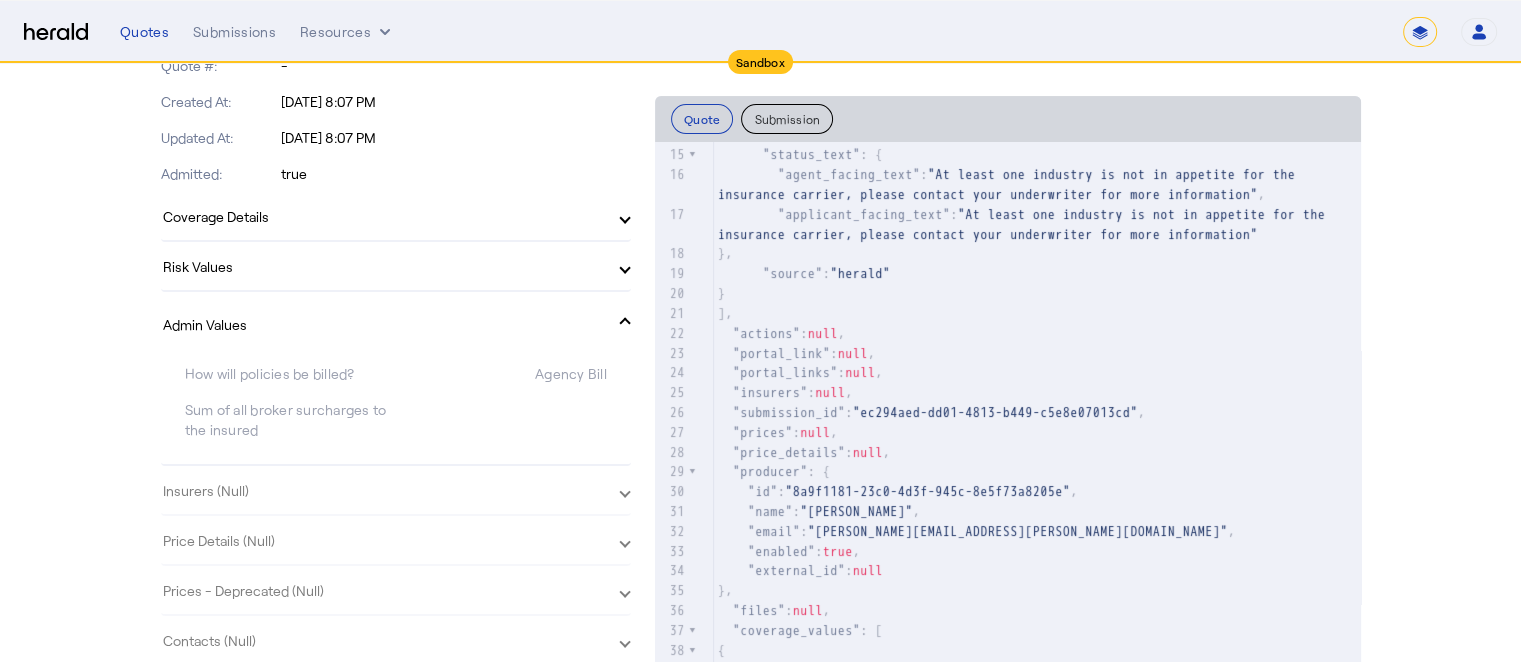 click on "Admin Values" at bounding box center (392, 324) 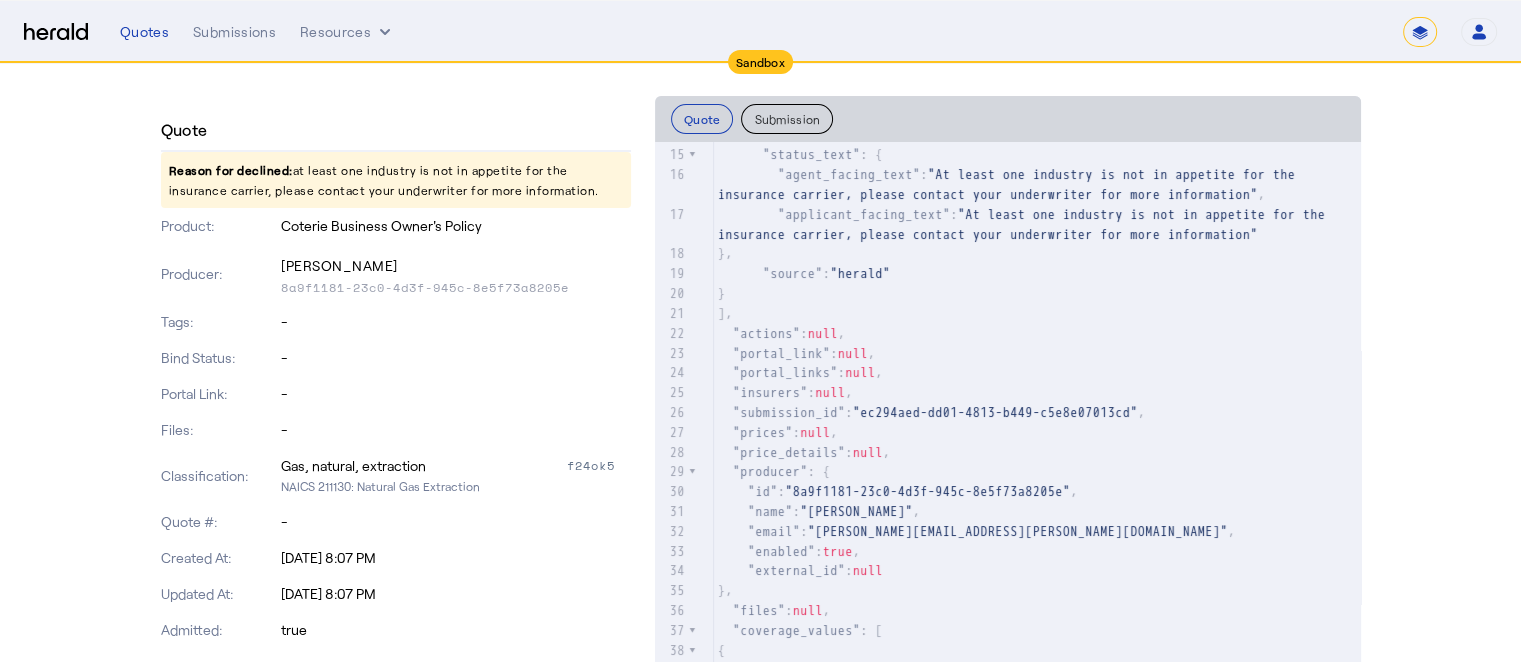 scroll, scrollTop: 0, scrollLeft: 0, axis: both 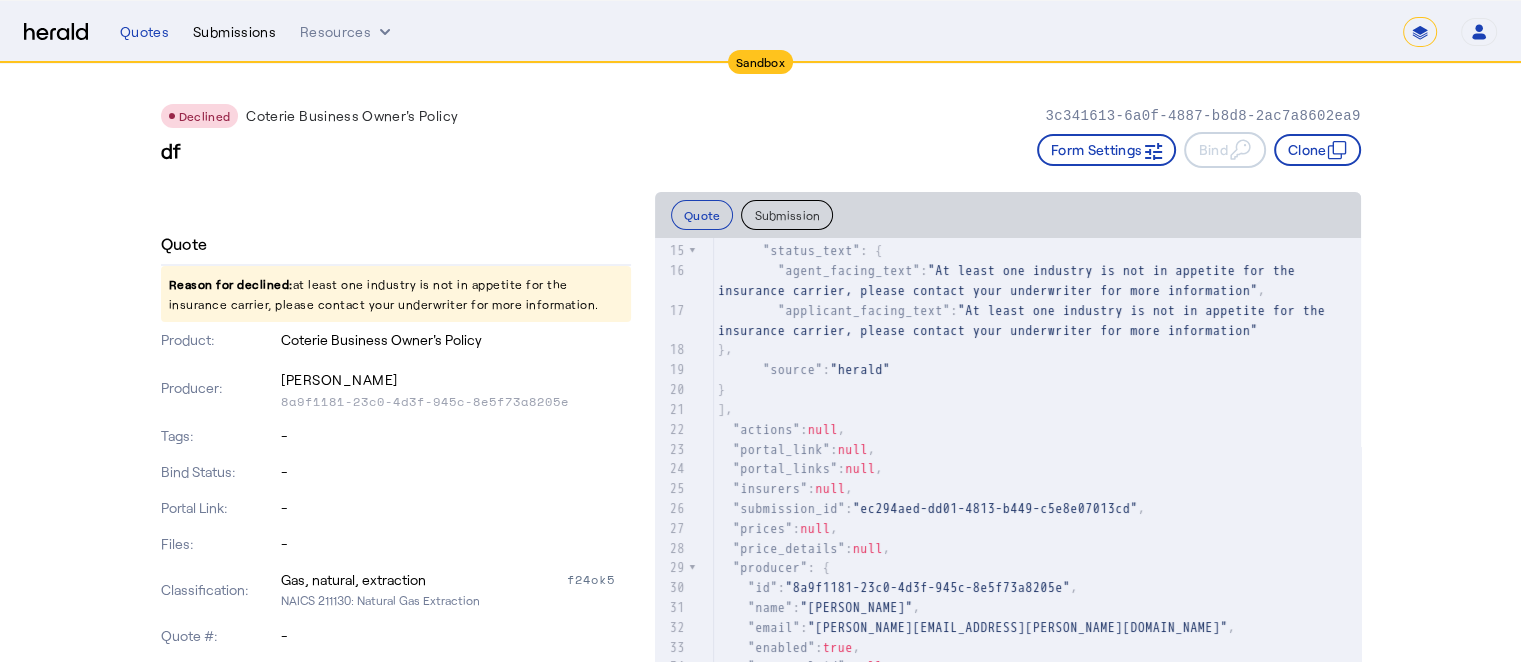 click on "Submissions" at bounding box center (234, 32) 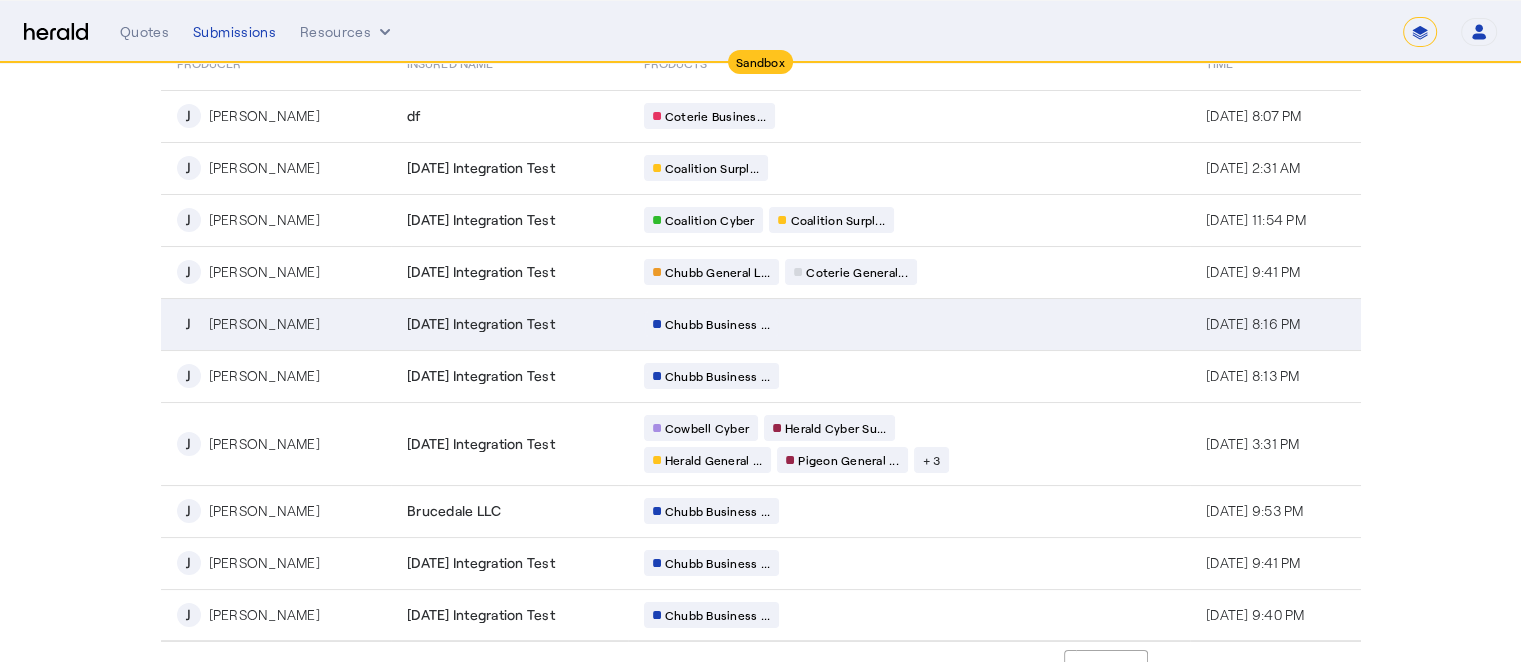 scroll, scrollTop: 0, scrollLeft: 0, axis: both 